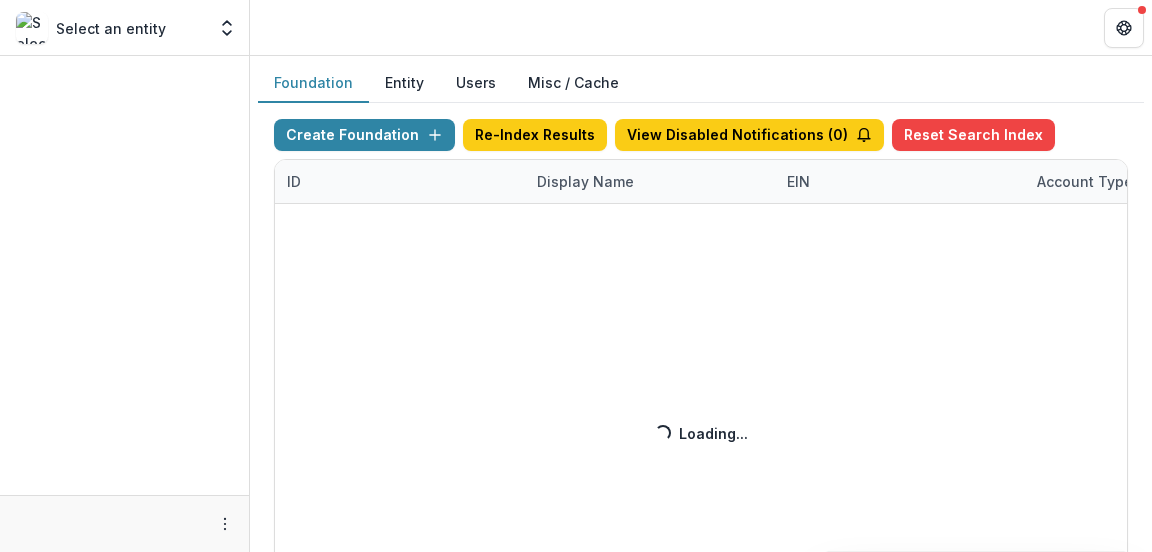 scroll, scrollTop: 0, scrollLeft: 0, axis: both 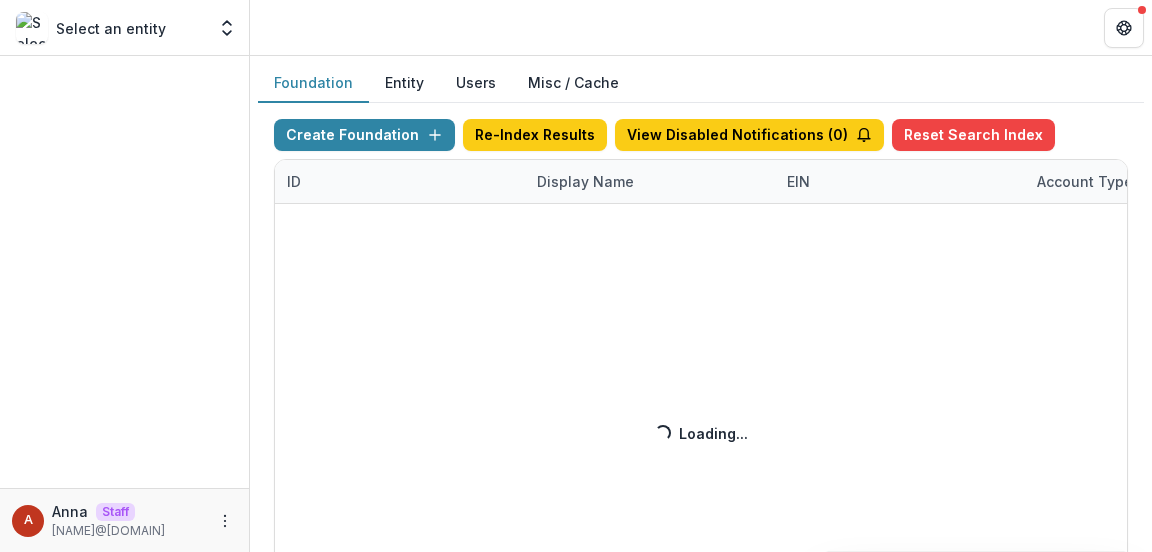 click on "Create Foundation Re-Index Results View Disabled Notifications ( 0 ) Reset Search Index ID Display Name EIN Account Type Vitally Id Subdomain Created on Actions Feature Flags Loading... Loading..." at bounding box center (701, 369) 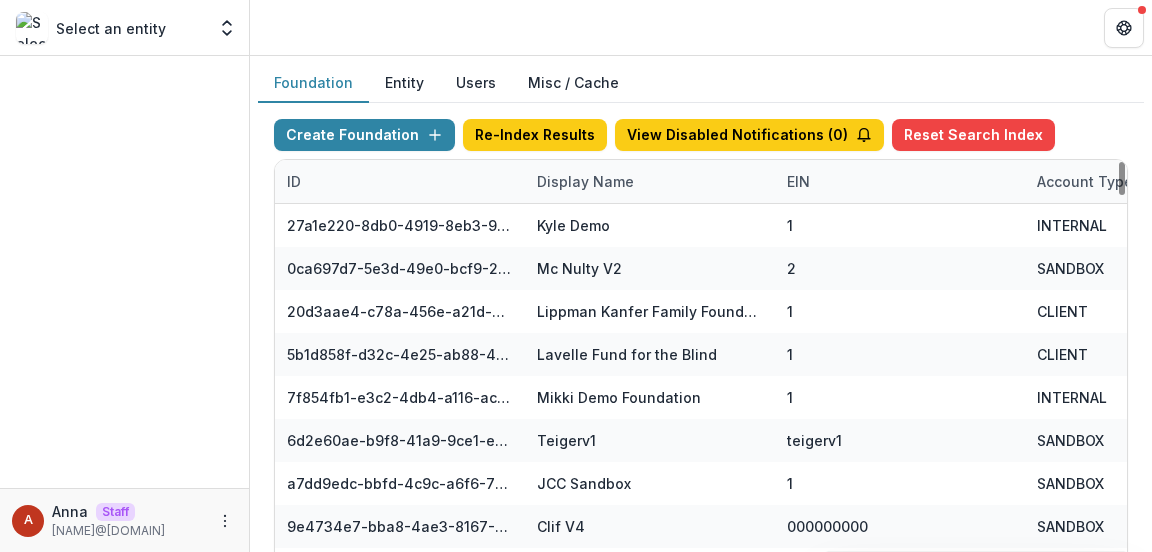 click on "Display Name" at bounding box center [585, 181] 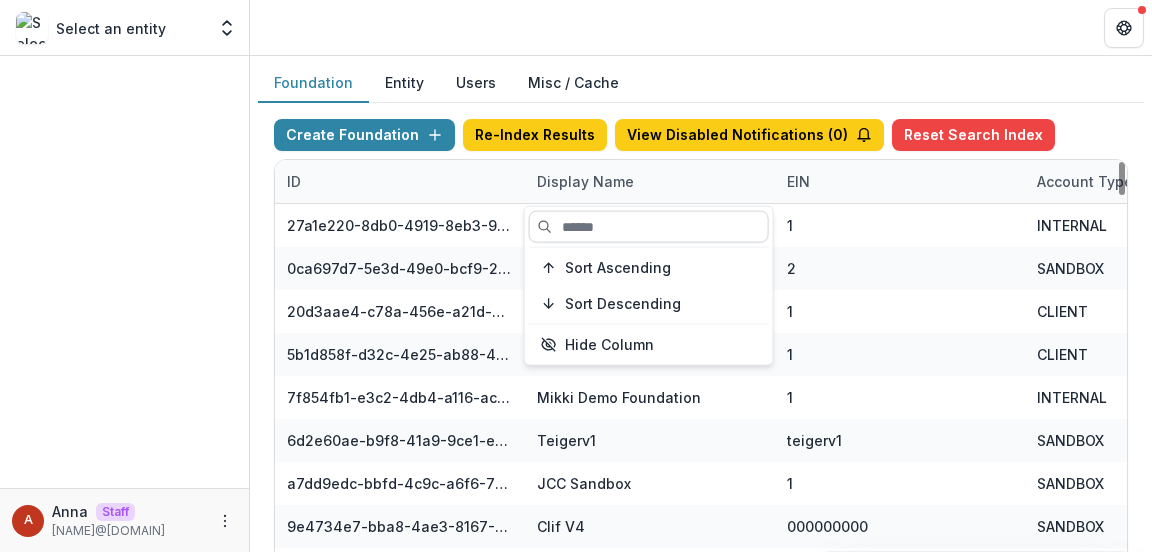 click at bounding box center [649, 227] 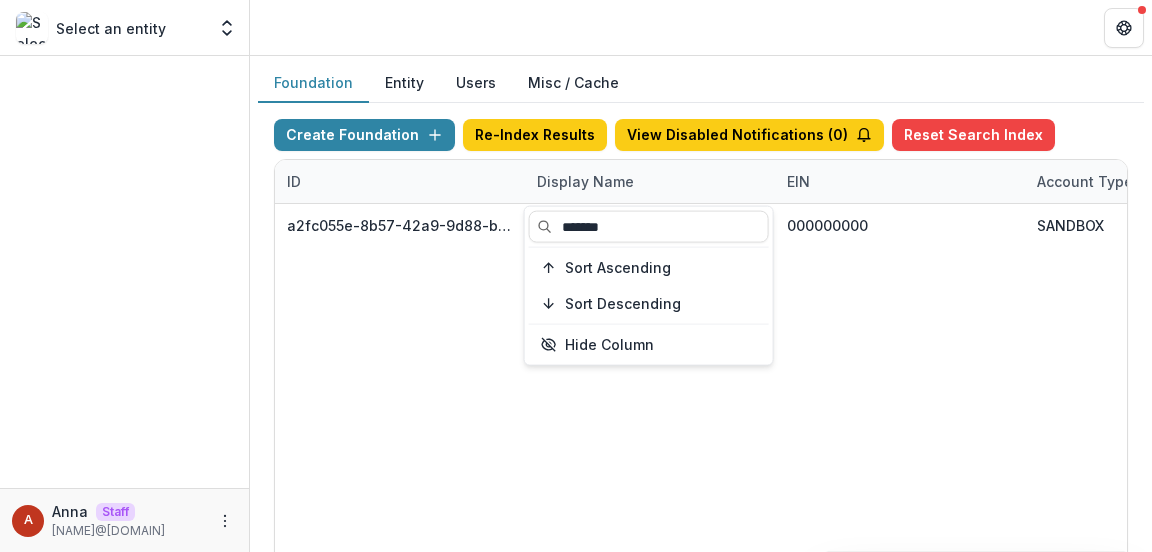 type on "******" 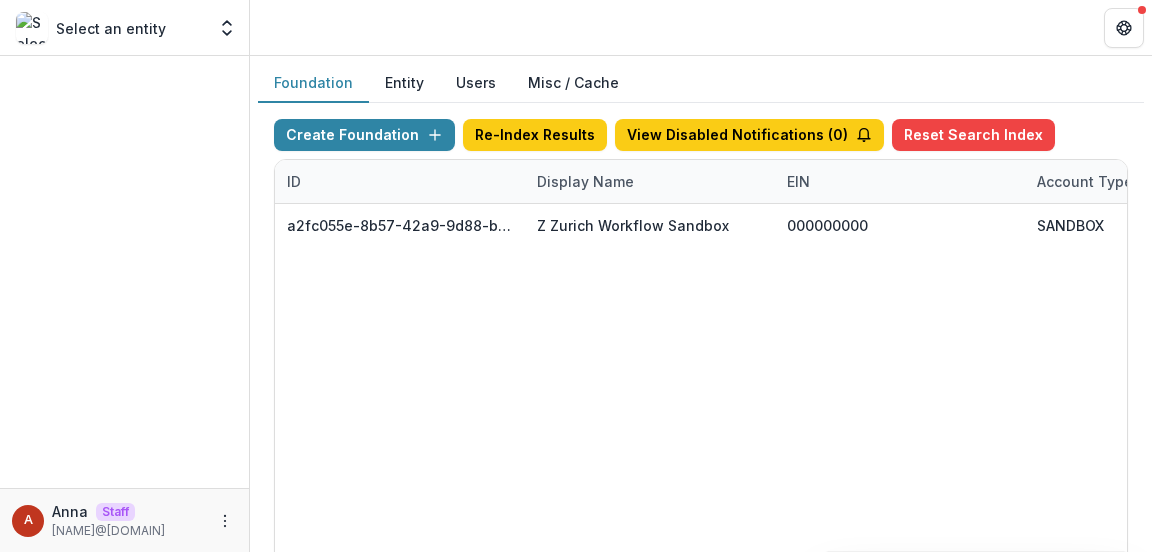 click on "Foundation Entity Users Misc / Cache" at bounding box center [701, 83] 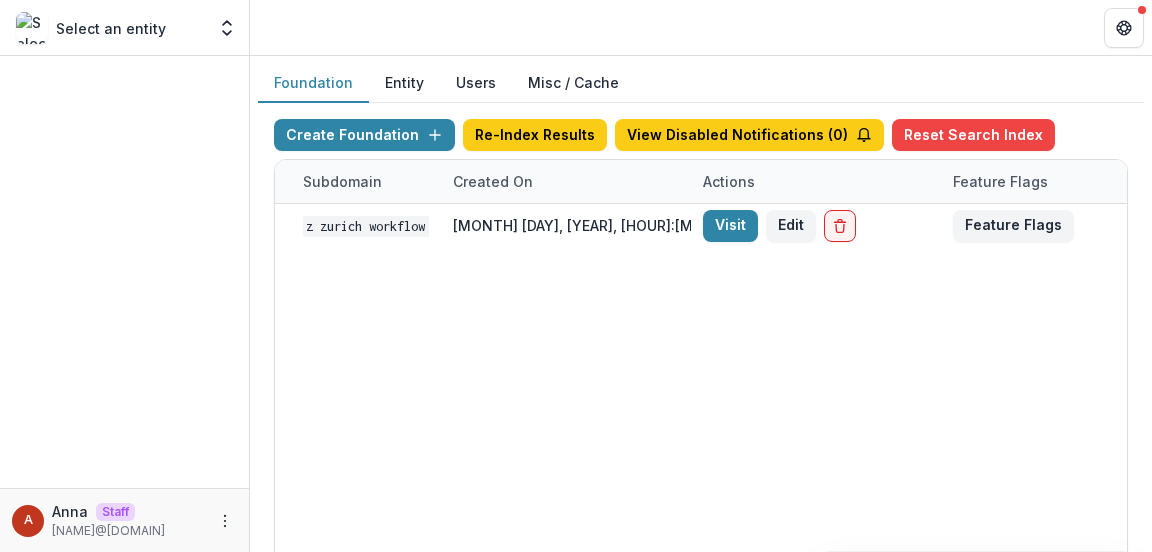 scroll, scrollTop: 0, scrollLeft: 1103, axis: horizontal 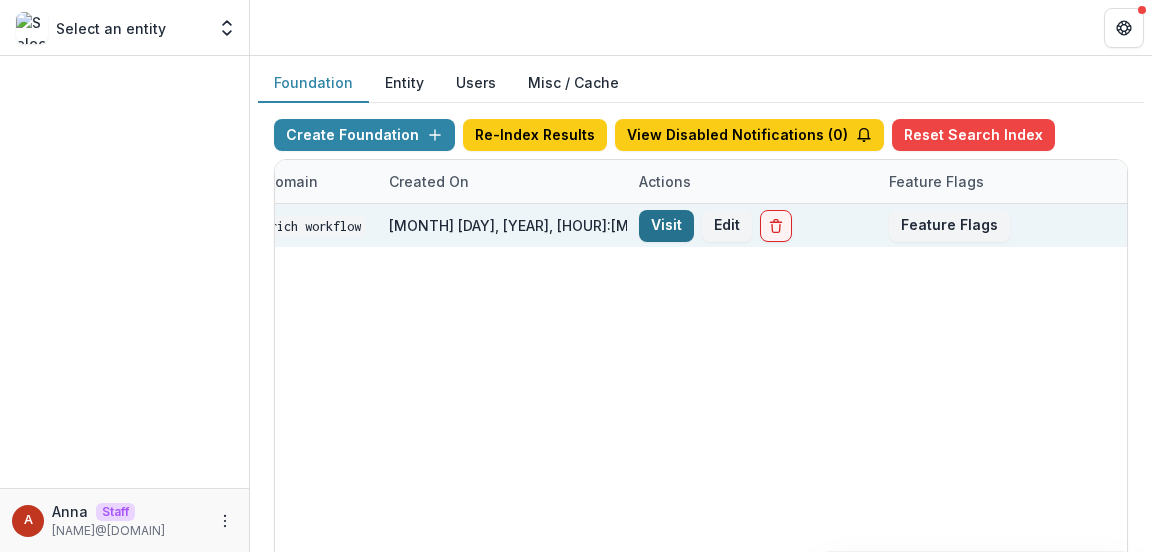 click on "Visit" at bounding box center (666, 226) 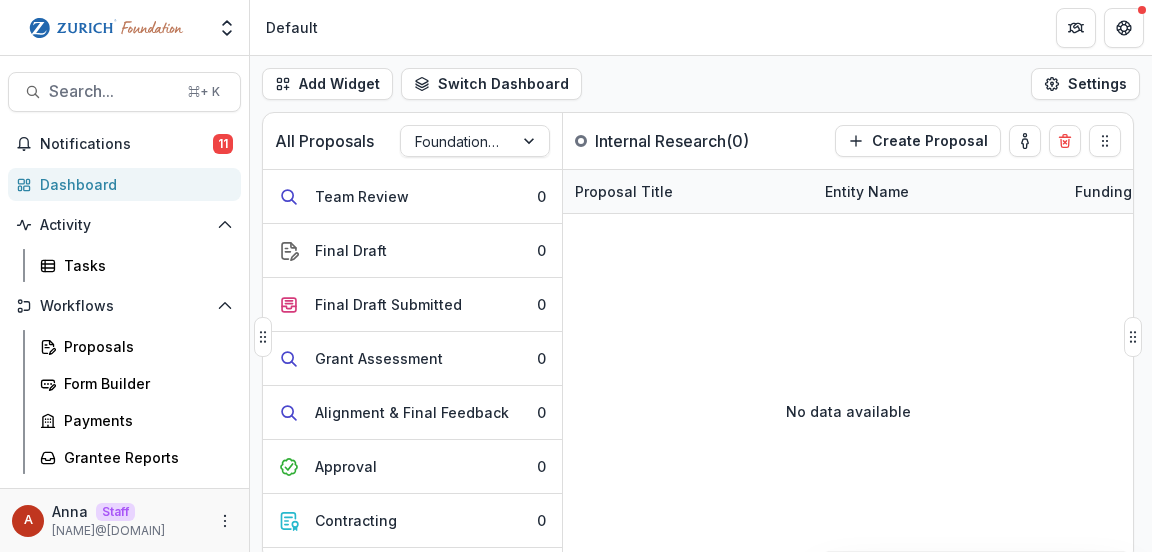 scroll, scrollTop: 791, scrollLeft: 0, axis: vertical 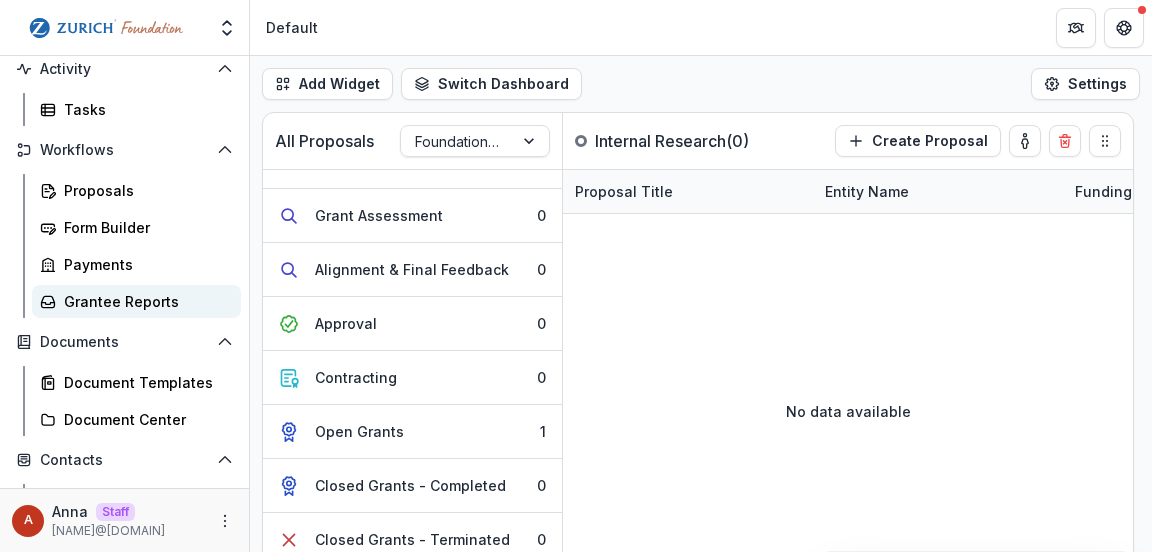 click on "Grantee Reports" at bounding box center (144, 301) 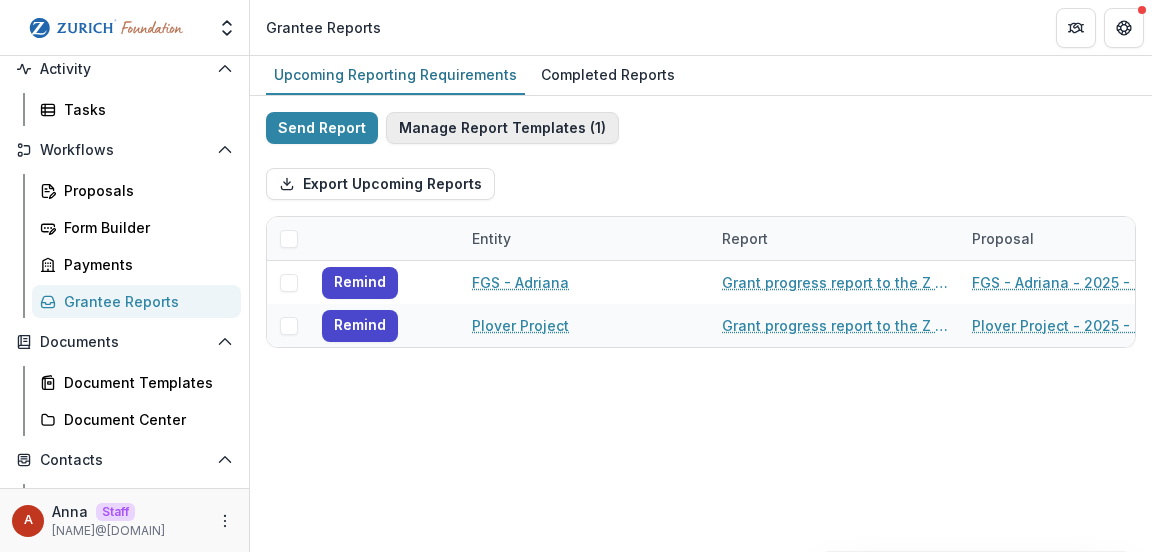 click on "Manage Report Templates ( 1 )" at bounding box center (502, 128) 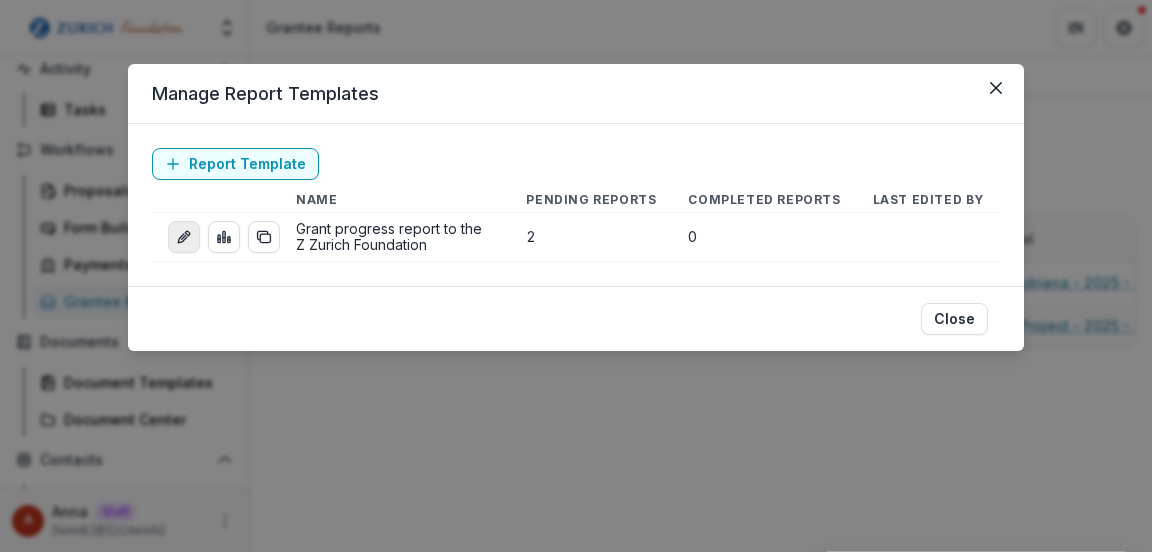 click 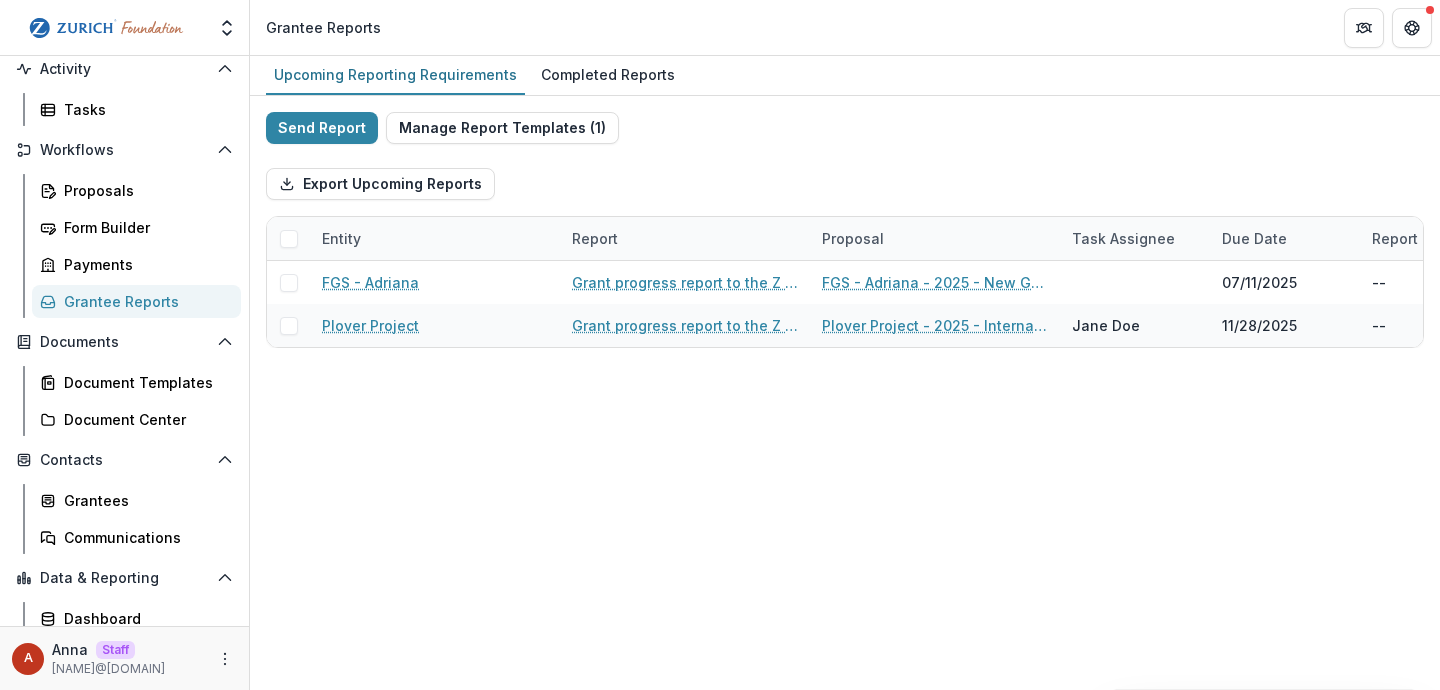 scroll, scrollTop: 156, scrollLeft: 0, axis: vertical 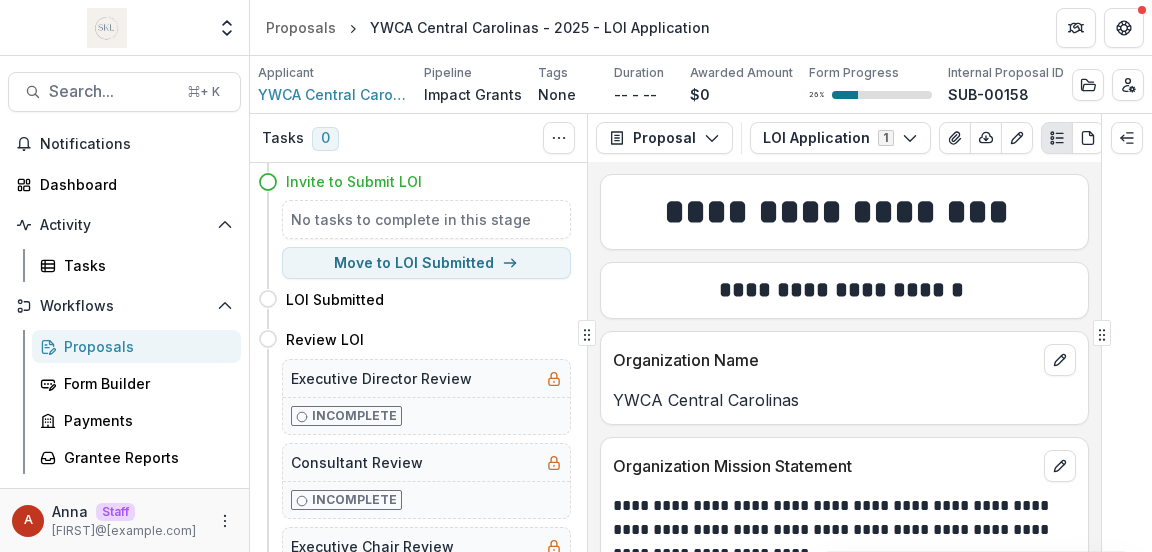 click on "Proposals" at bounding box center [144, 346] 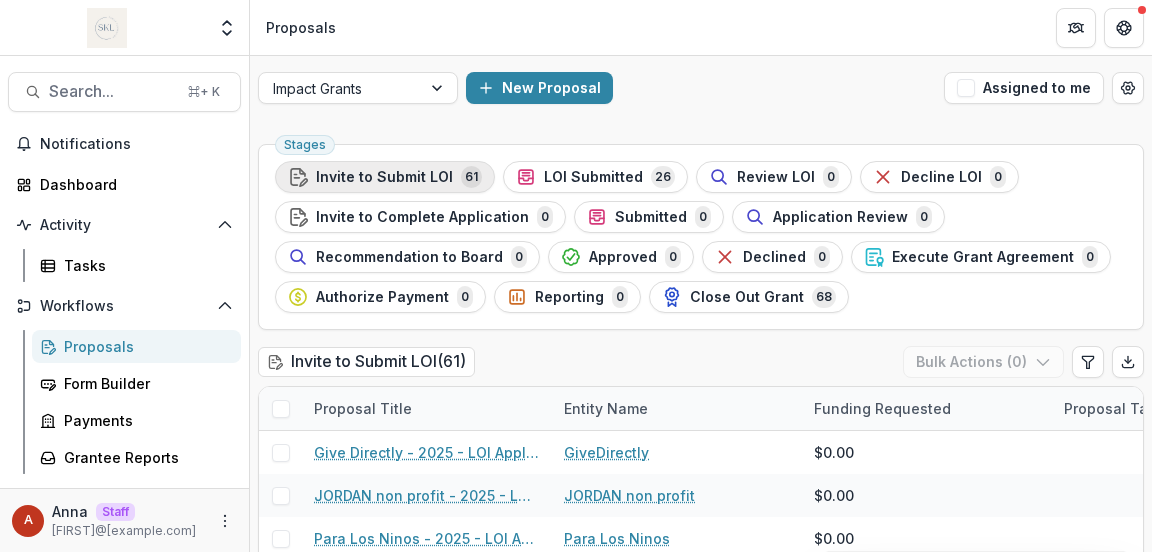 click on "Invite to Submit LOI" at bounding box center [384, 177] 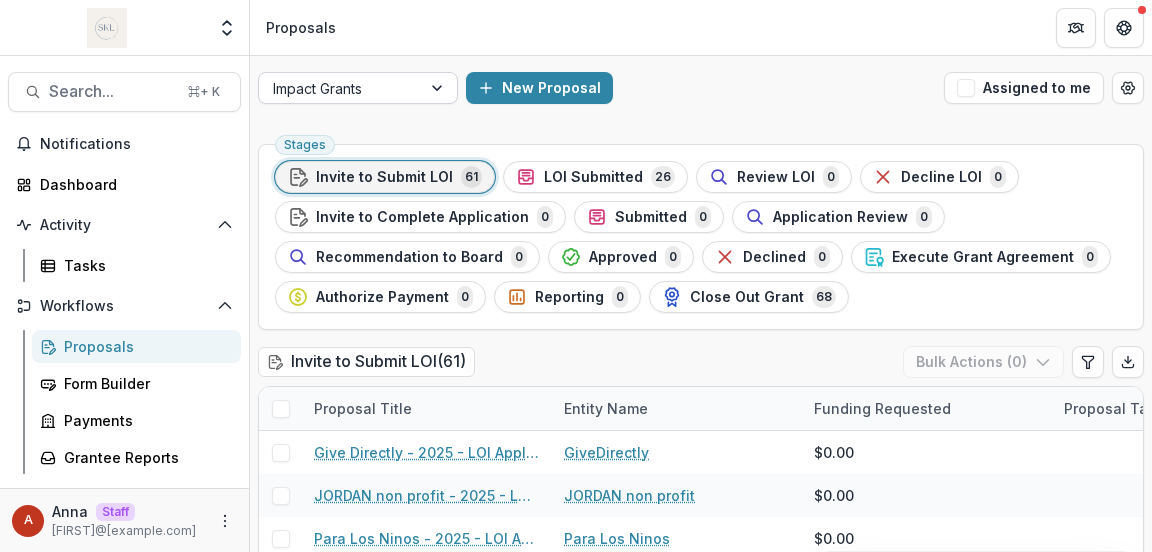 click at bounding box center [340, 88] 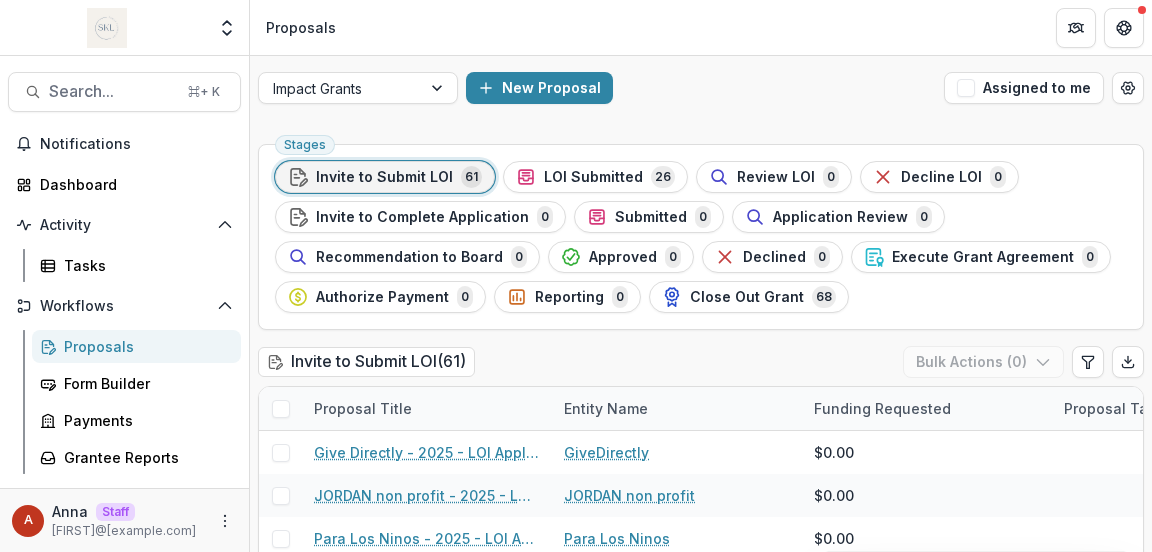 click on "Proposals" at bounding box center (701, 27) 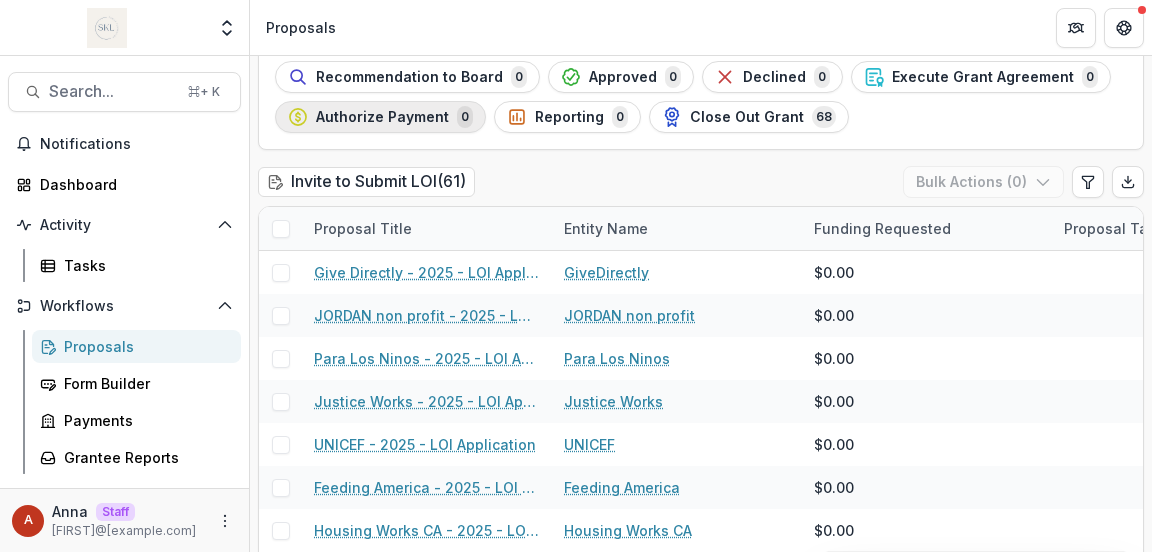 scroll, scrollTop: 180, scrollLeft: 0, axis: vertical 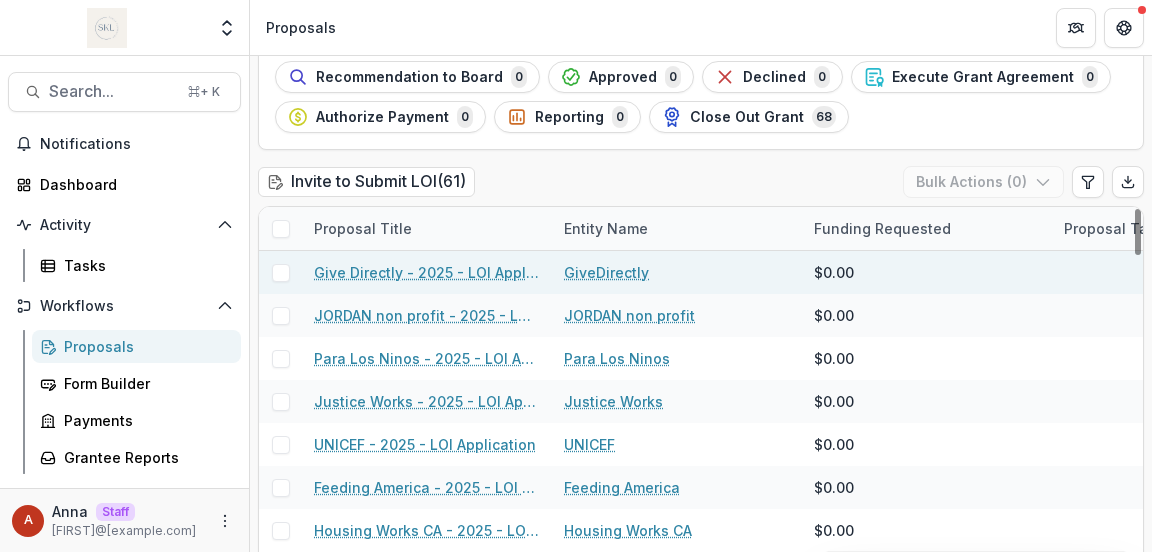 click on "Give Directly - 2025 - LOI Application" at bounding box center [427, 272] 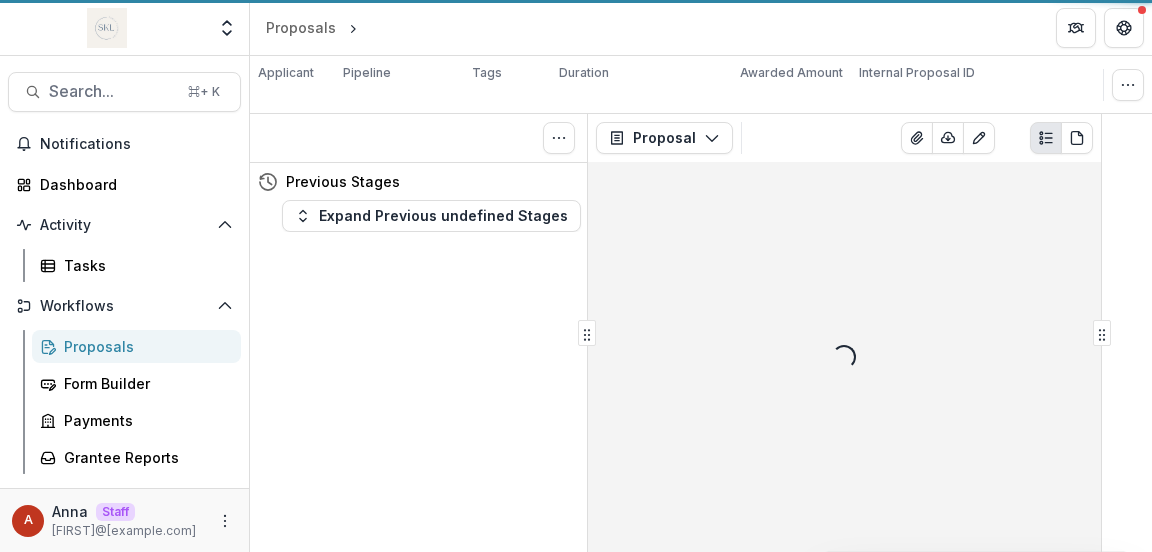scroll, scrollTop: 0, scrollLeft: 0, axis: both 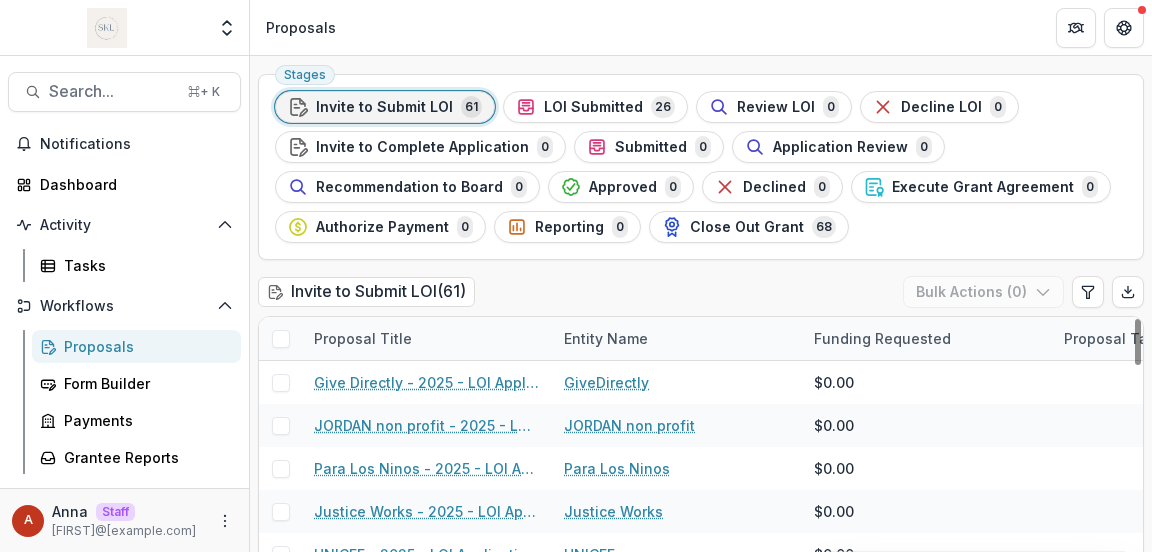 click at bounding box center (281, 339) 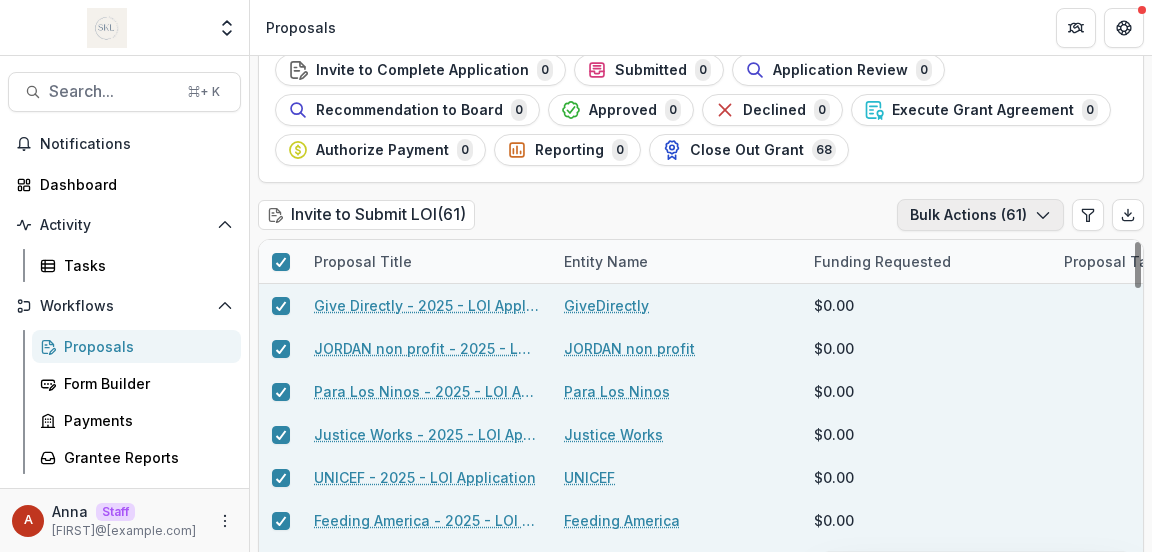 scroll, scrollTop: 145, scrollLeft: 0, axis: vertical 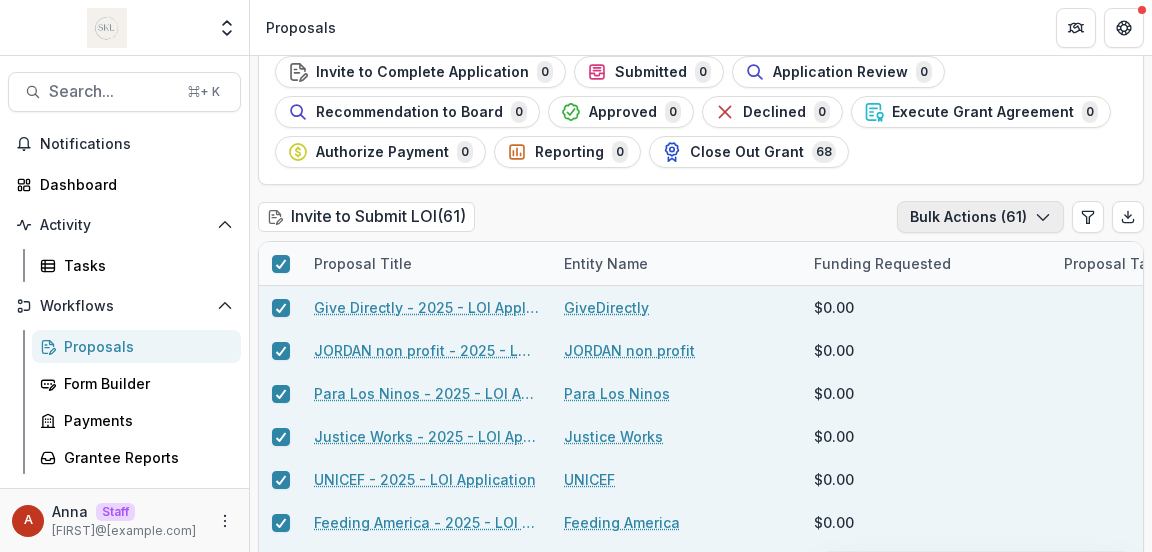 click on "Bulk Actions ( 61 )" at bounding box center (980, 217) 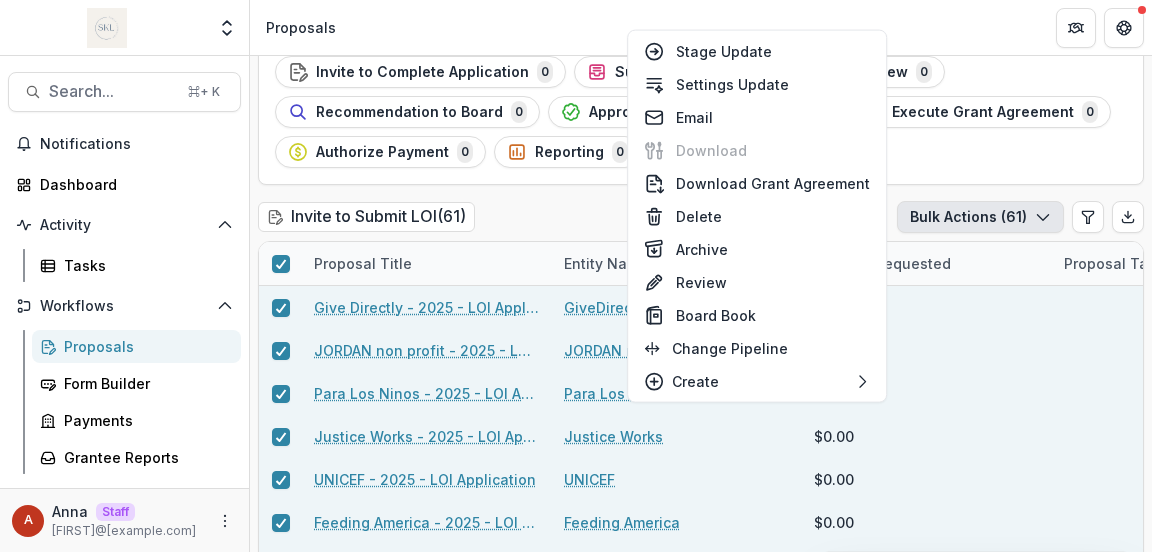 click on "Stages Invite to Submit LOI 61 LOI Submitted 26 Review LOI 0 Decline LOI 0 Invite to Complete Application 0 Submitted 0 Application Review 0 Recommendation to Board 0 Approved 0 Declined 0 Execute Grant Agreement 0 Authorize Payment 0 Reporting 0 Close Out Grant 68 Invite to Submit LOI  ( 61 ) Bulk Actions ( 61 ) Proposal Title Entity Name Funding Requested Proposal Tags Created Submitted Date Form Current Stage Task Assignees Pending Tasks Give Directly - 2025 - LOI Application GiveDirectly $0.00 Jul 3, 2025 -- LOI Application 0 JORDAN non profit - 2025 - LOI Application JORDAN non profit $0.00 Jul 3, 2025 -- LOI Application 0 Para Los Ninos - 2025 - LOI Application Para Los Ninos $0.00 Jul 2, 2025 -- LOI Application 0 Justice Works - 2025 - LOI Application Justice Works $0.00 Jul 2, 2025 -- LOI Application 0 UNICEF - 2025 - LOI Application UNICEF $0.00 Jul 2, 2025 -- LOI Application 0 Feeding America - 2025 - LOI Application Feeding America $0.00 Jul 2, 2025 -- LOI Application 0 Housing Works CA $0.00 -- 0" at bounding box center [701, 300] 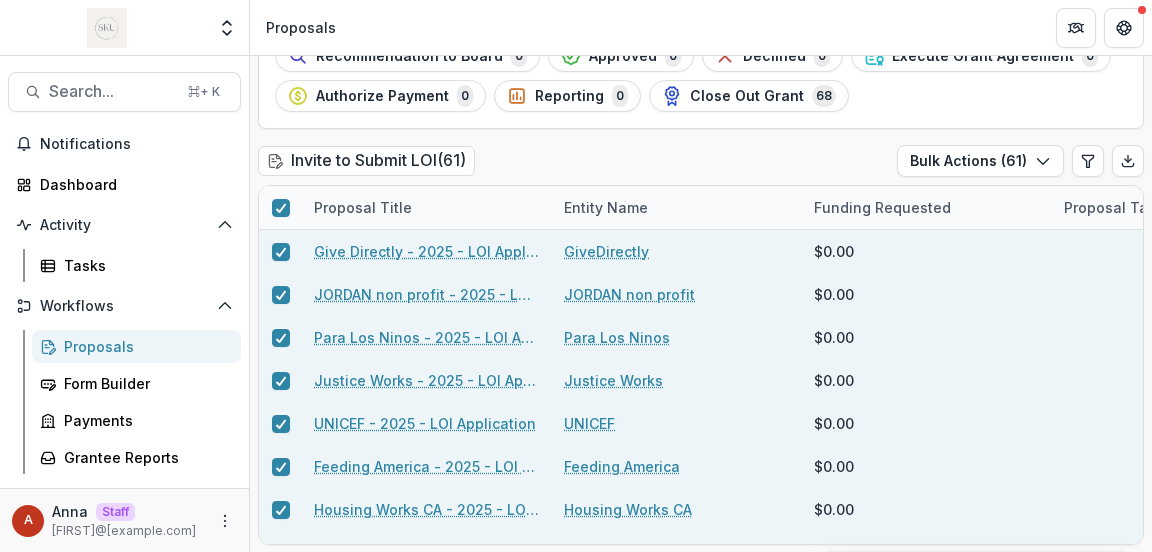 scroll, scrollTop: 200, scrollLeft: 0, axis: vertical 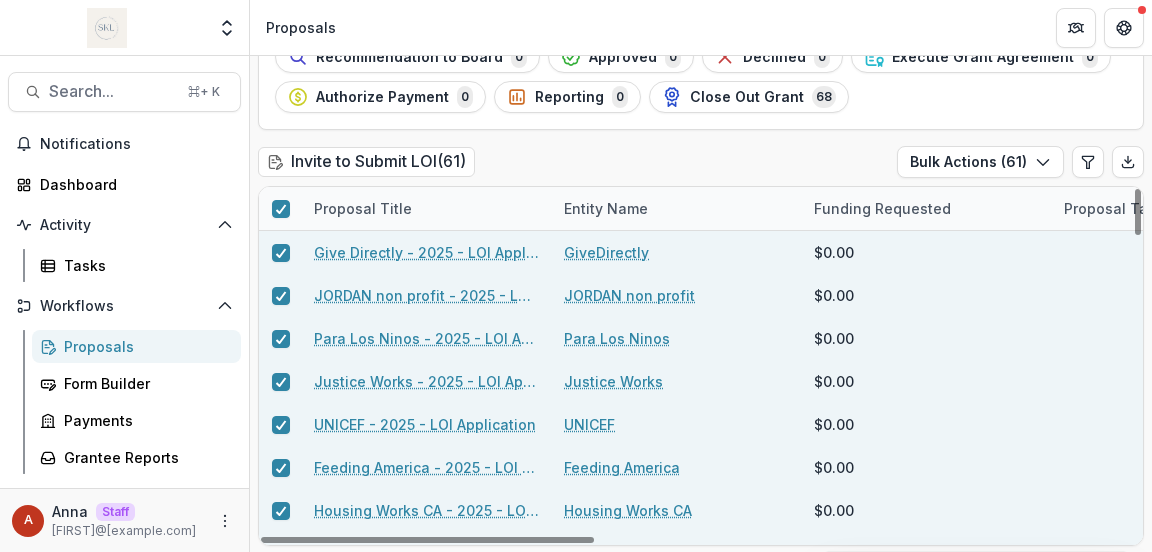click on "Give Directly - 2025 - LOI Application" at bounding box center (427, 252) 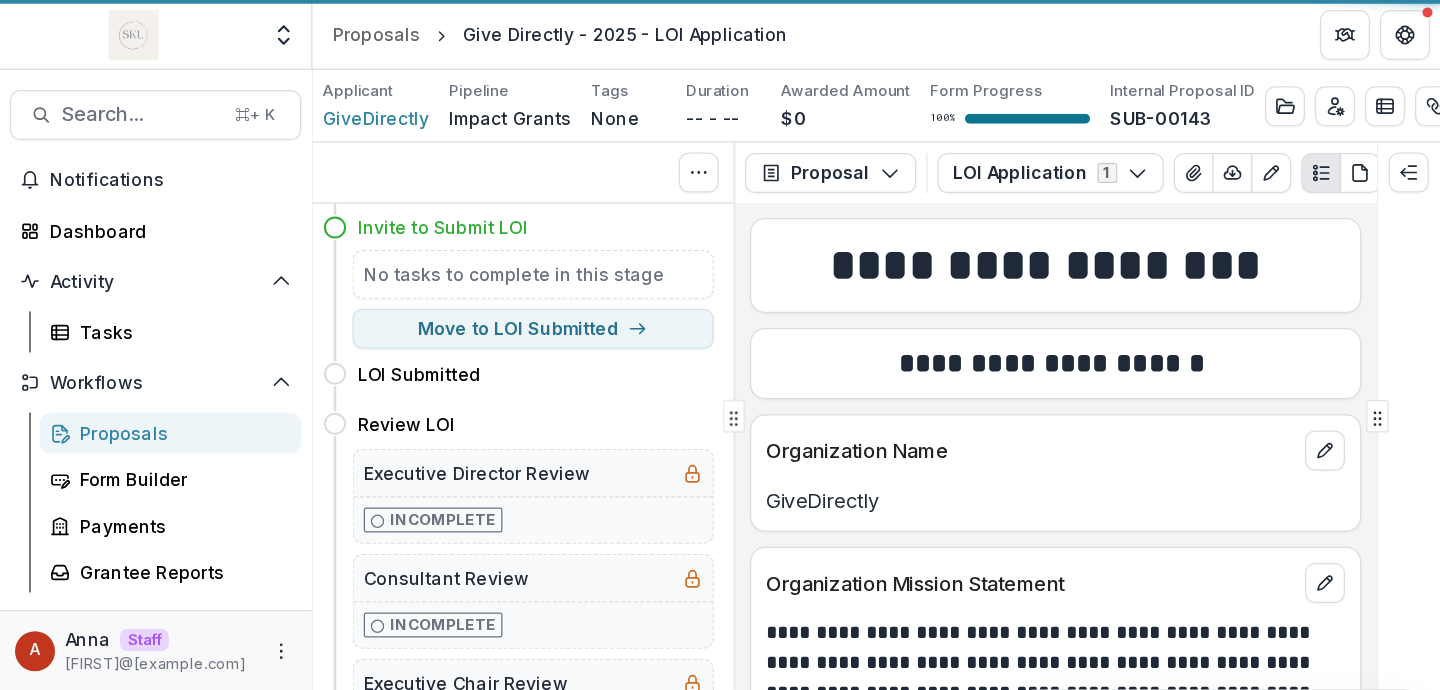 scroll, scrollTop: 0, scrollLeft: 0, axis: both 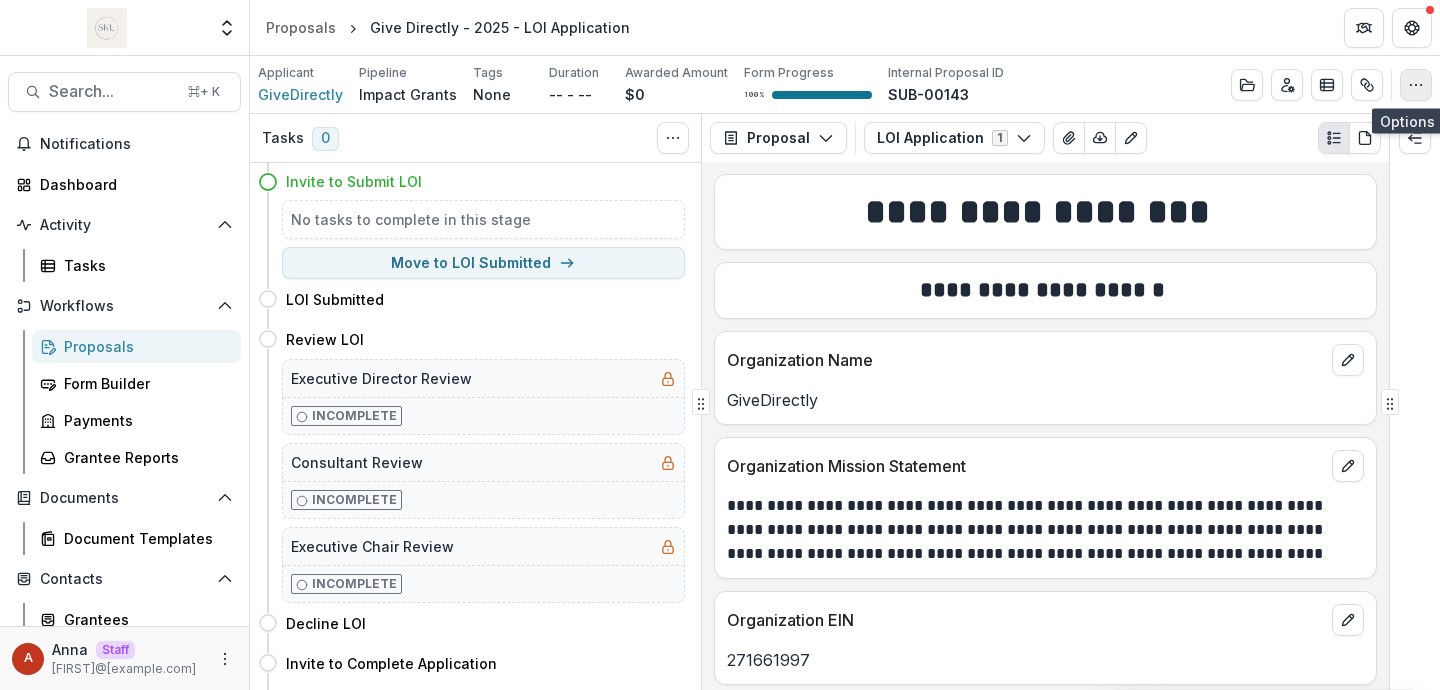 click at bounding box center [1416, 85] 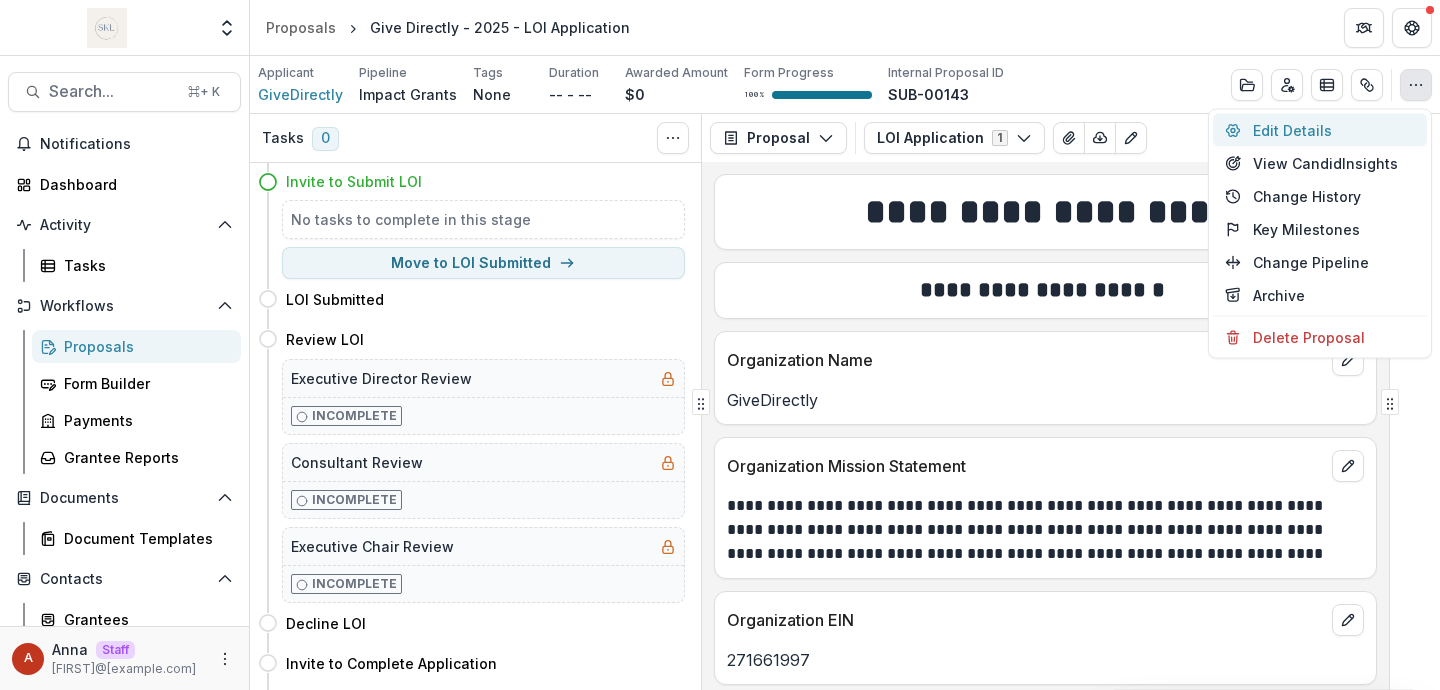 click on "Edit Details" at bounding box center (1320, 130) 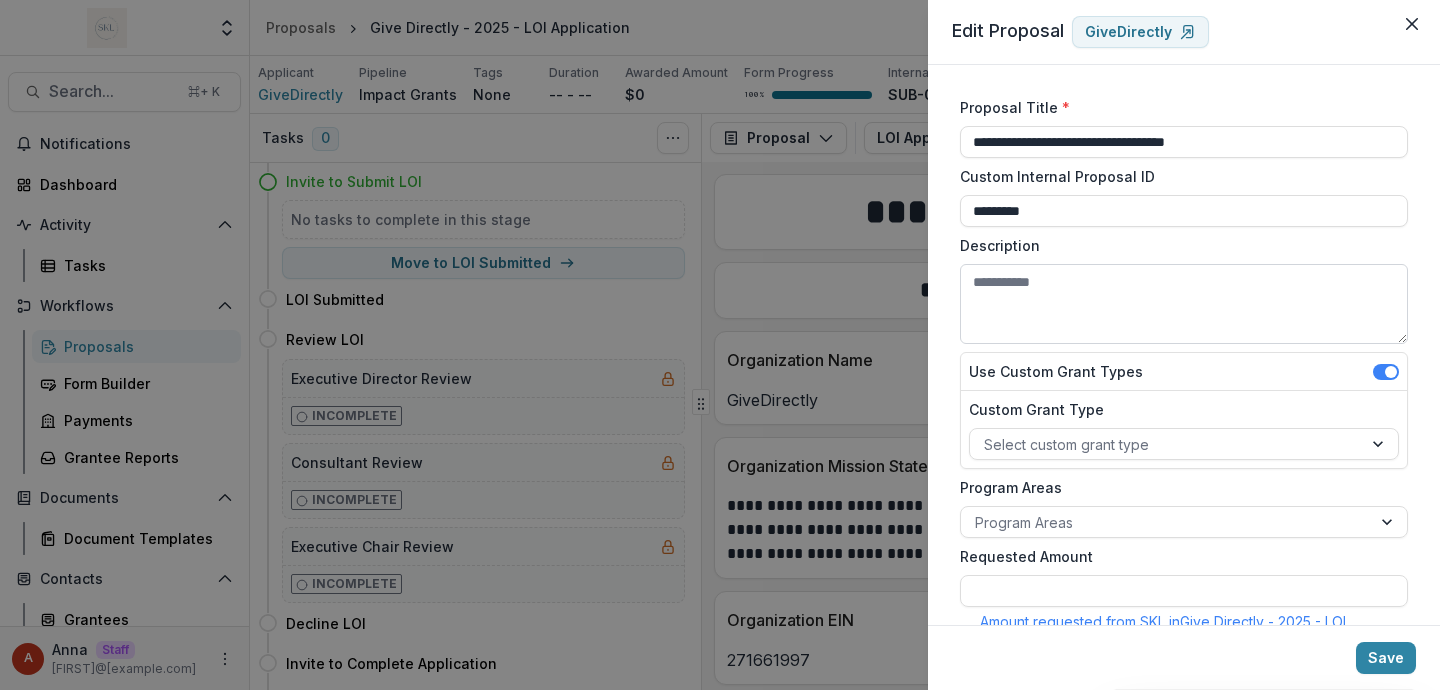 scroll, scrollTop: 605, scrollLeft: 0, axis: vertical 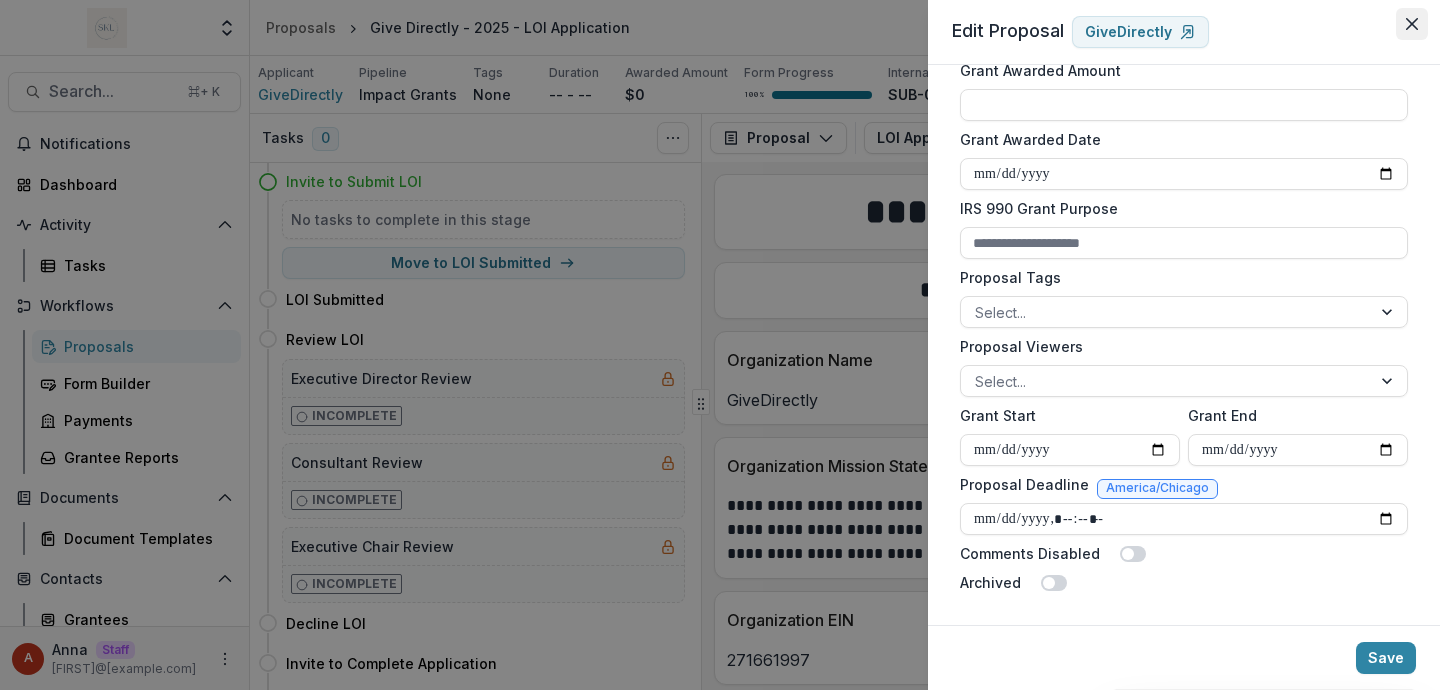 click 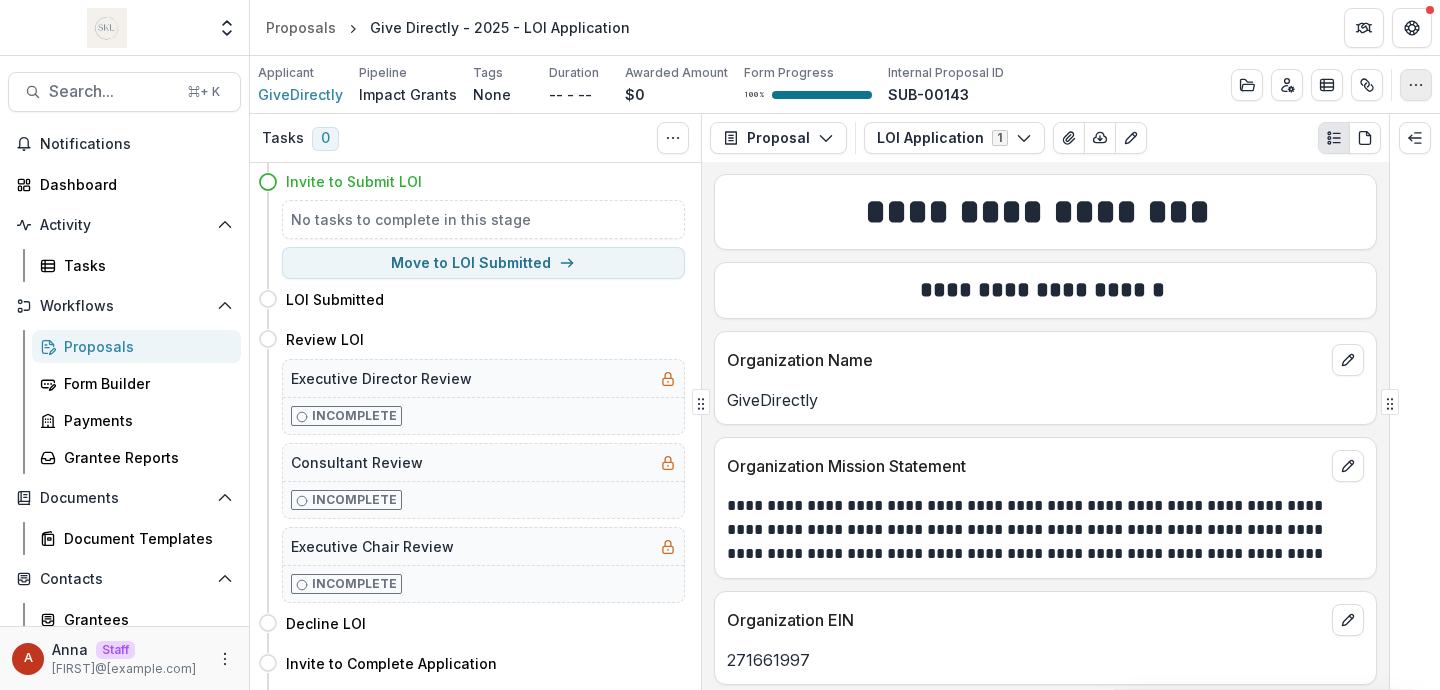 click 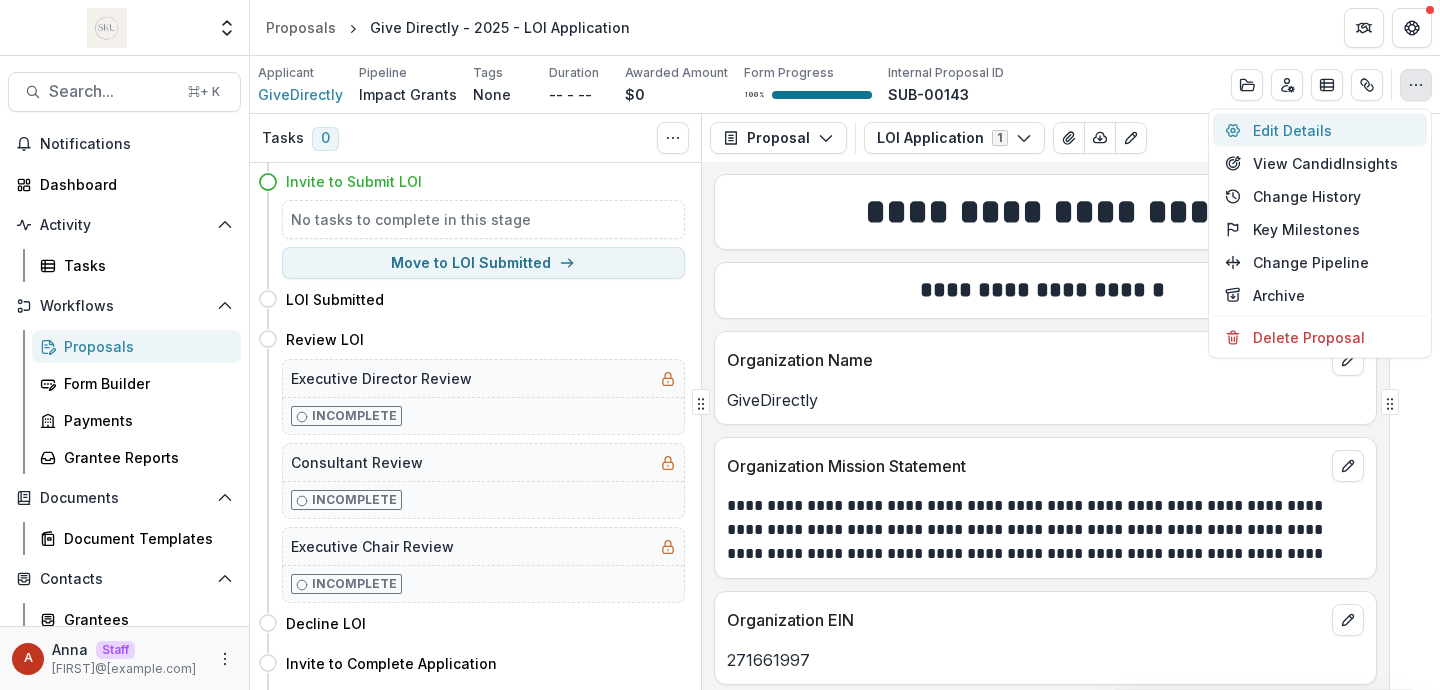 type 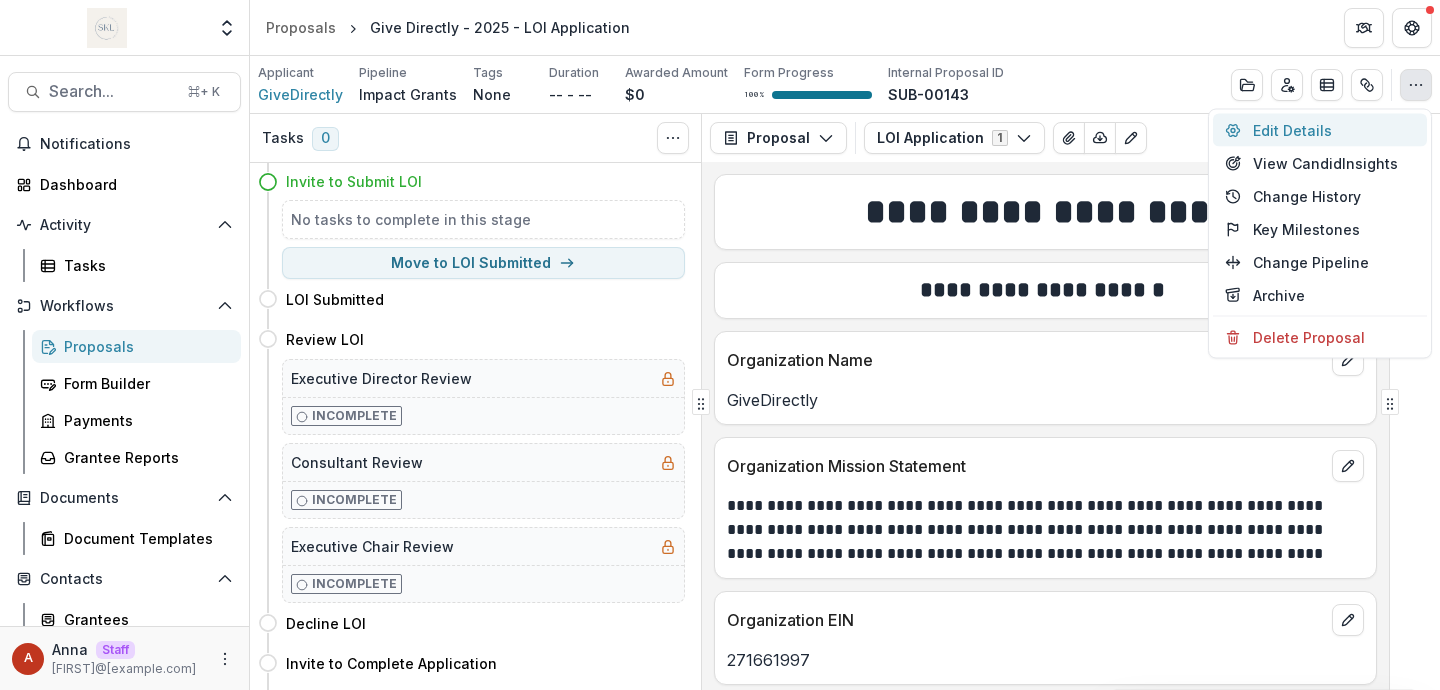 click on "Edit Details" at bounding box center [1320, 130] 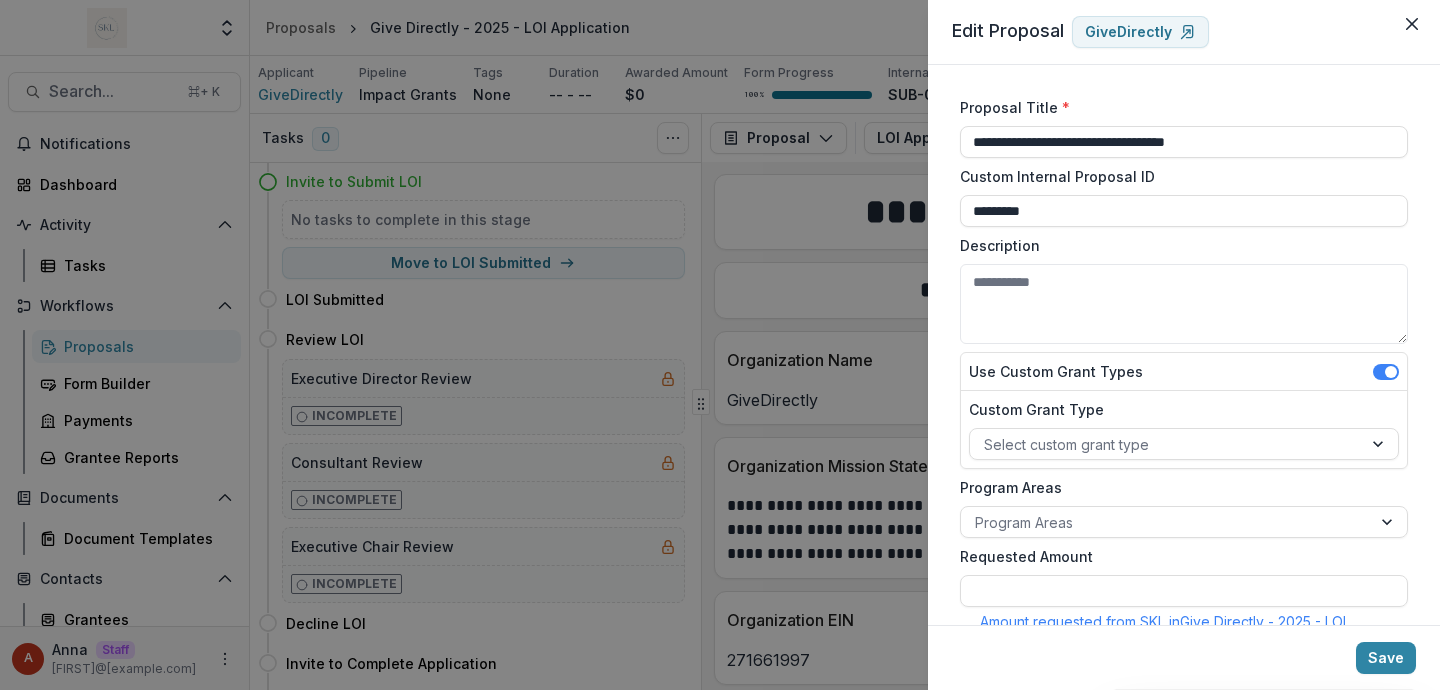 scroll, scrollTop: 605, scrollLeft: 0, axis: vertical 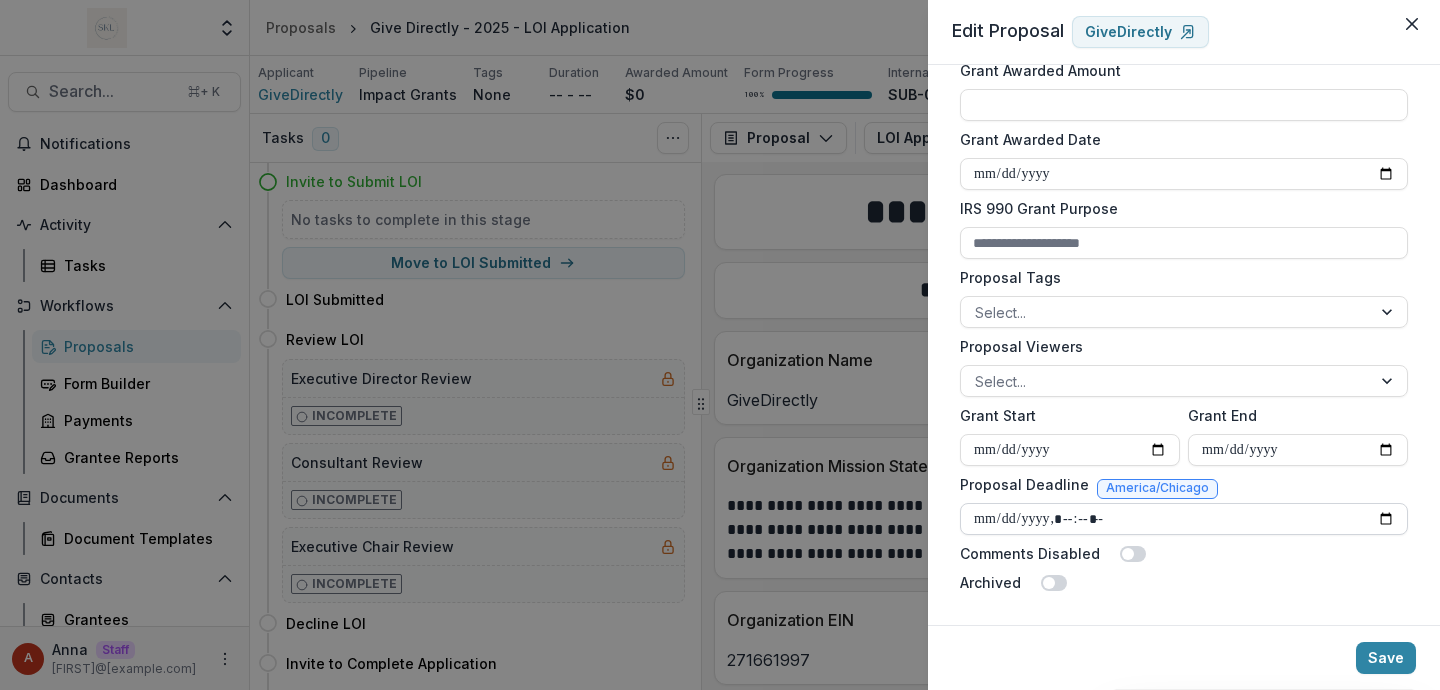 type 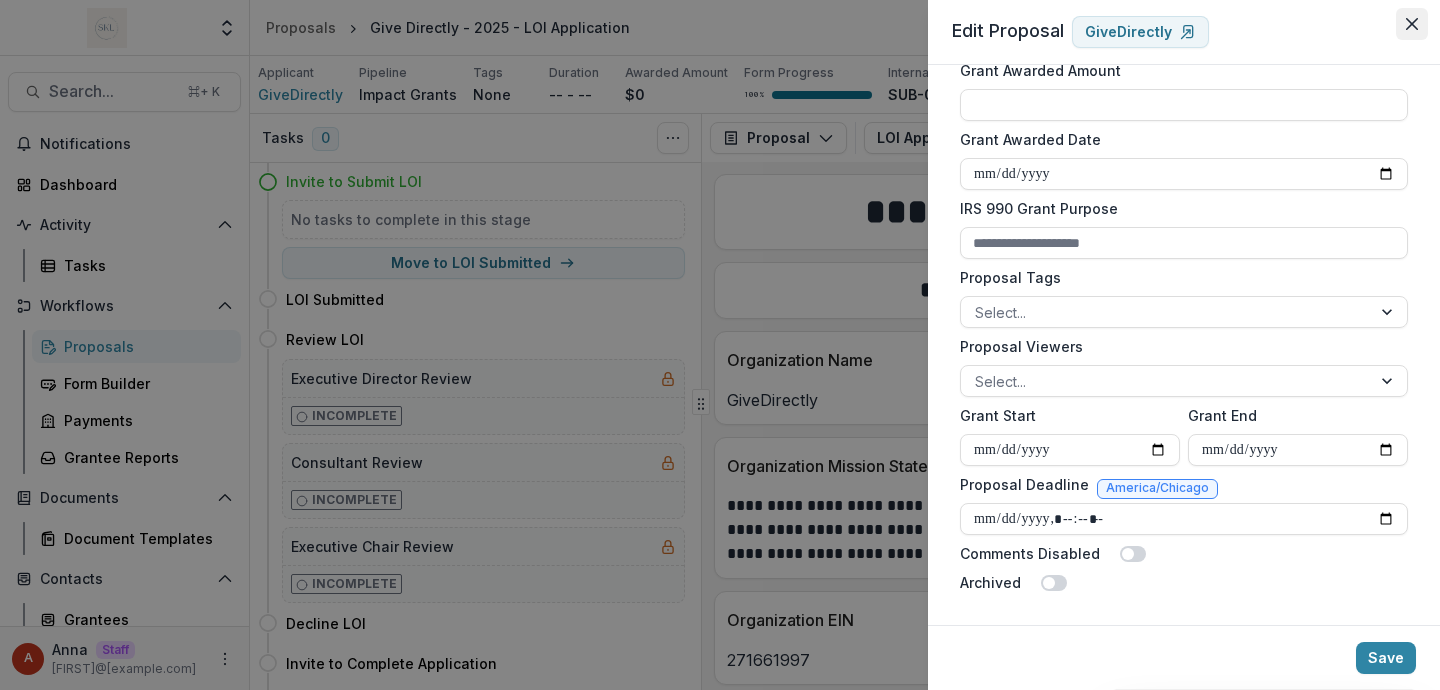 click 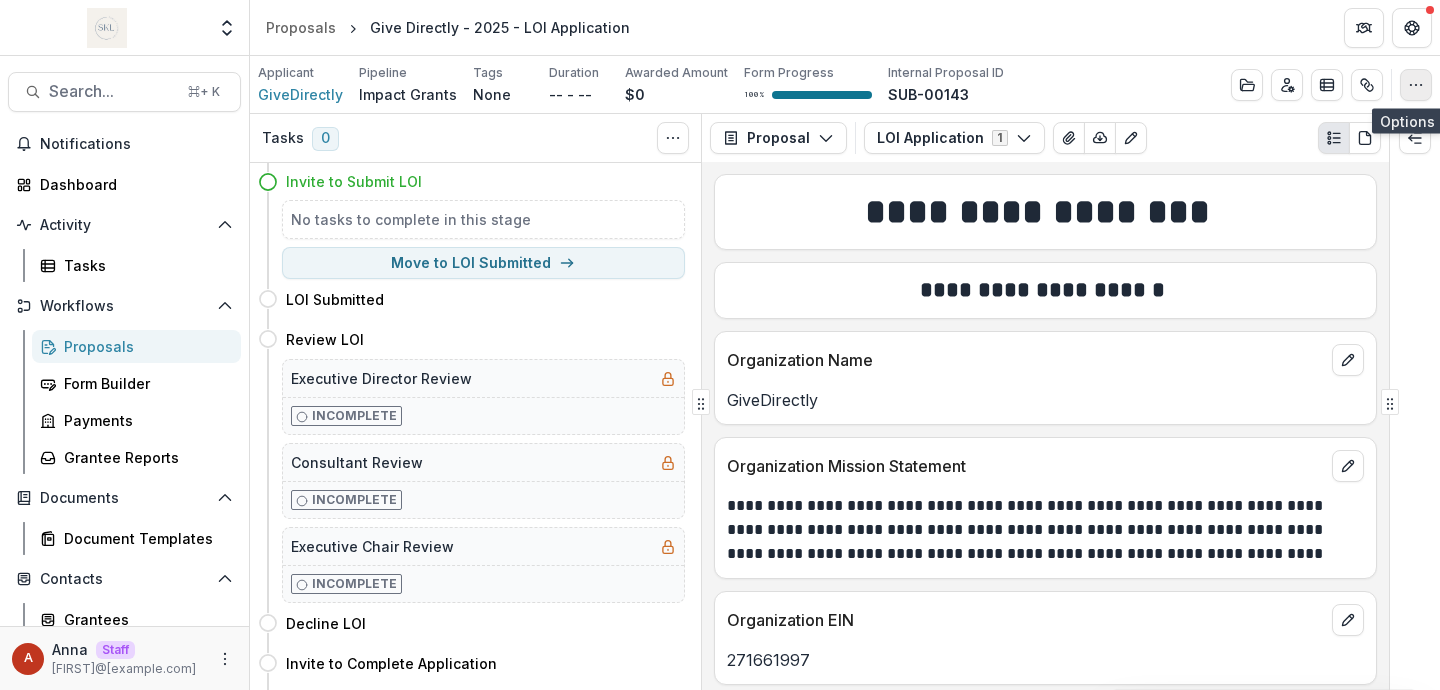 click 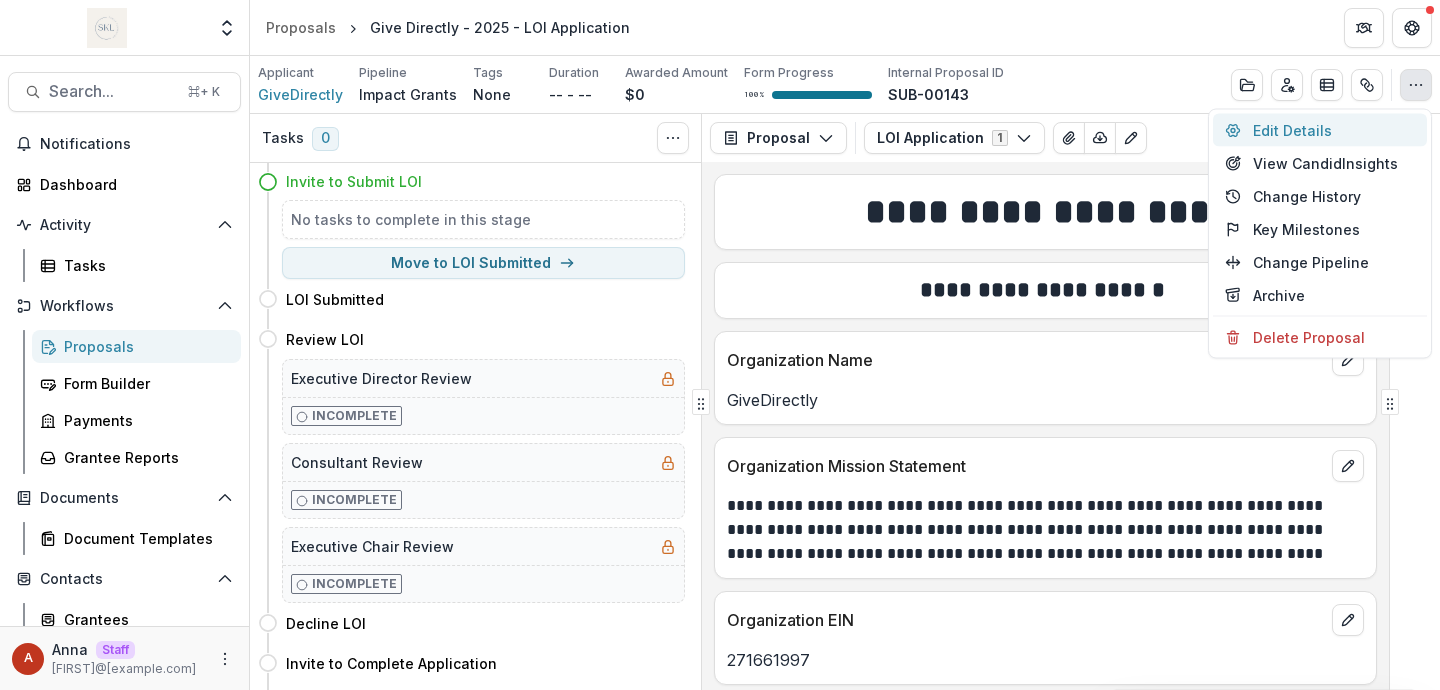click on "Edit Details" at bounding box center (1320, 130) 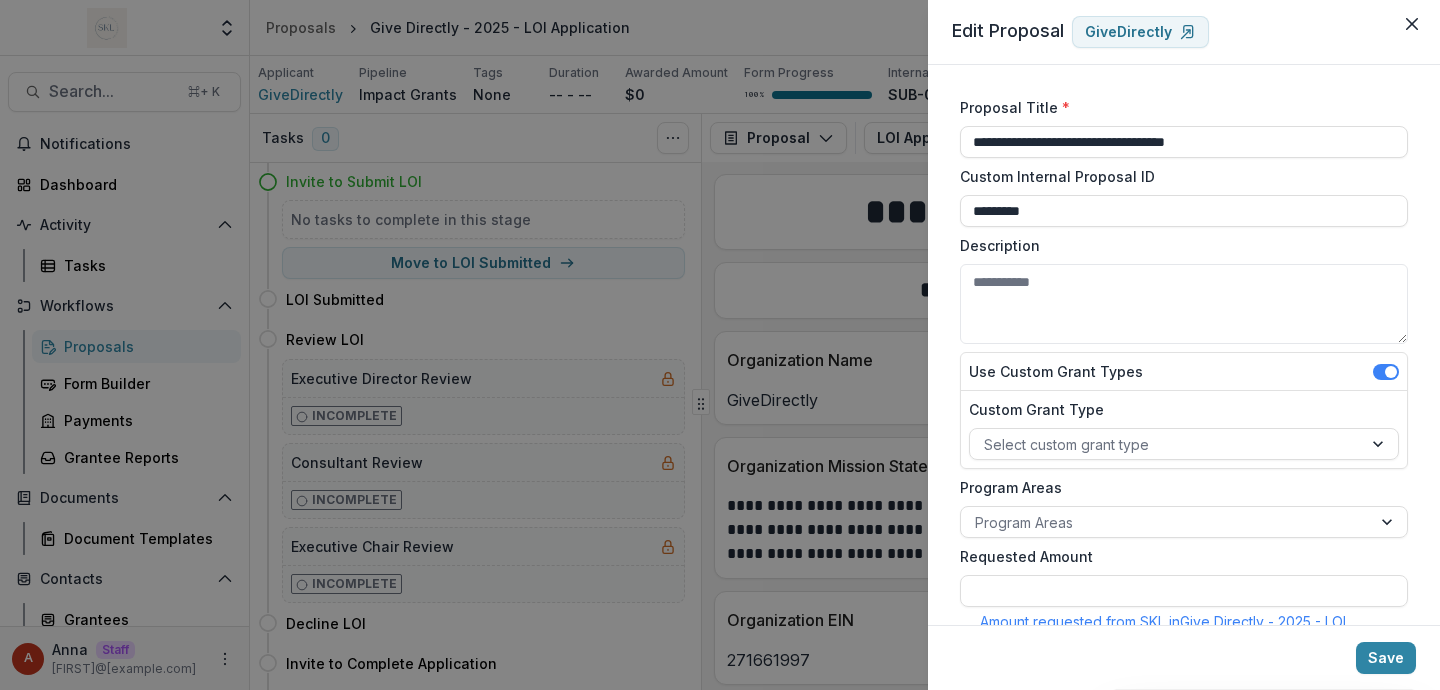 scroll, scrollTop: 605, scrollLeft: 0, axis: vertical 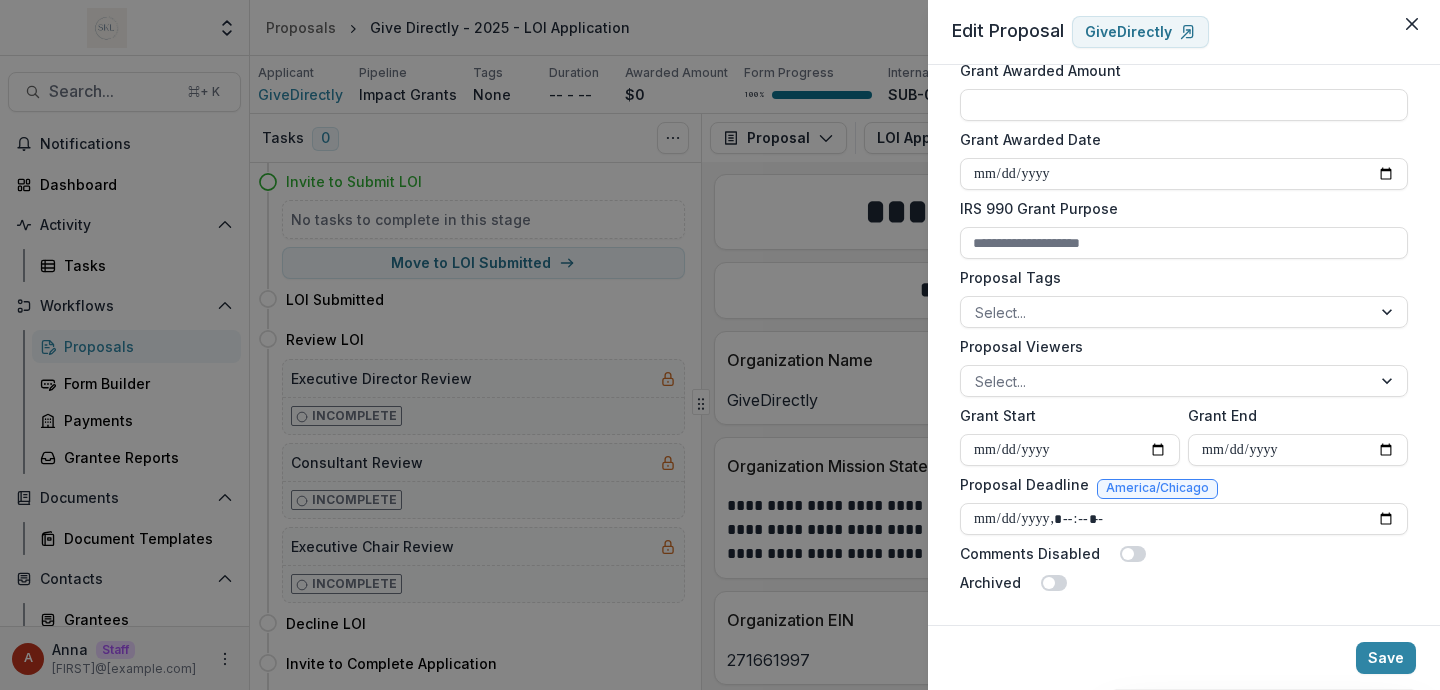 click on "**********" at bounding box center [720, 345] 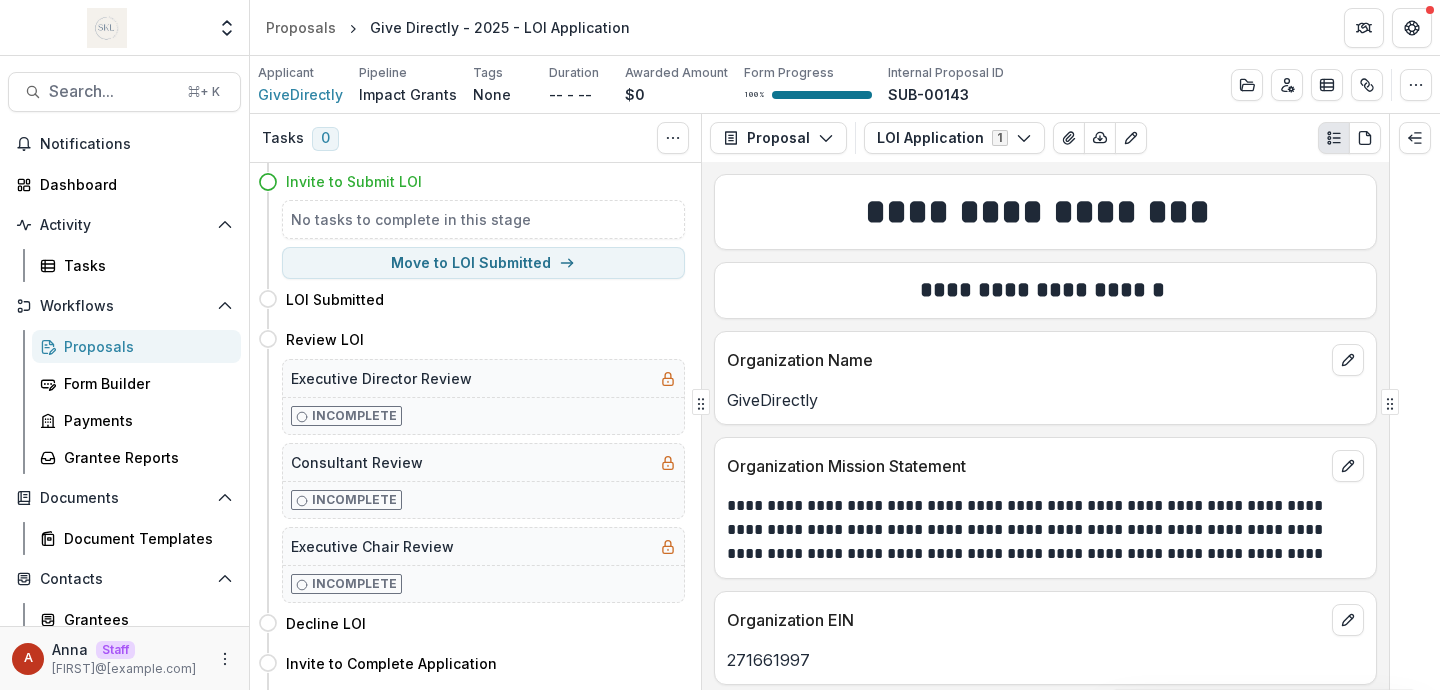 click on "Proposals" at bounding box center (144, 346) 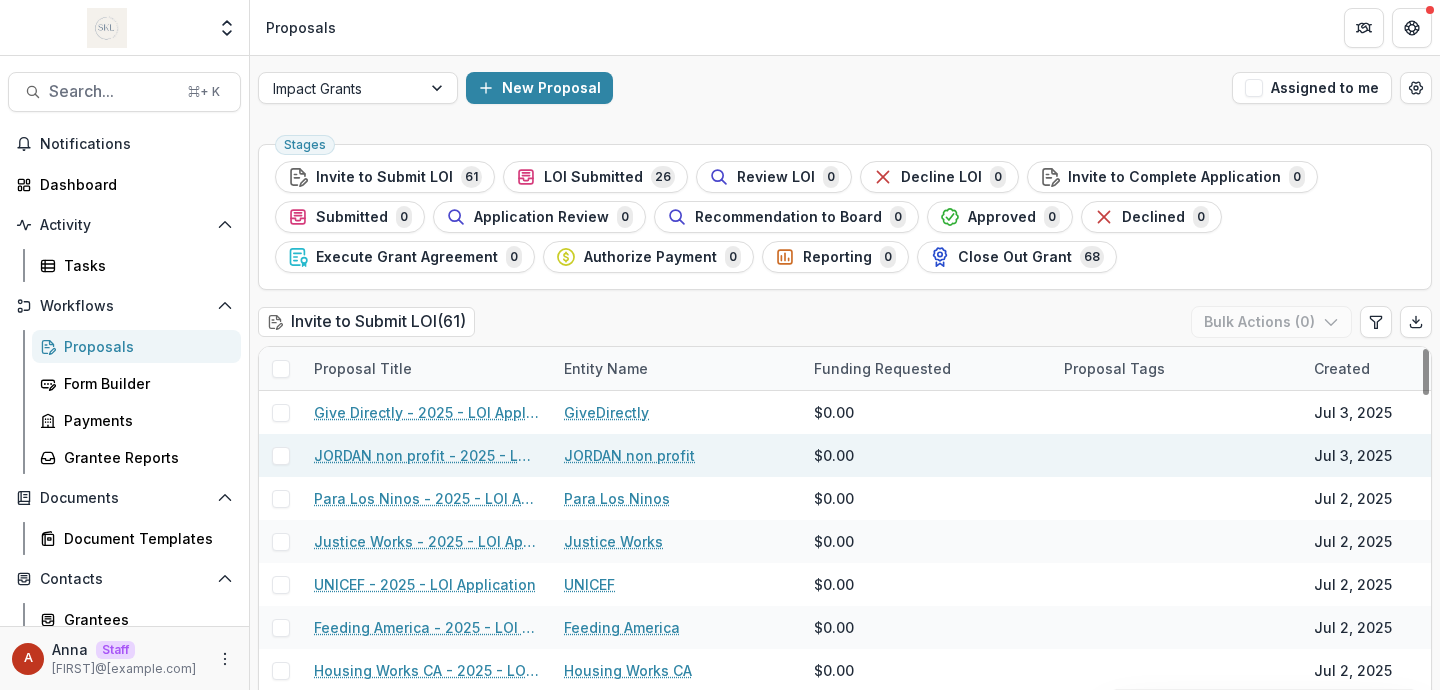 click on "JORDAN non profit - 2025 - LOI Application" at bounding box center [427, 455] 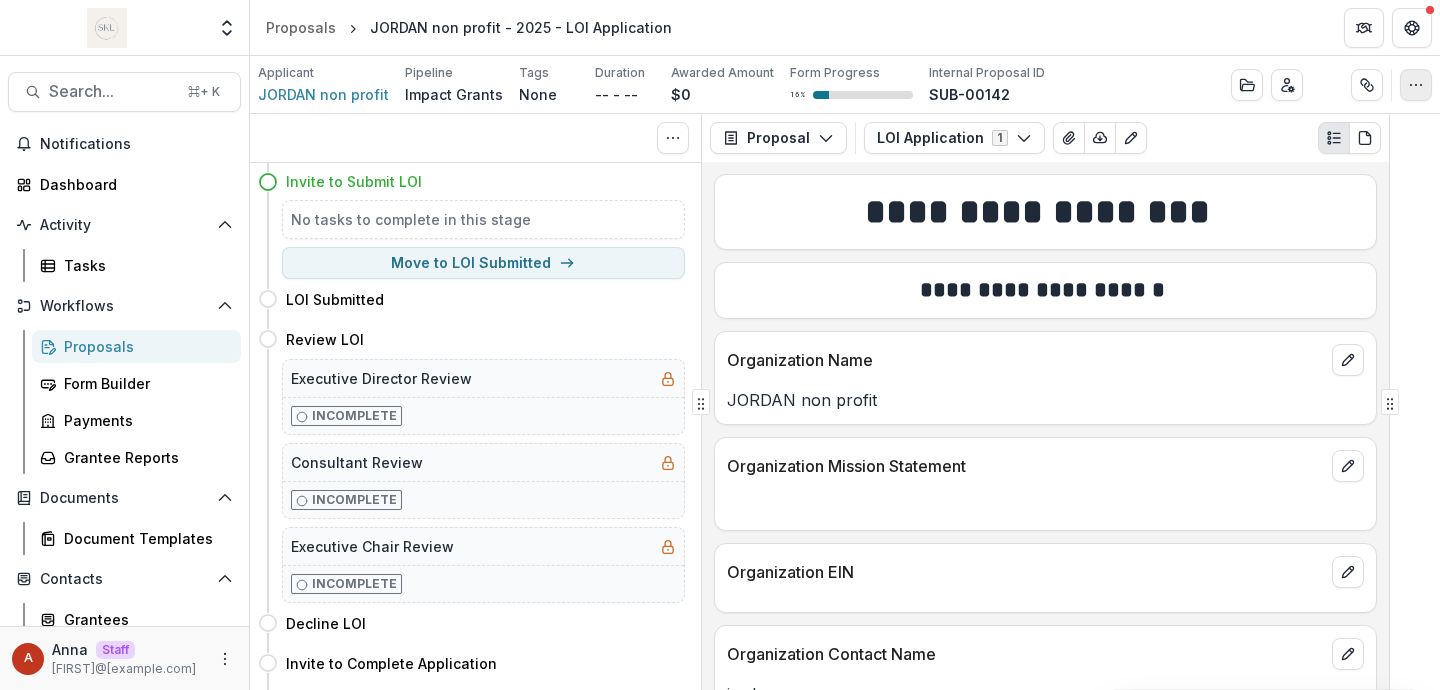 click 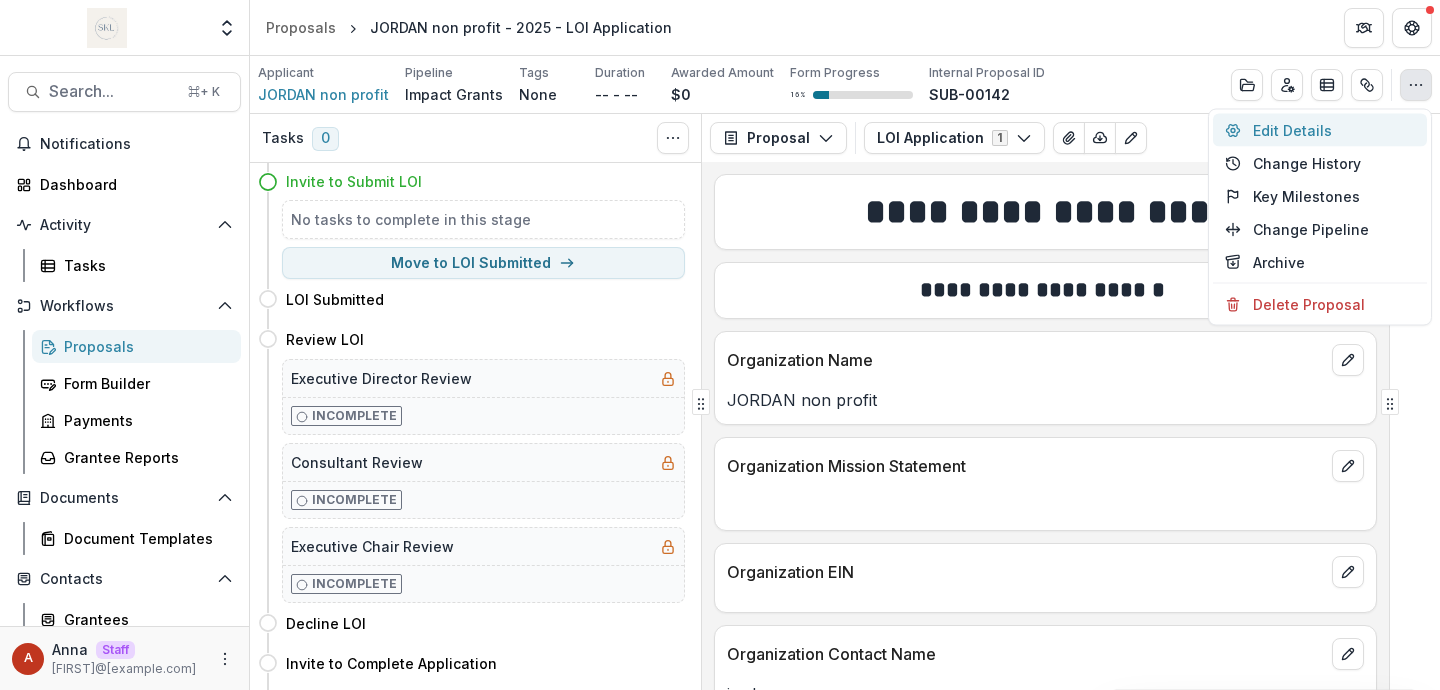click on "Edit Details" at bounding box center (1320, 130) 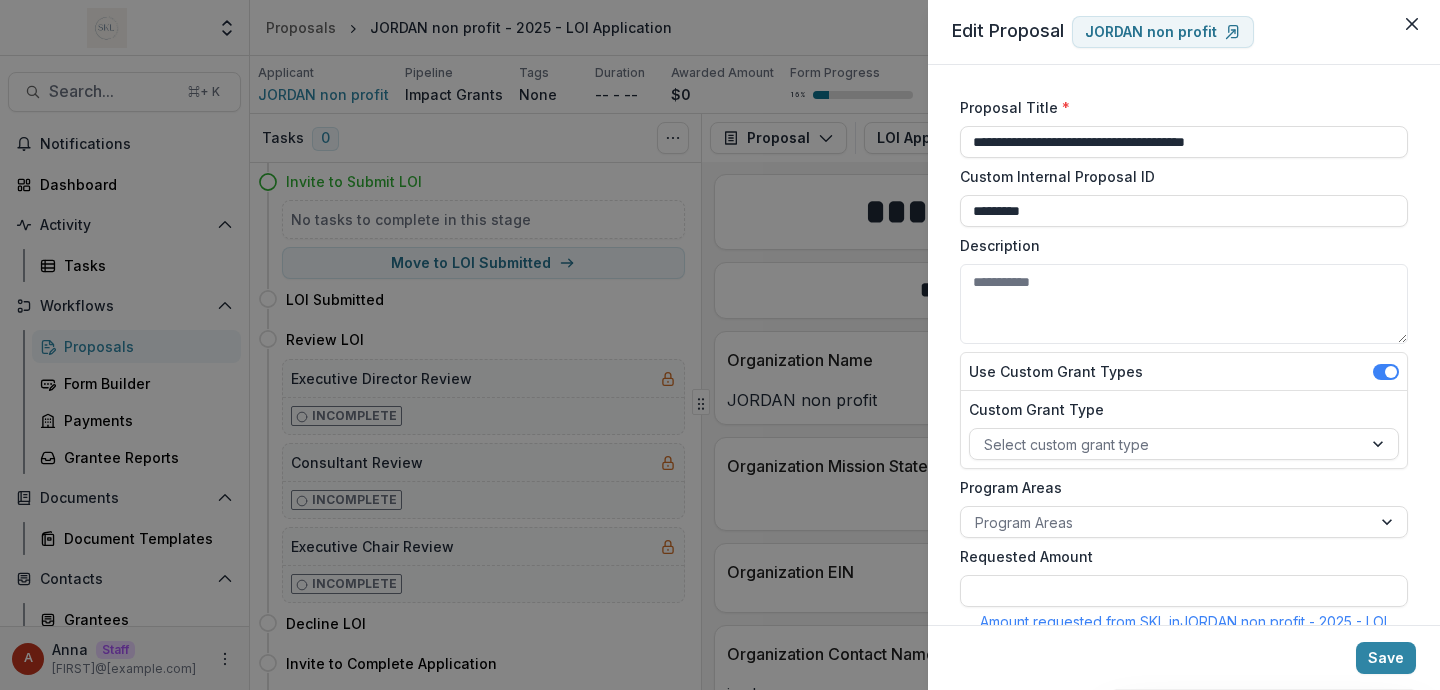 scroll, scrollTop: 605, scrollLeft: 0, axis: vertical 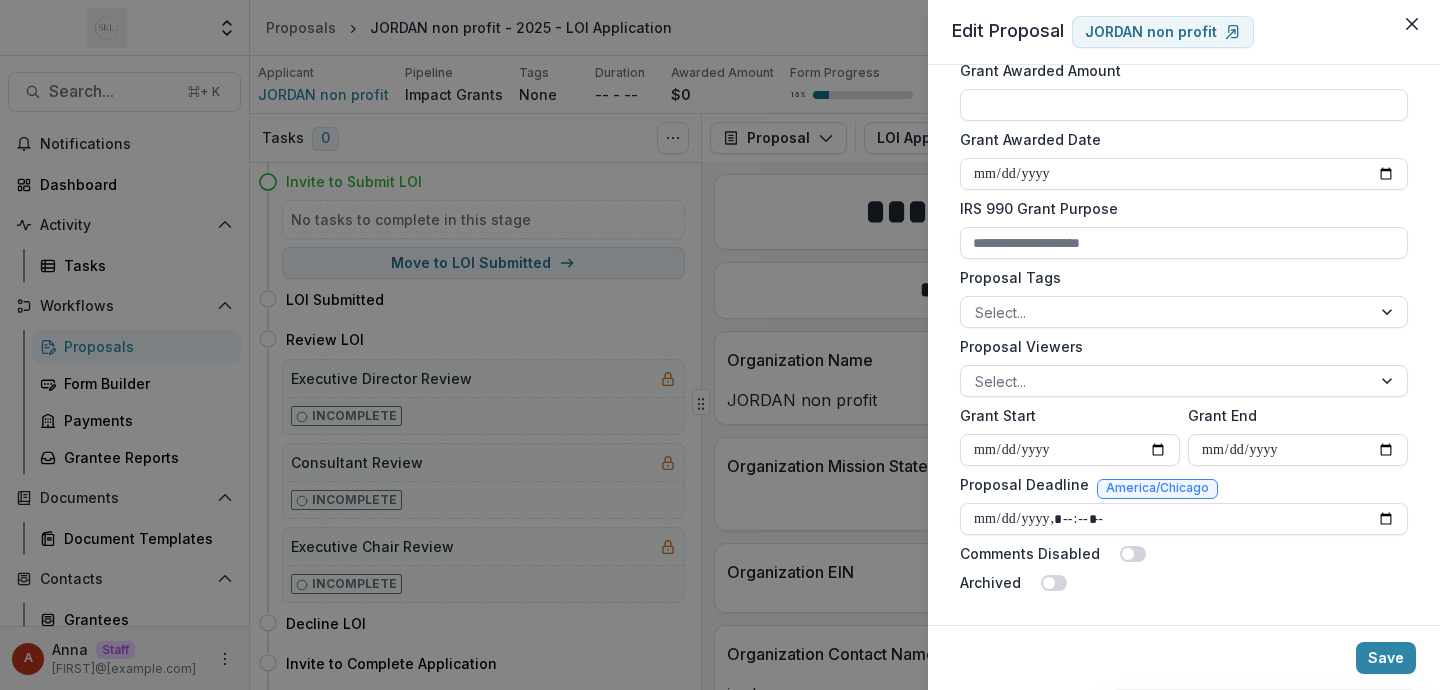 click on "**********" at bounding box center (720, 345) 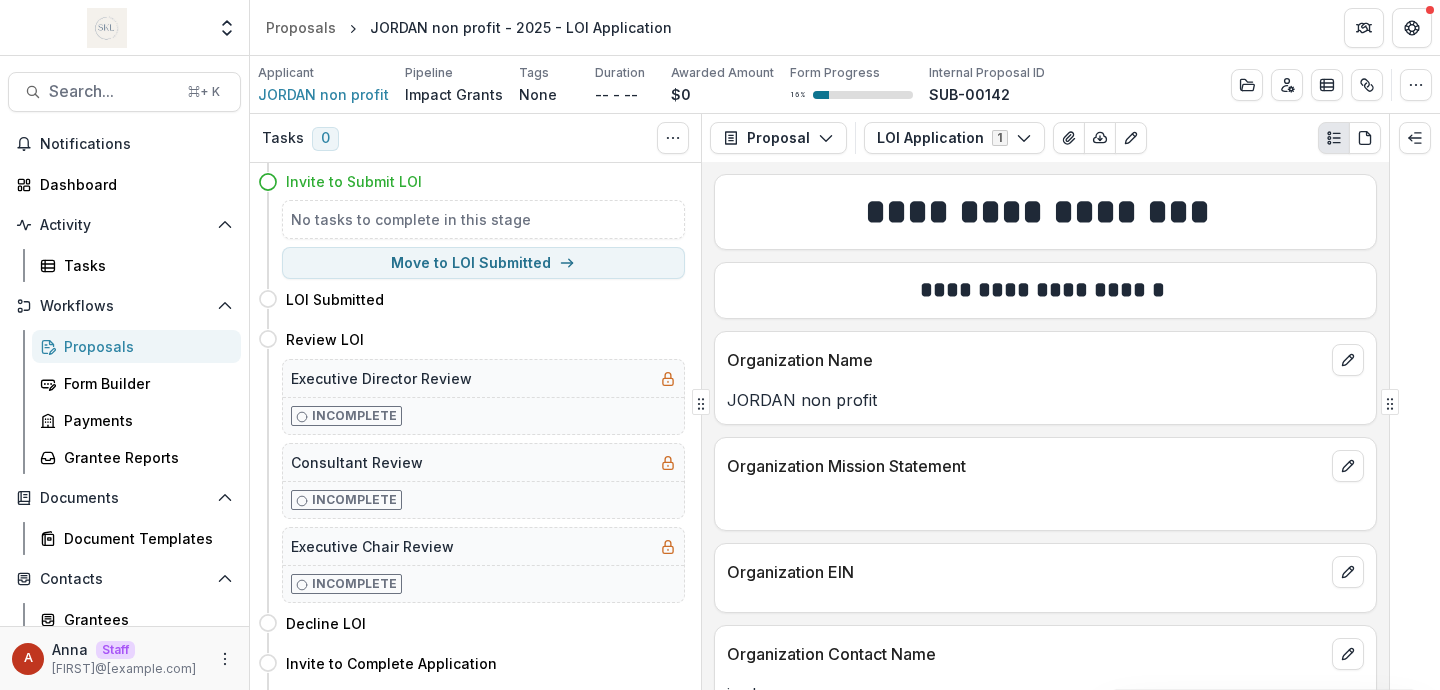 click on "Proposals" at bounding box center [144, 346] 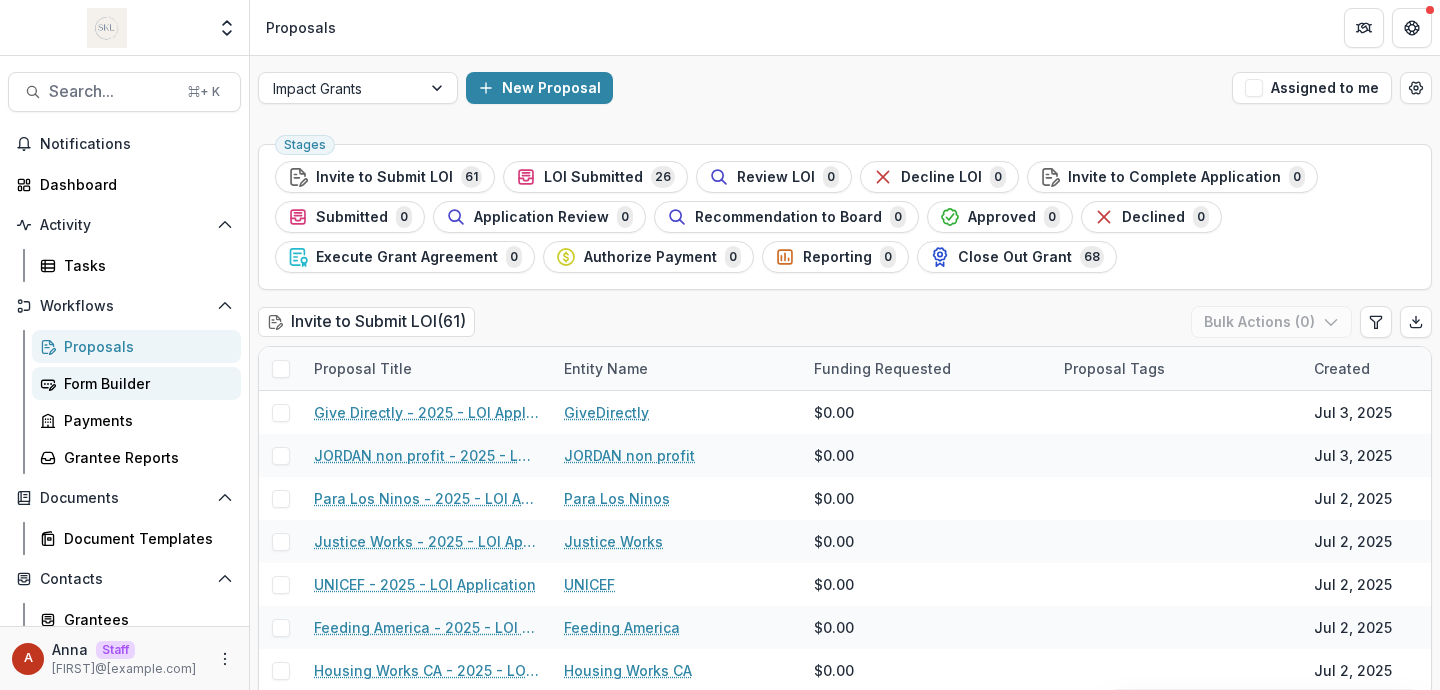 click on "Form Builder" at bounding box center [144, 383] 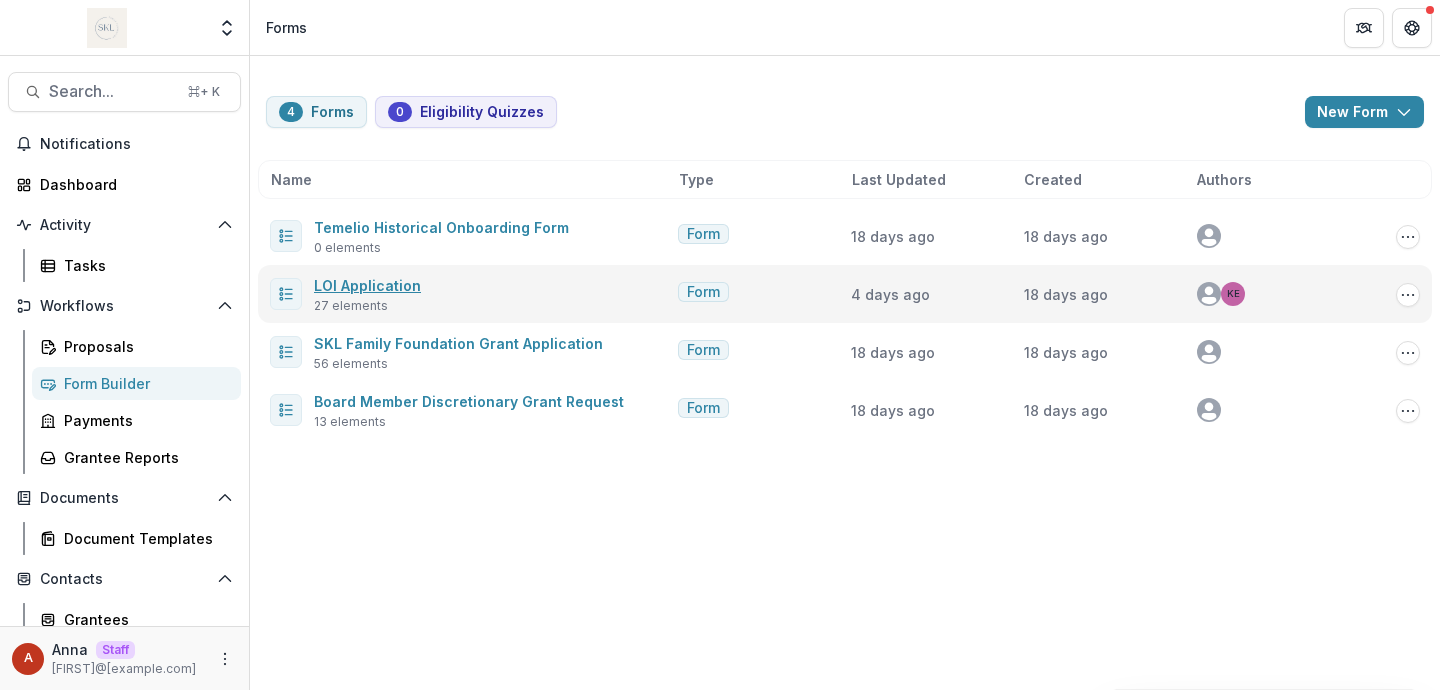 click on "LOI Application" at bounding box center (367, 285) 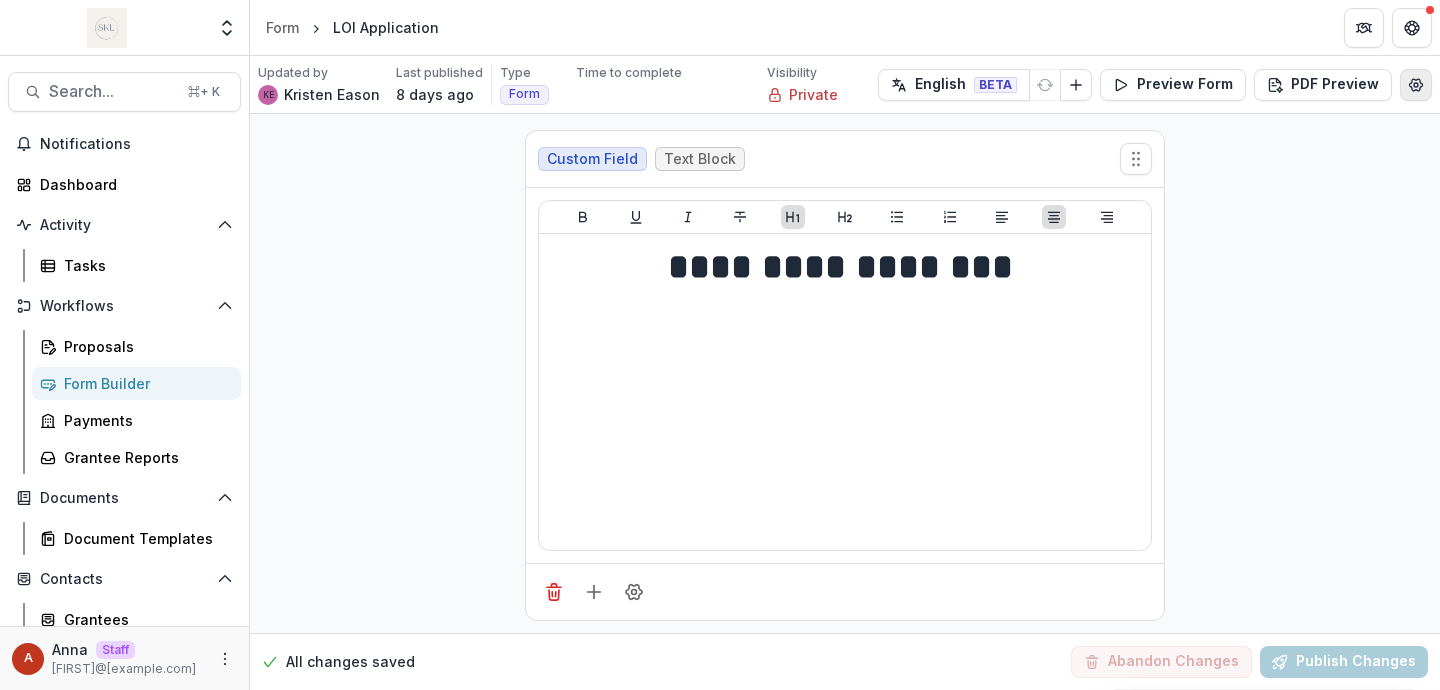 click 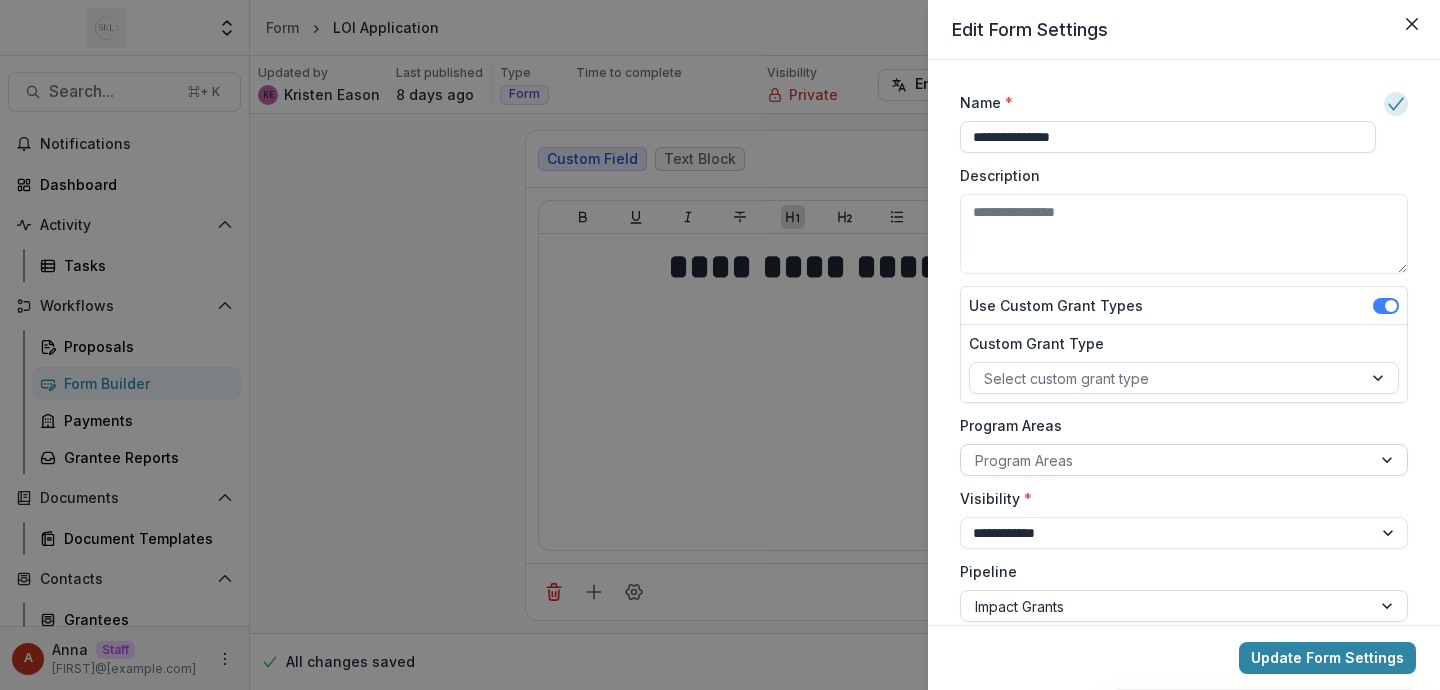scroll, scrollTop: 327, scrollLeft: 0, axis: vertical 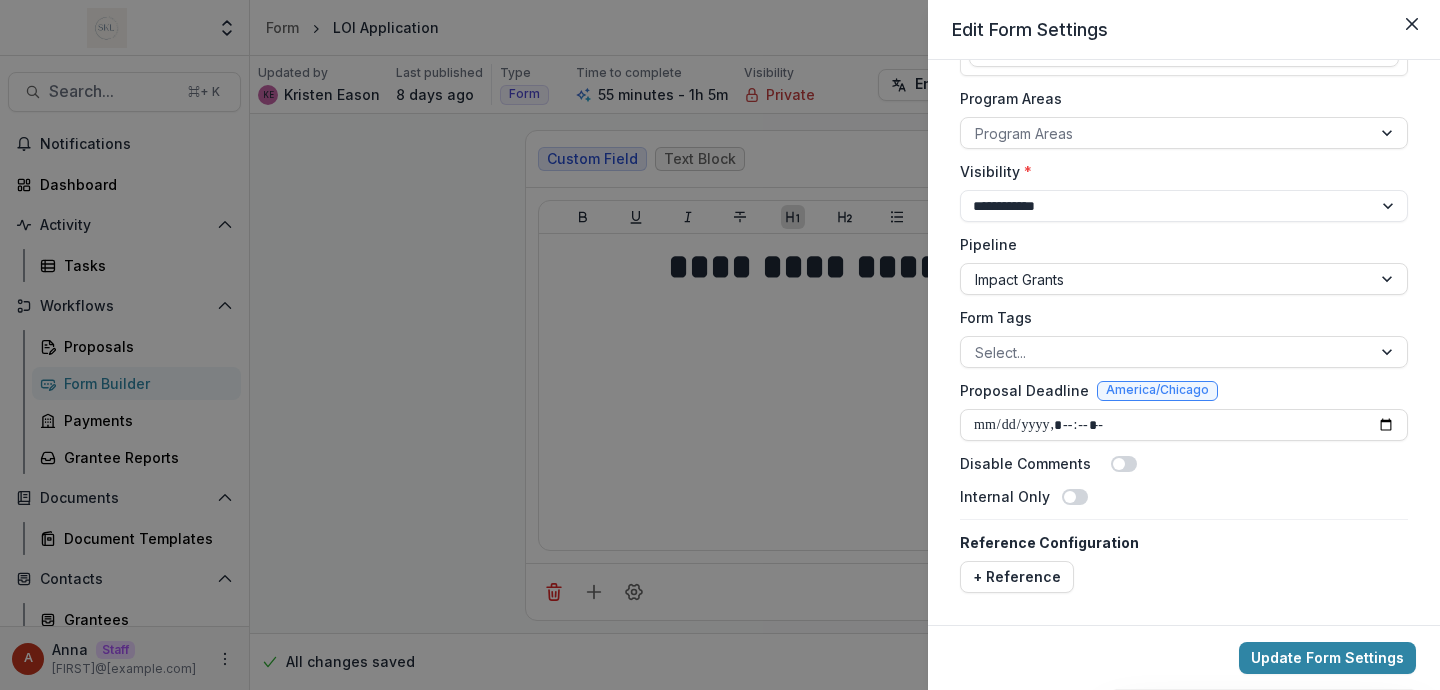 type 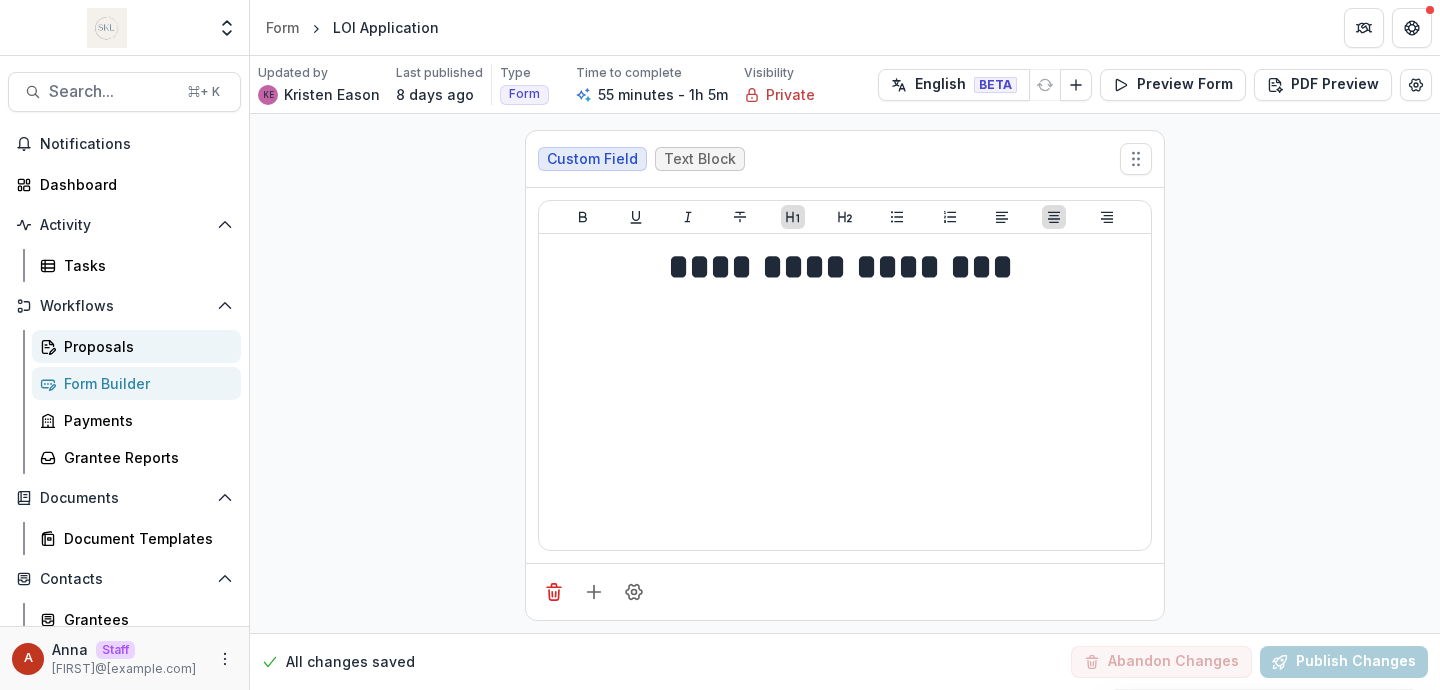 click on "Proposals" at bounding box center [144, 346] 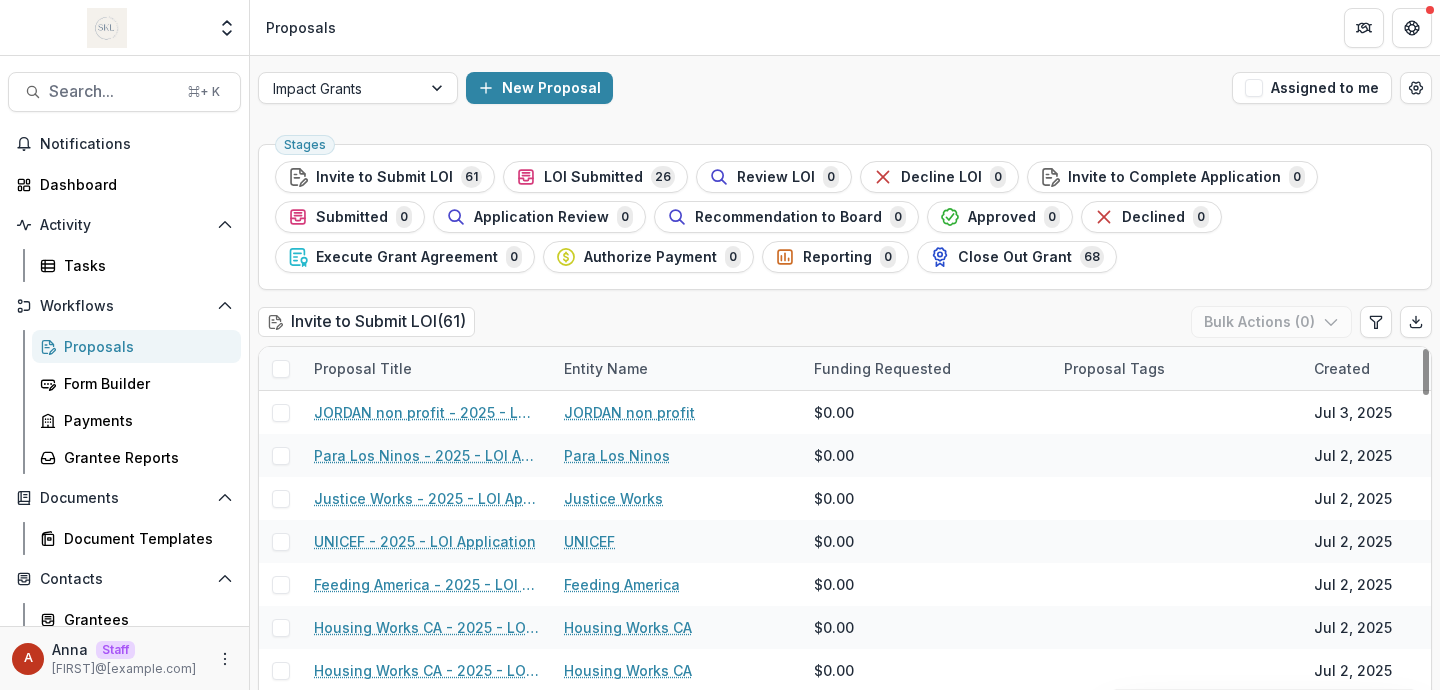 click at bounding box center [281, 369] 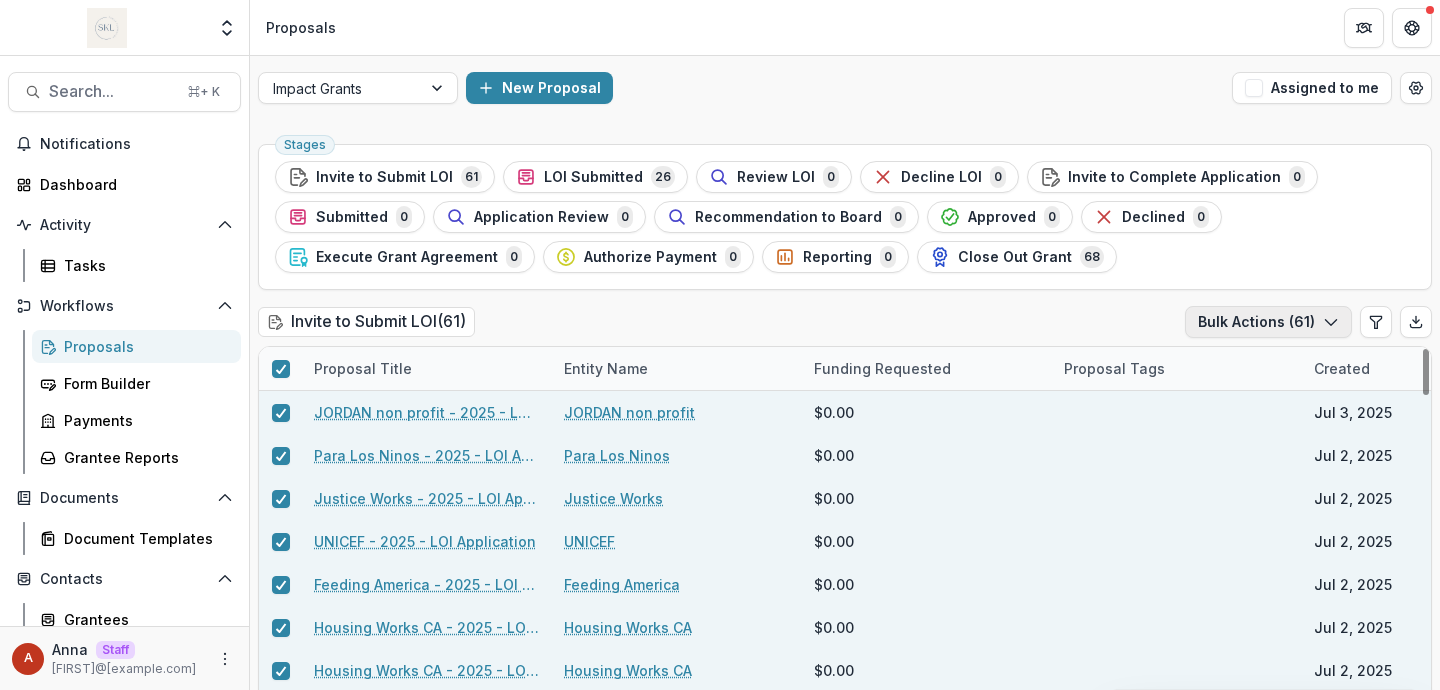click 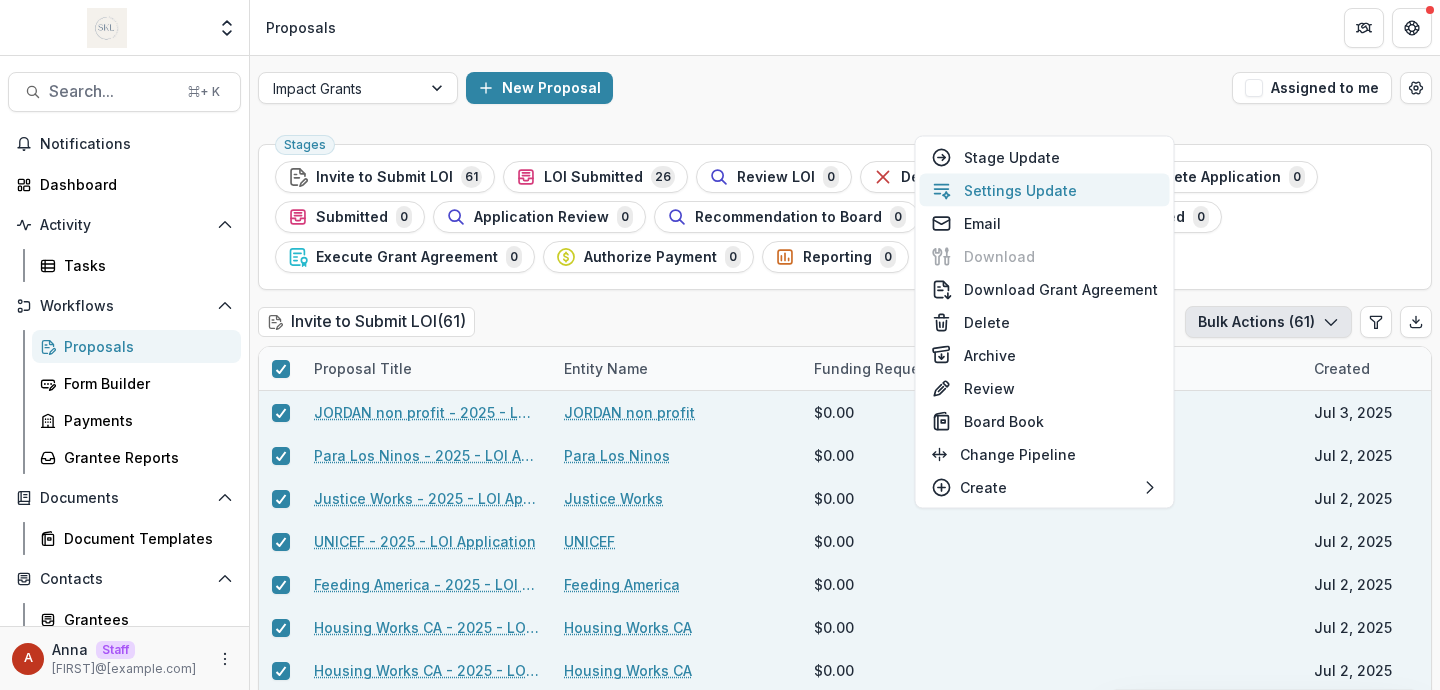click on "Settings Update" at bounding box center (1045, 190) 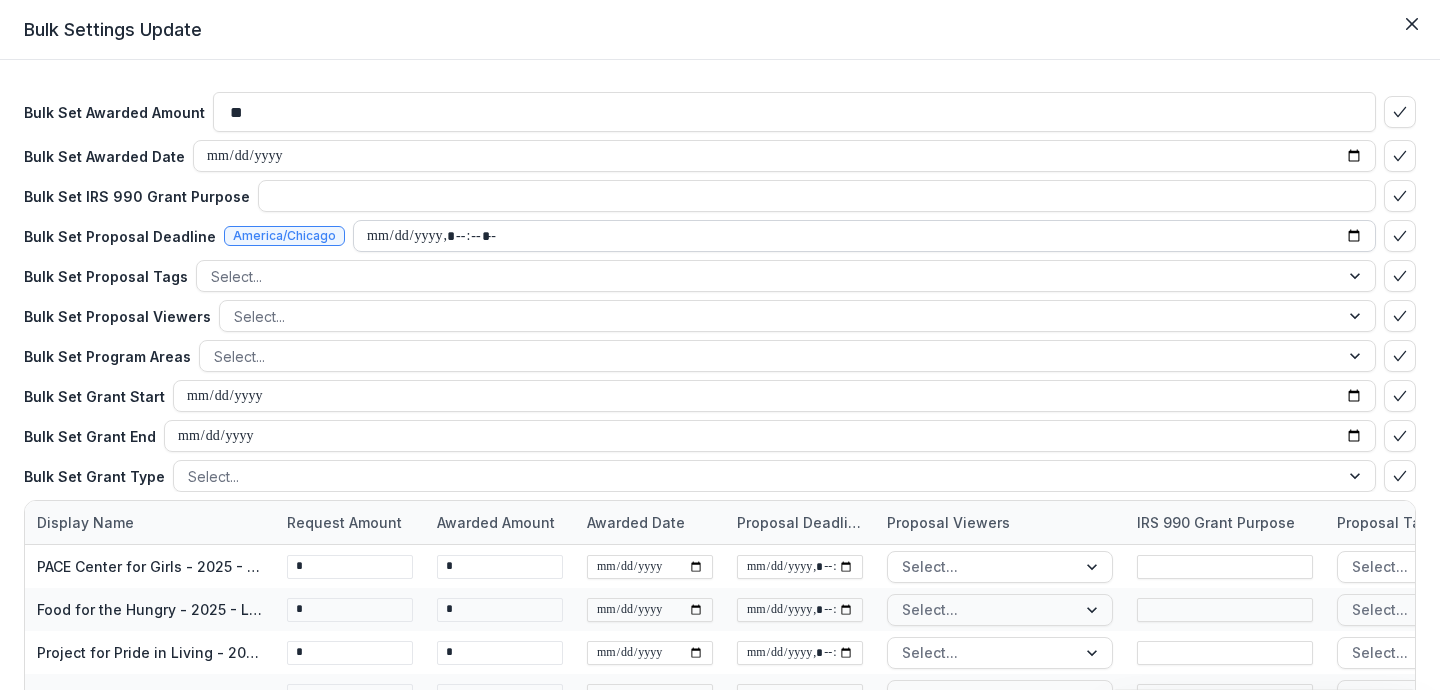 scroll, scrollTop: 0, scrollLeft: 0, axis: both 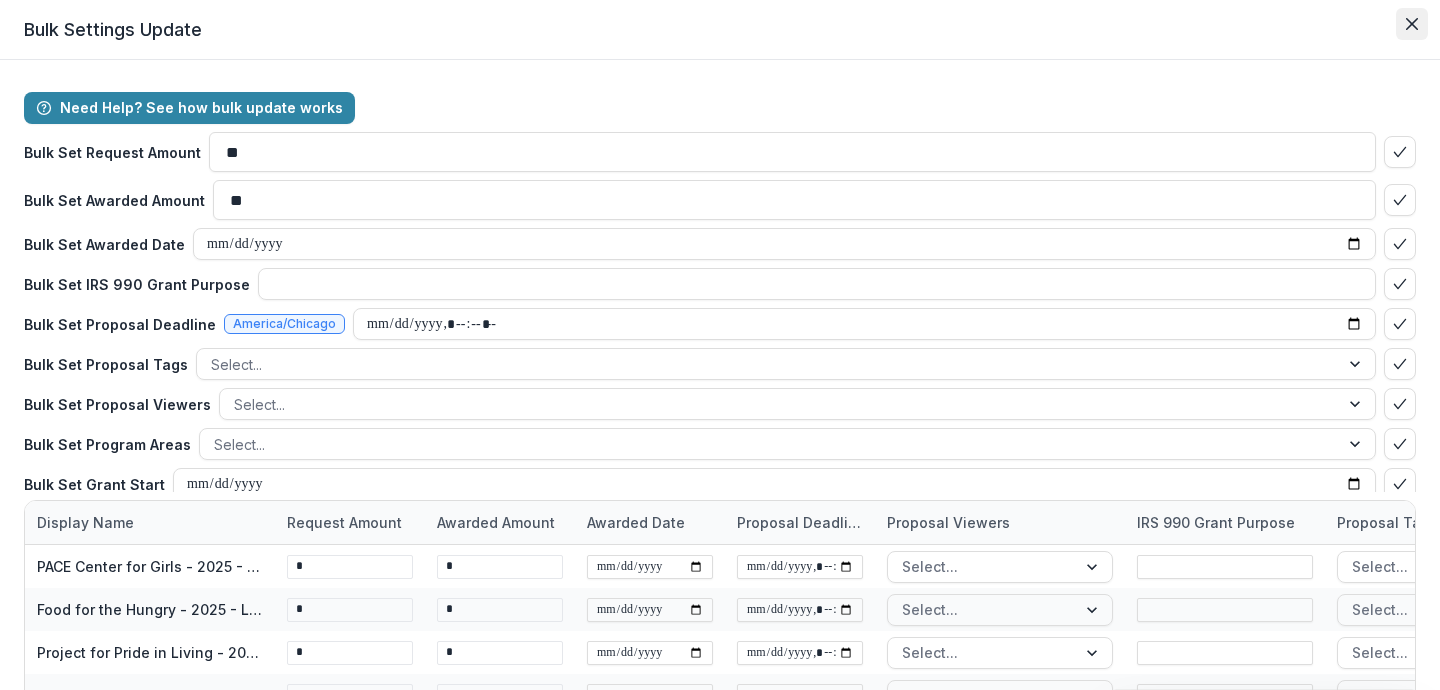 click at bounding box center [1412, 24] 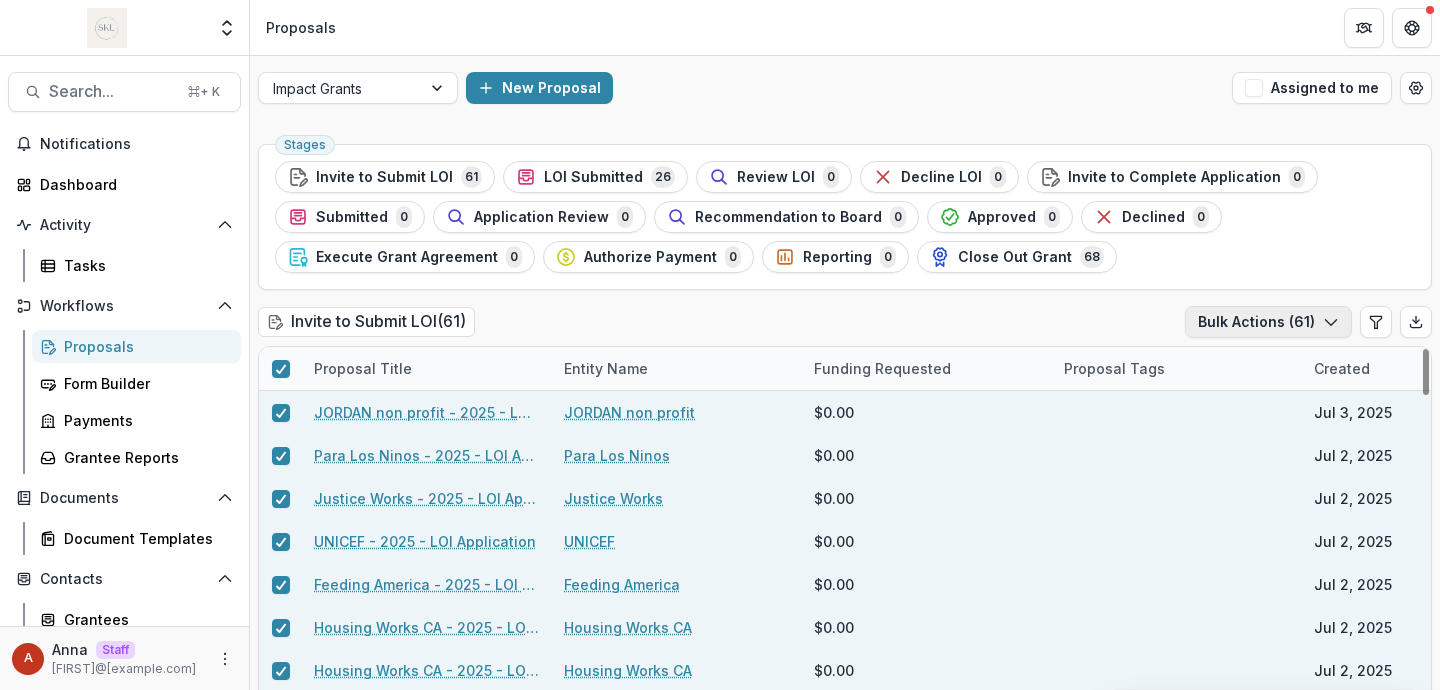 click 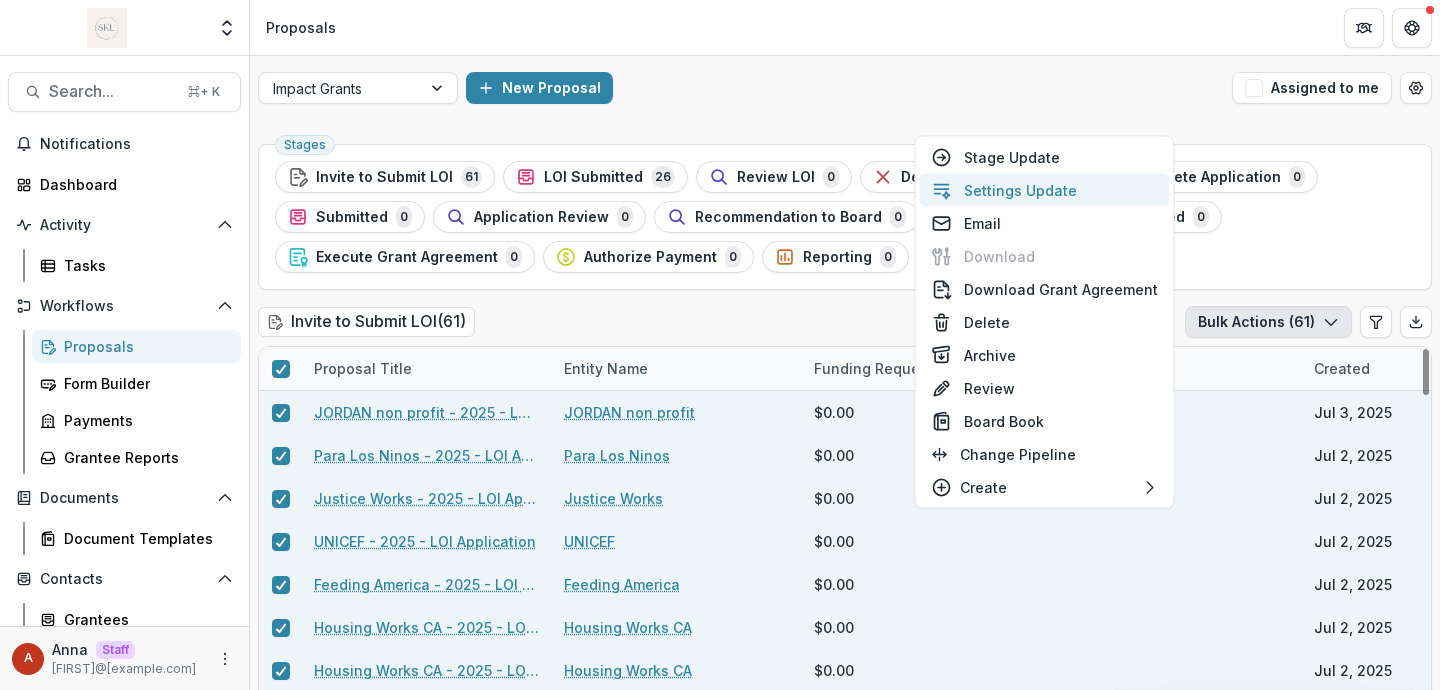 type 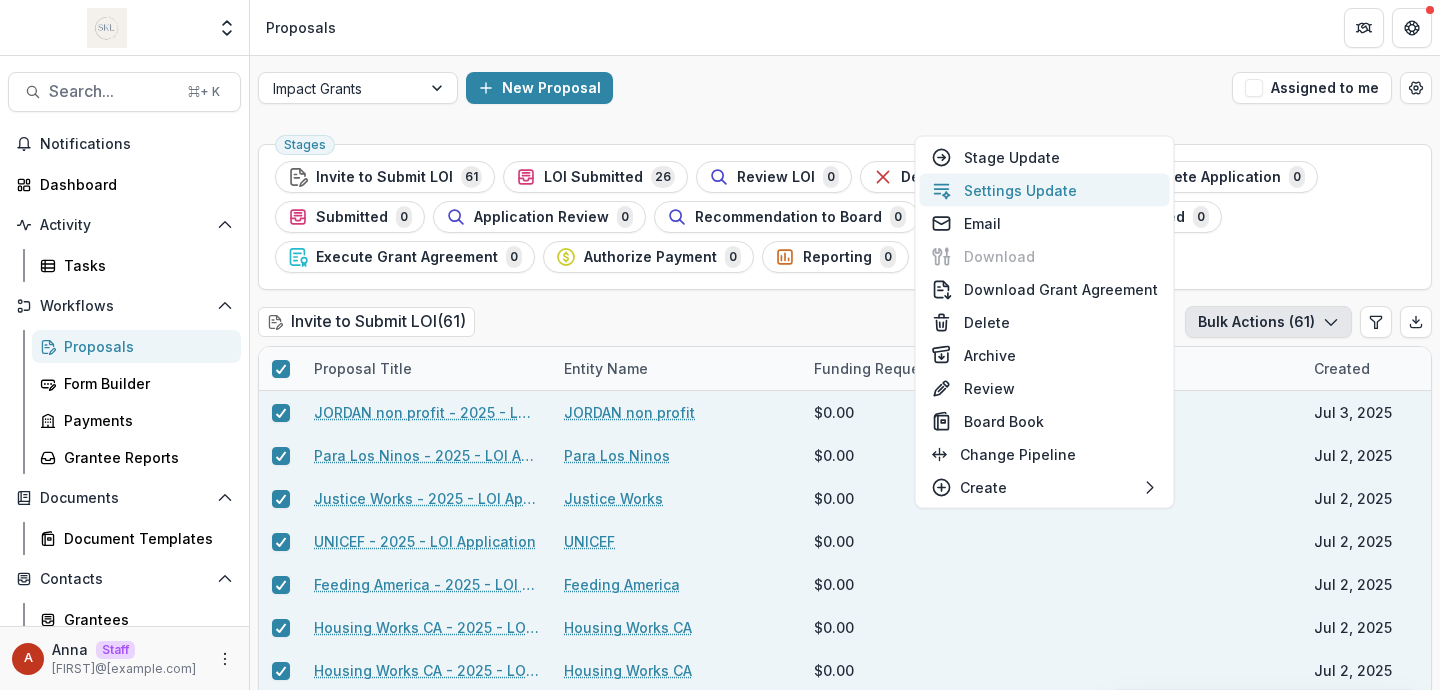 click on "Settings Update" at bounding box center [1045, 190] 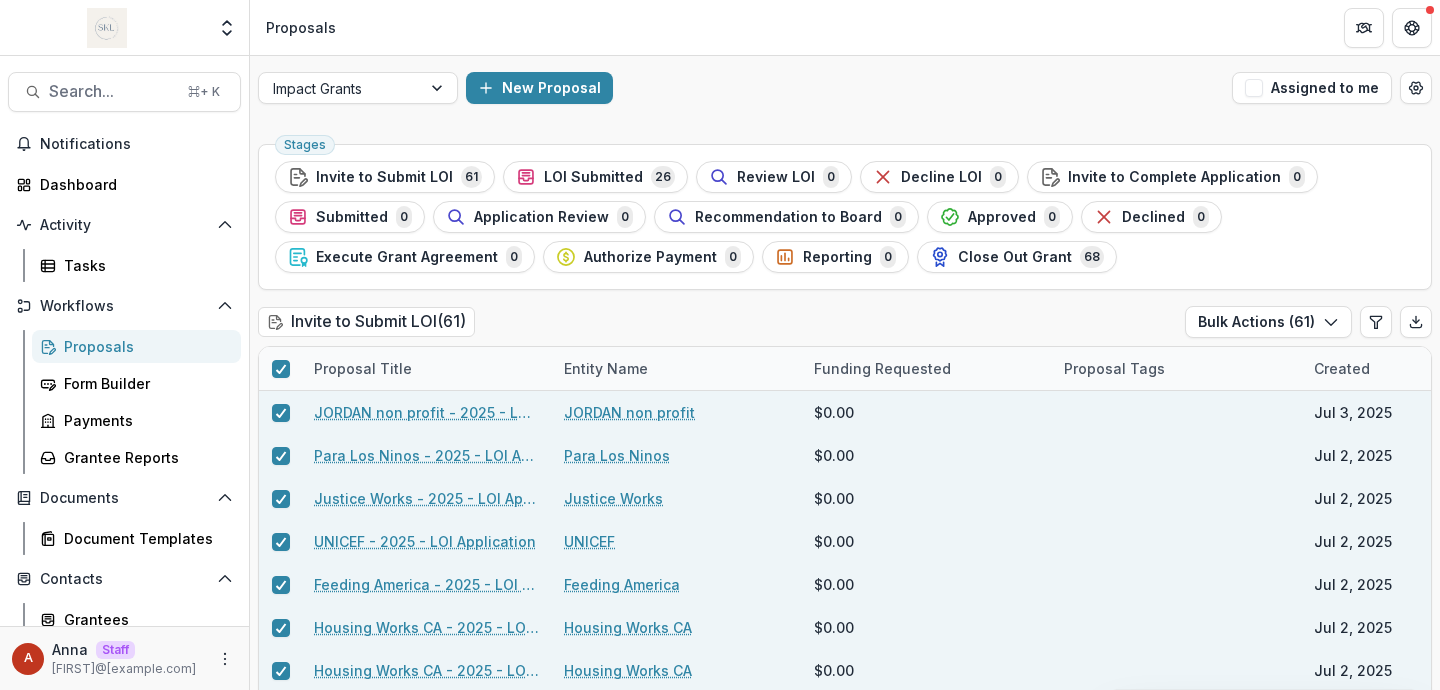 type on "**" 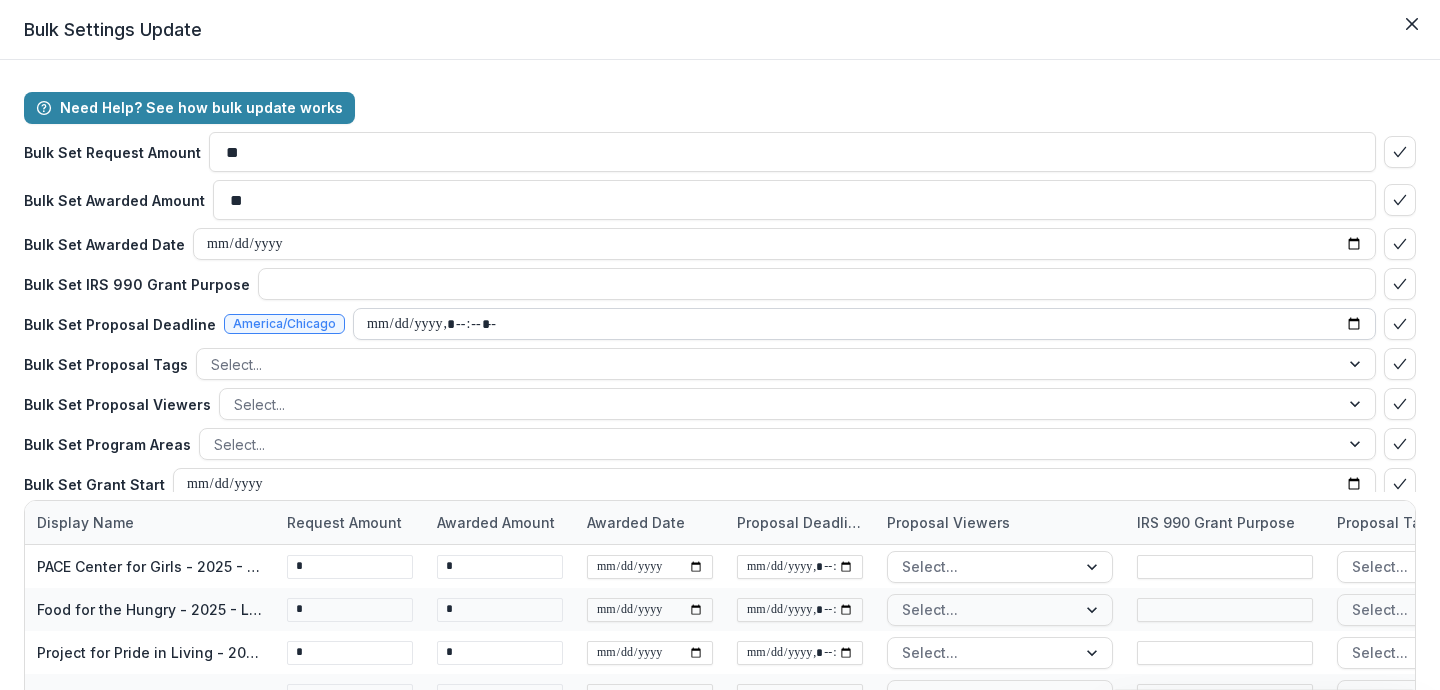 click at bounding box center [864, 324] 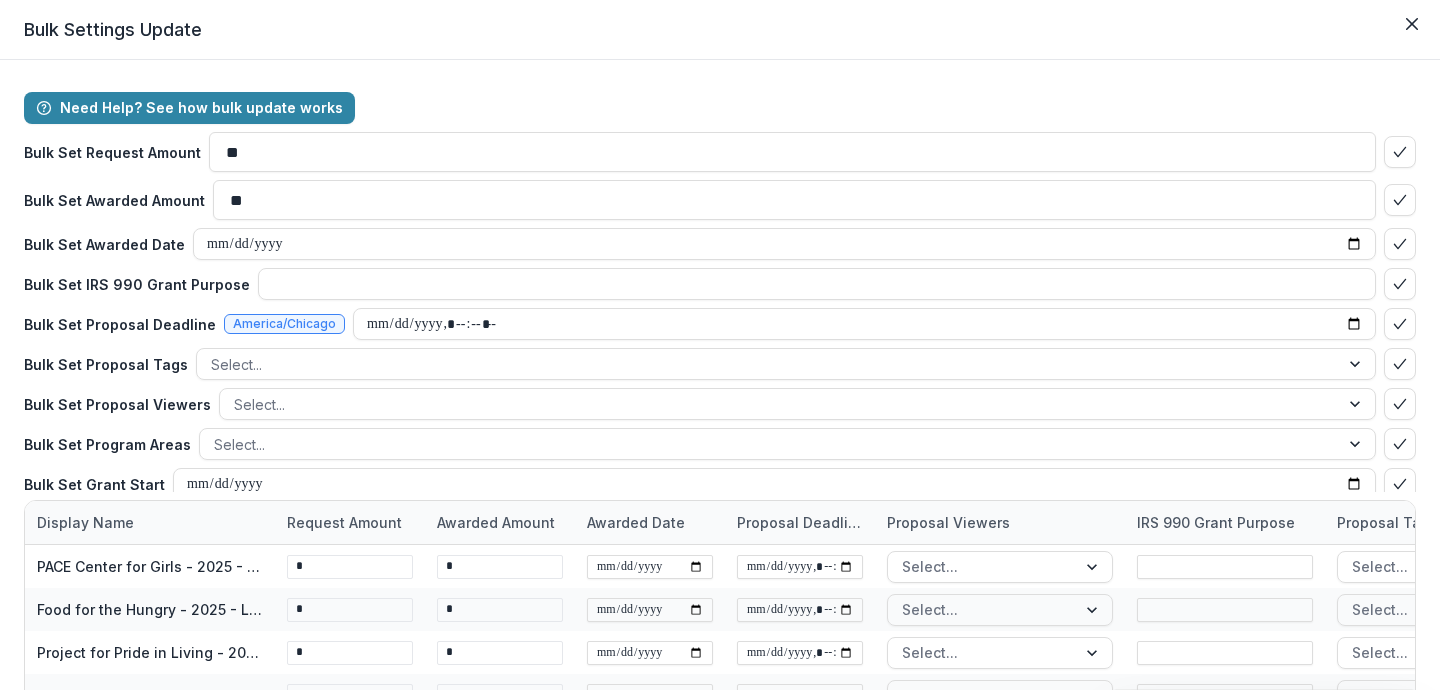 type on "**********" 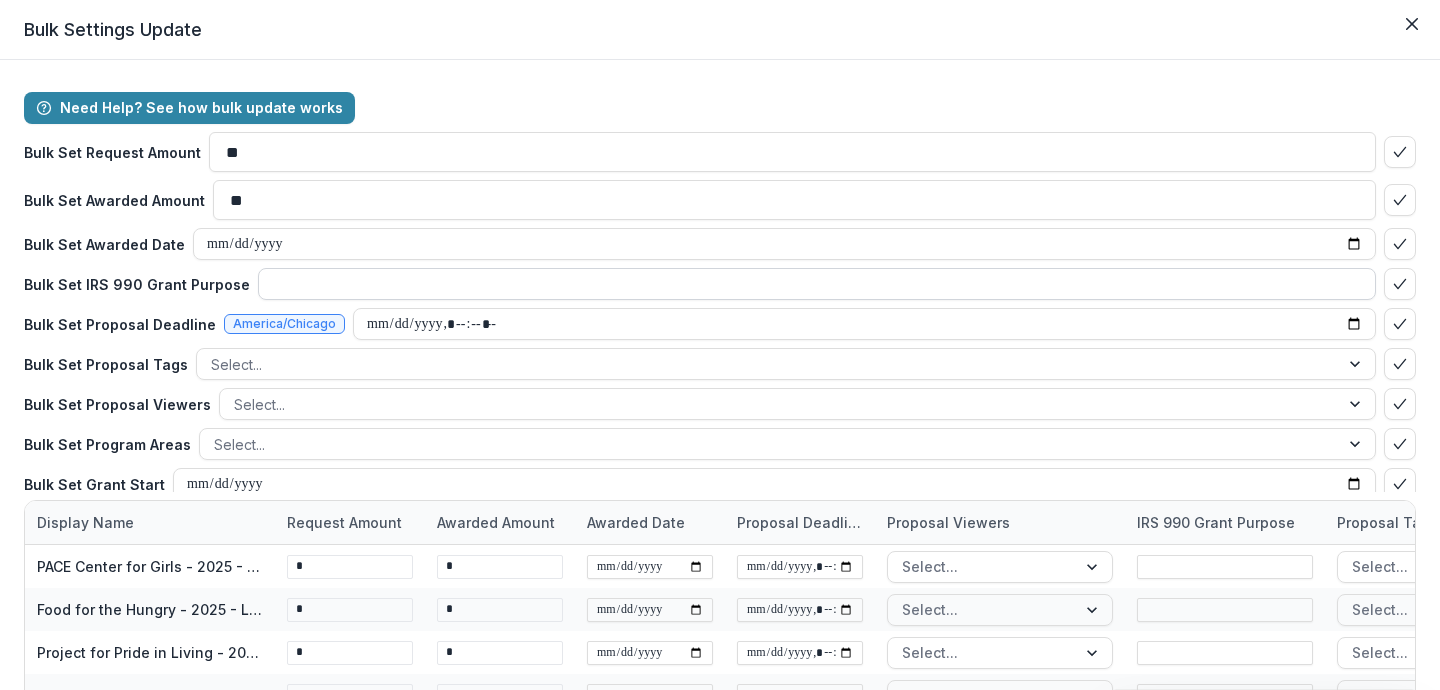 scroll, scrollTop: 88, scrollLeft: 0, axis: vertical 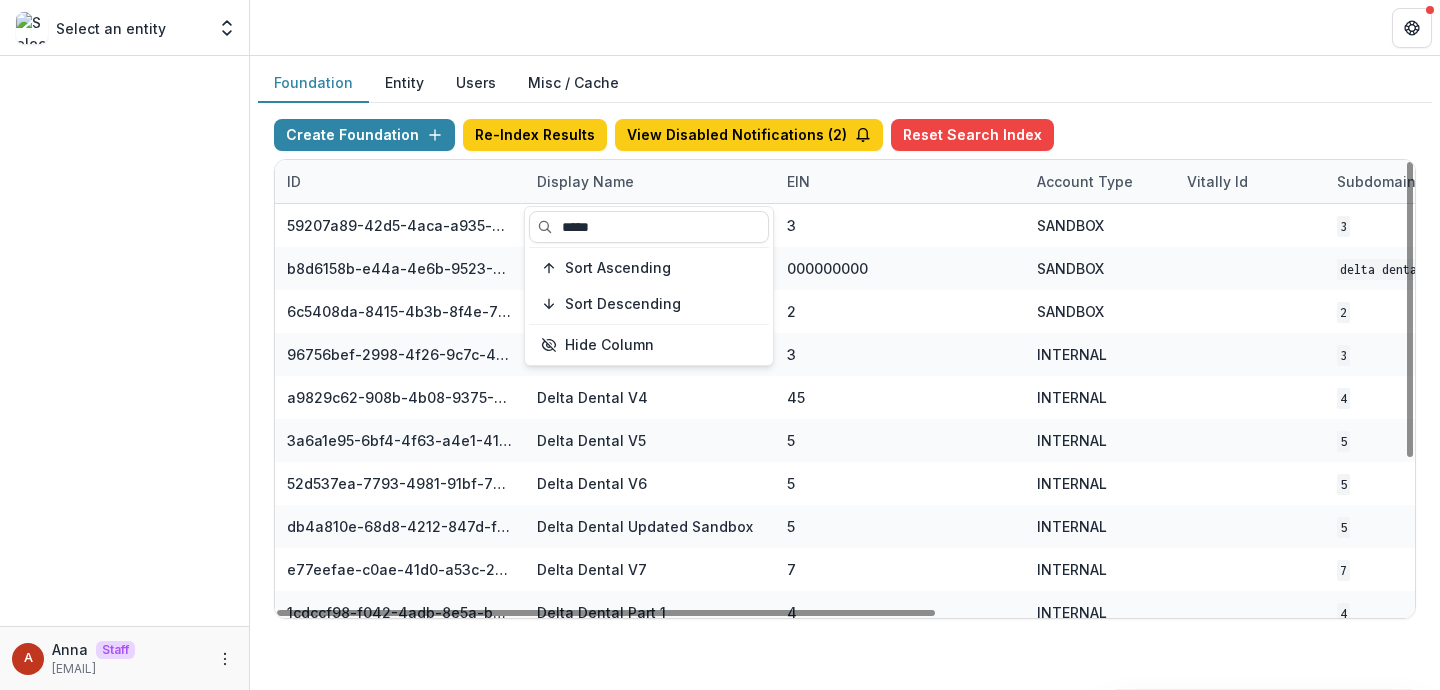 type on "*****" 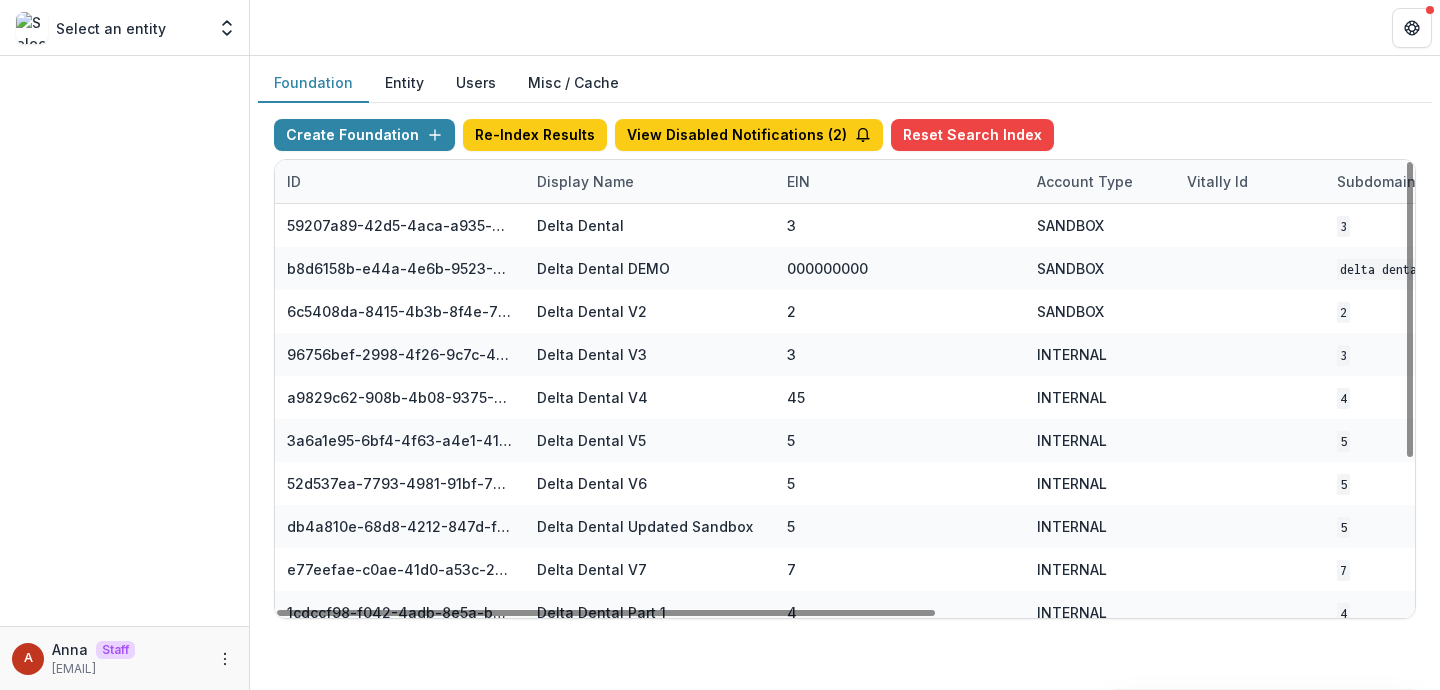 click at bounding box center [845, 27] 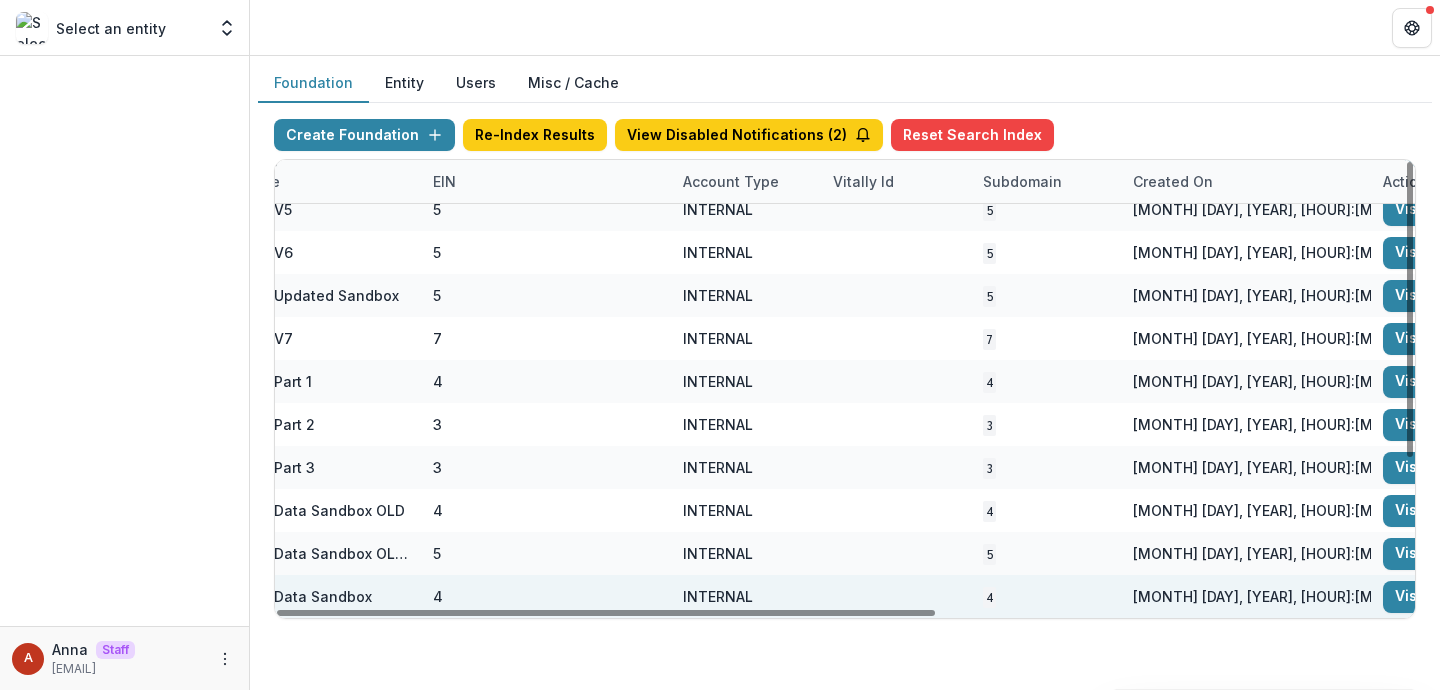 scroll, scrollTop: 231, scrollLeft: 810, axis: both 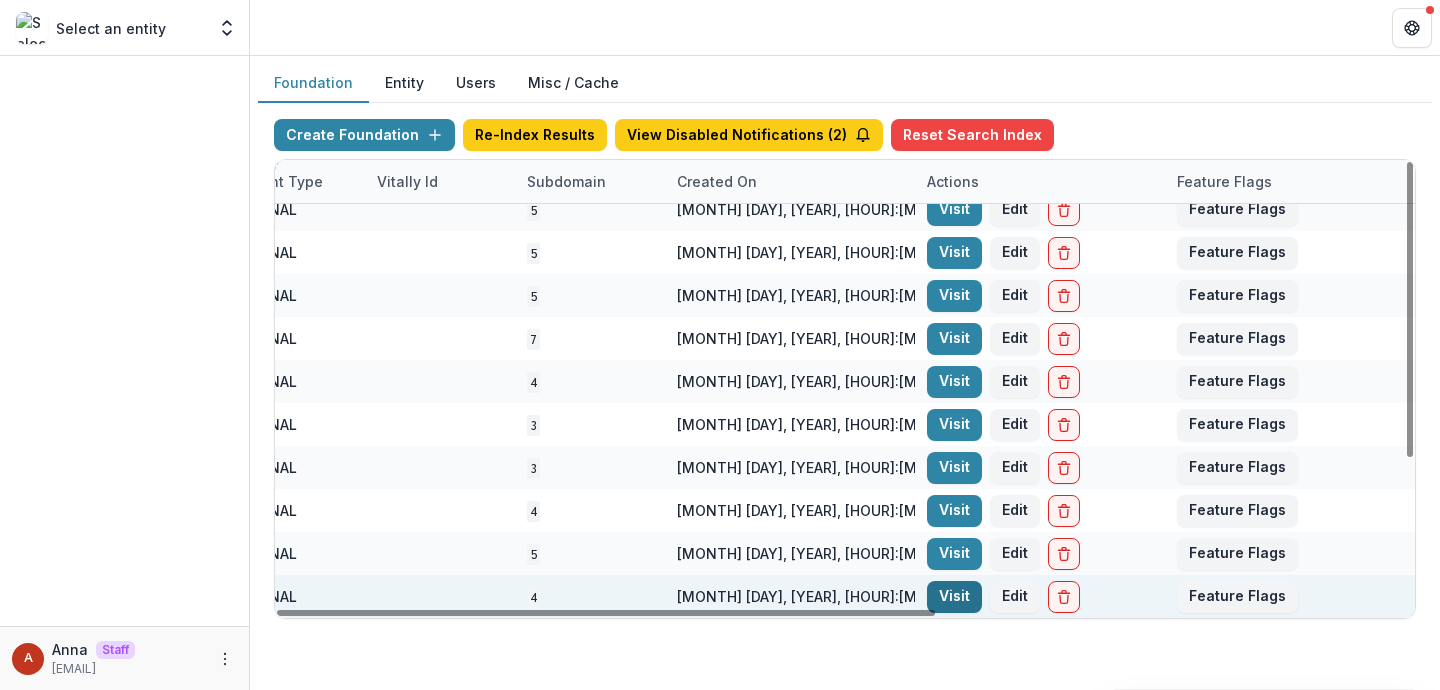 click on "Visit" at bounding box center (954, 597) 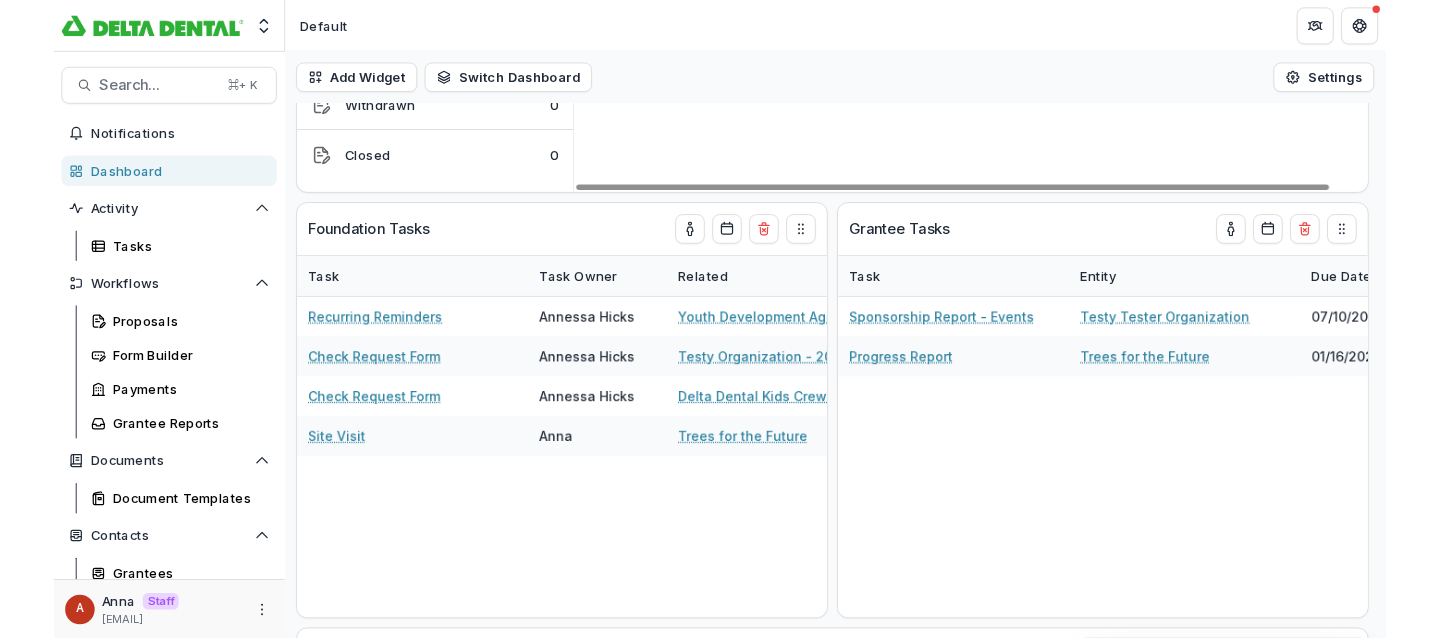 scroll, scrollTop: 792, scrollLeft: 0, axis: vertical 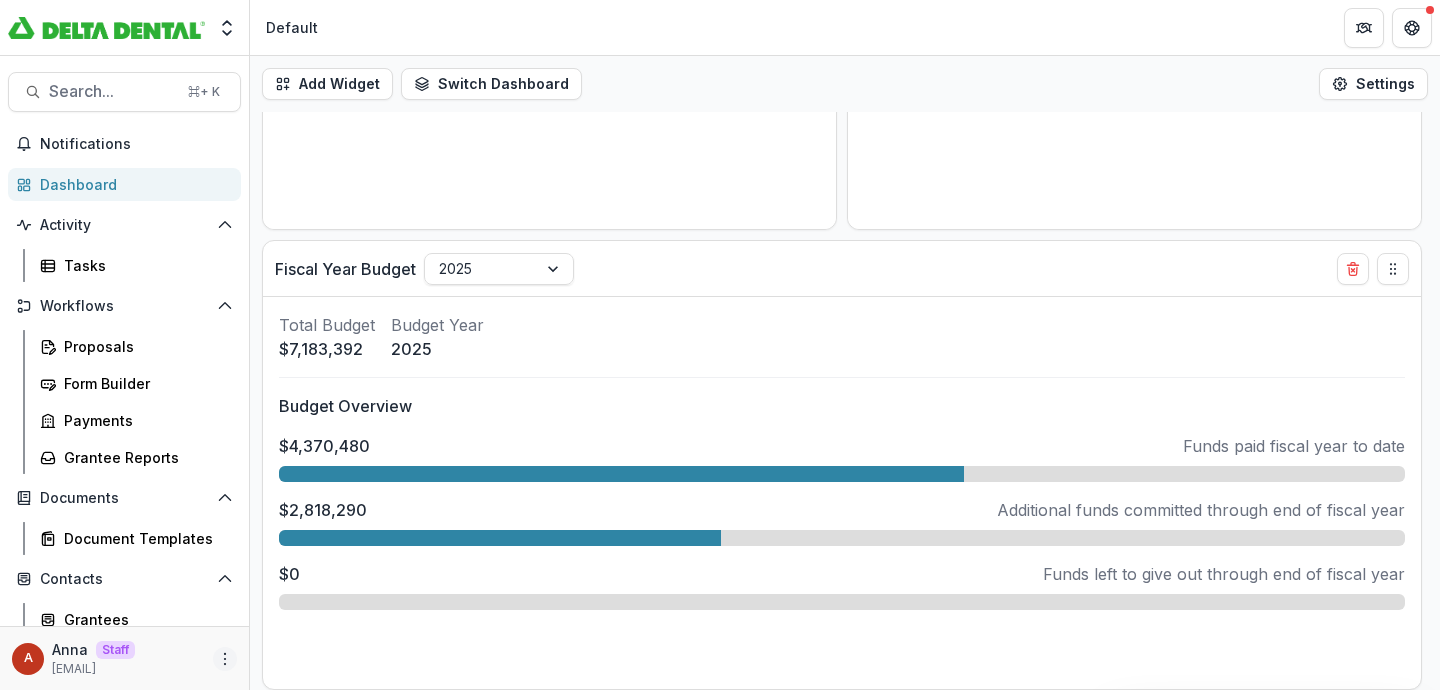 click 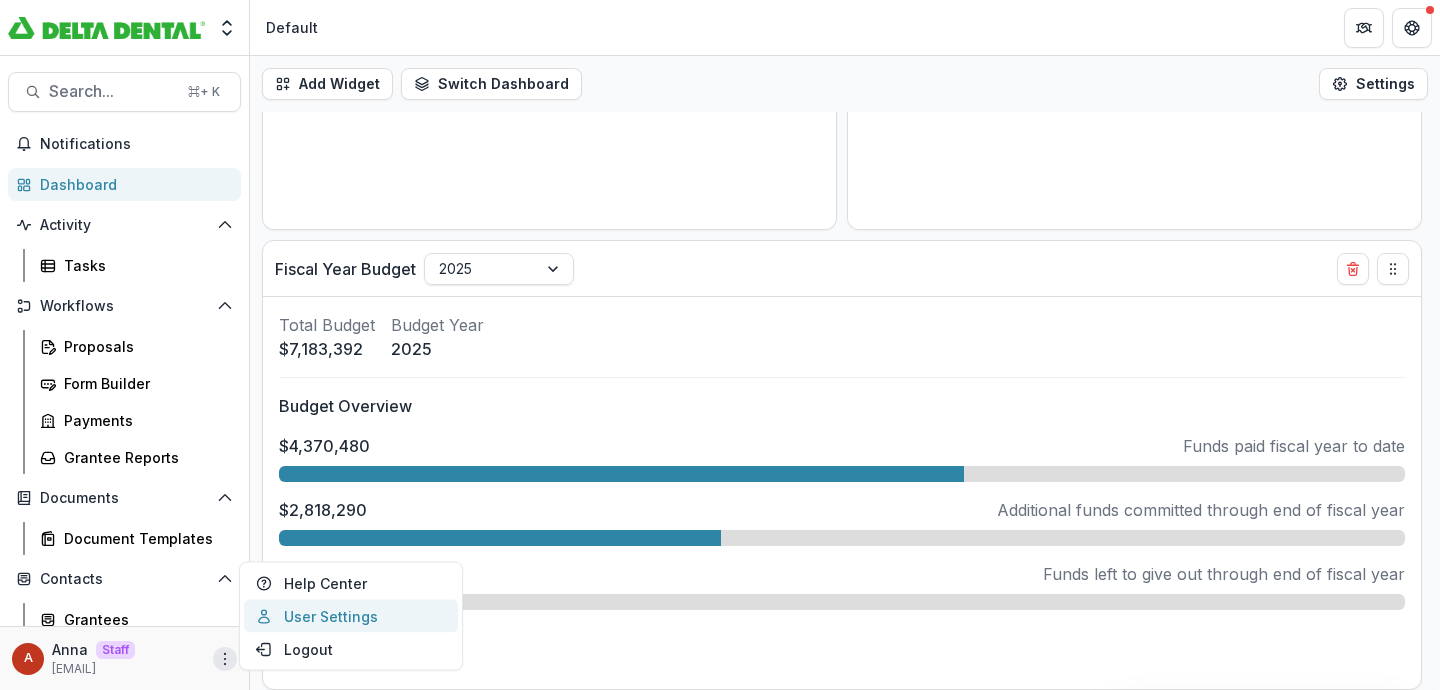 click on "User Settings" at bounding box center (351, 616) 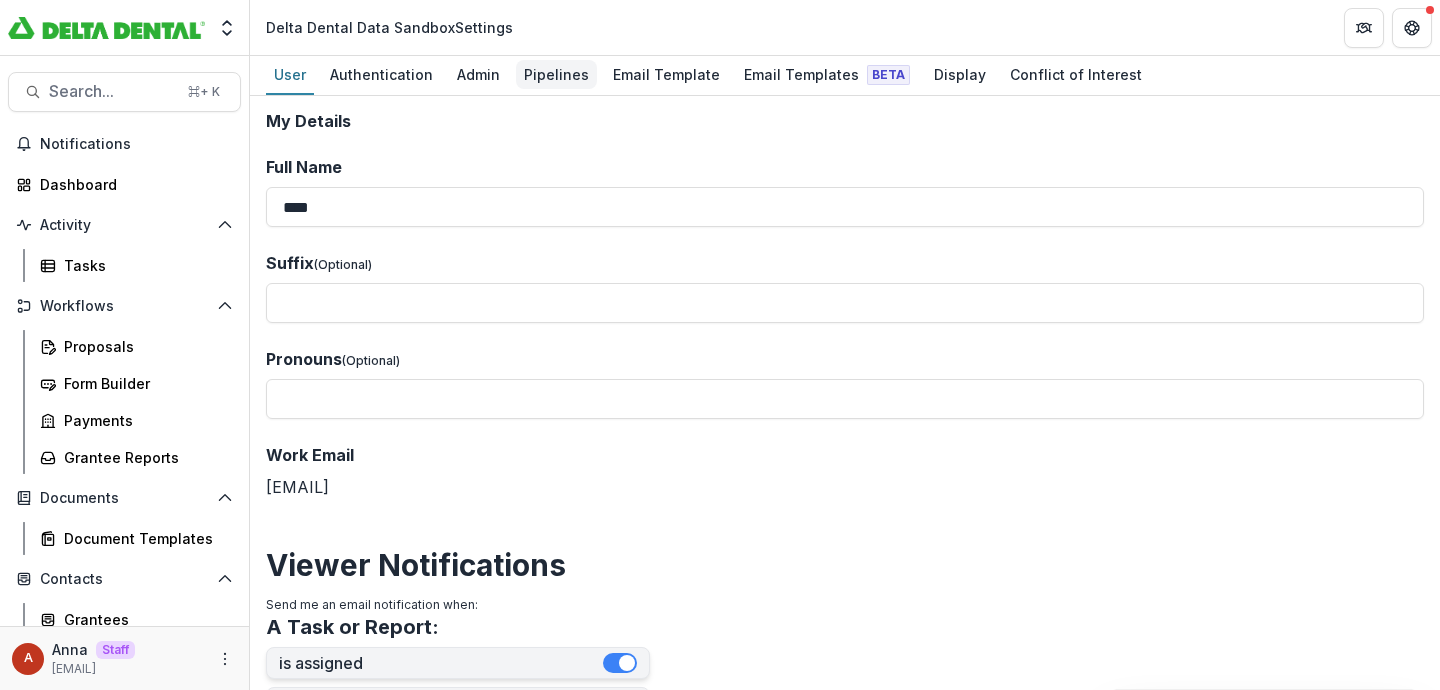 click on "Pipelines" at bounding box center (556, 74) 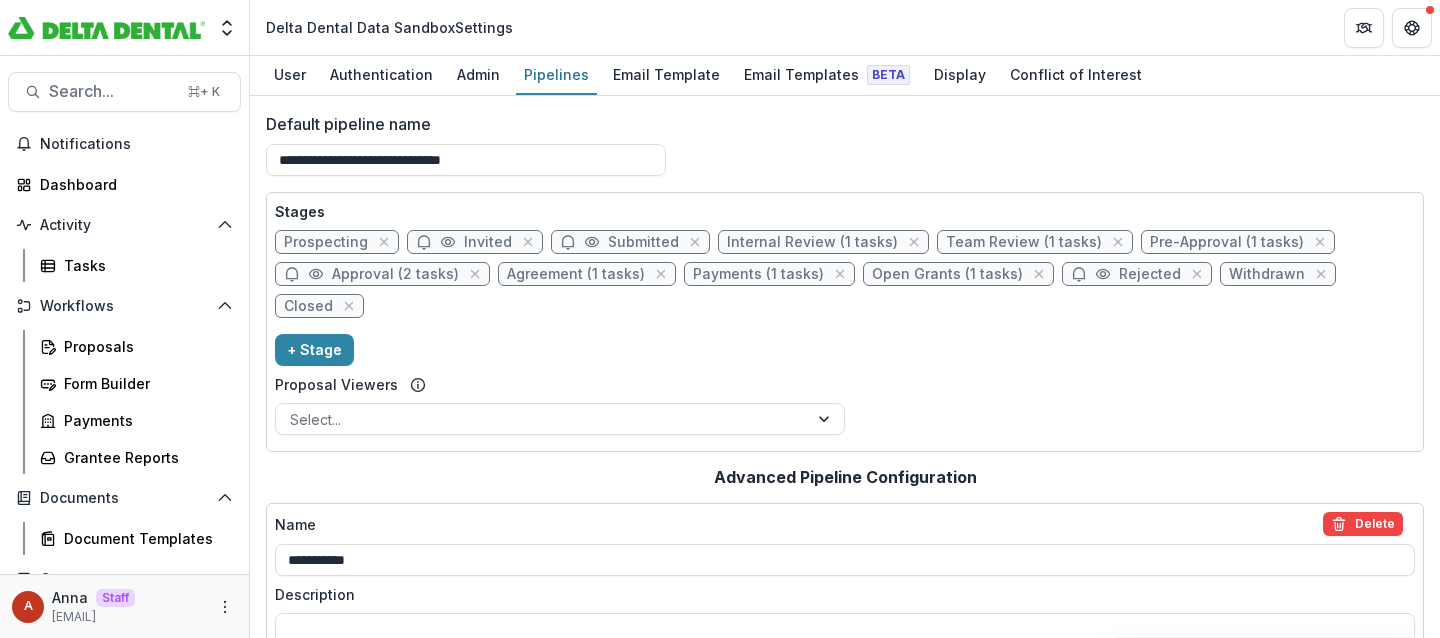 scroll, scrollTop: 1, scrollLeft: 0, axis: vertical 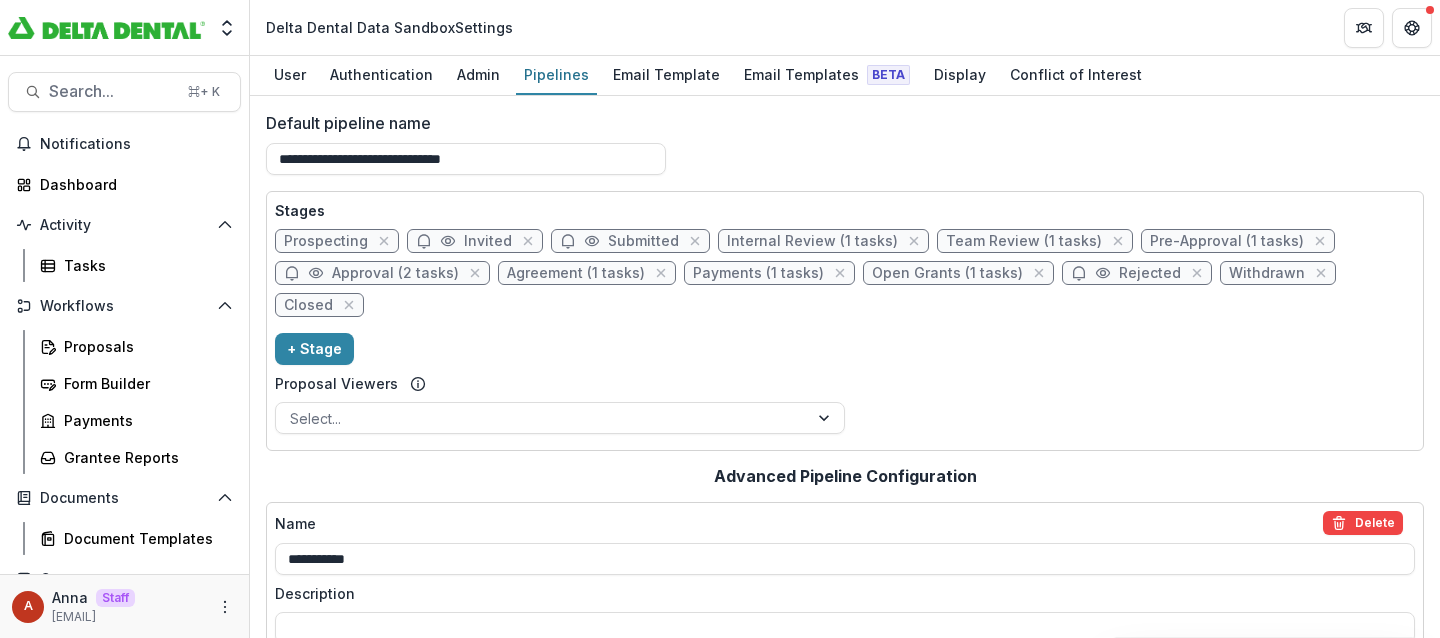 click on "Pre-Approval (1 tasks)" at bounding box center [1227, 241] 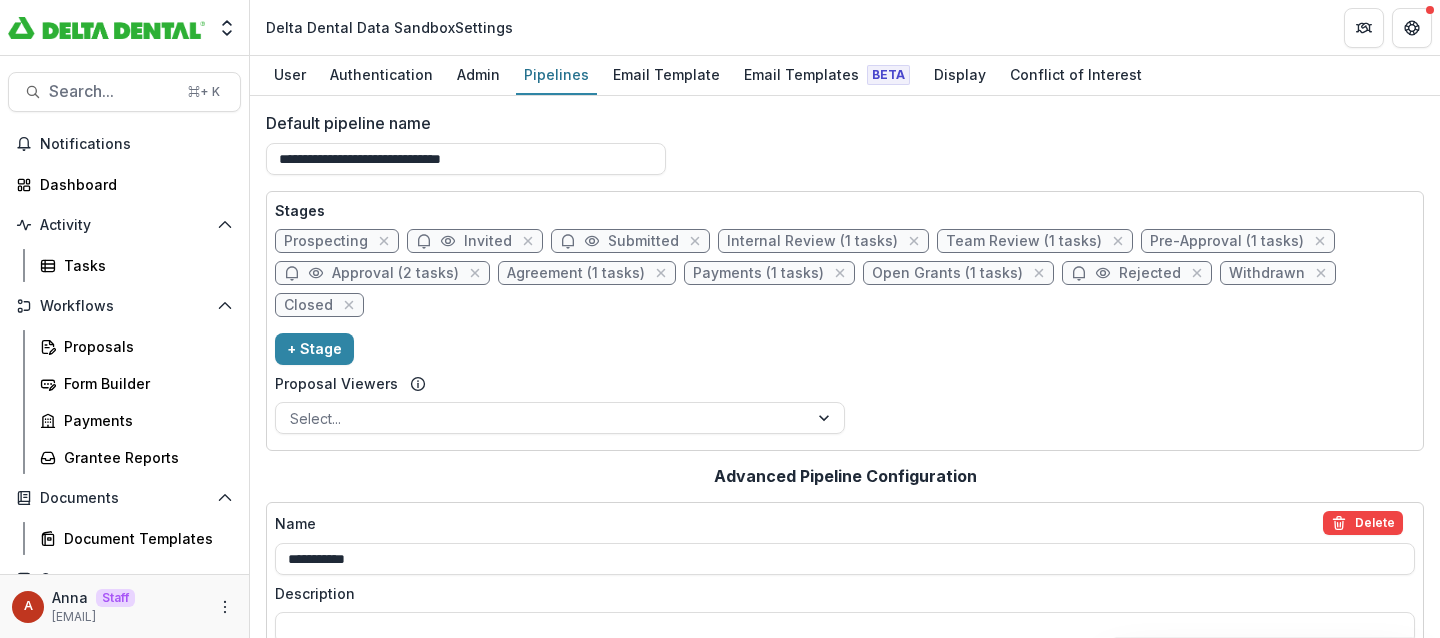 select on "******" 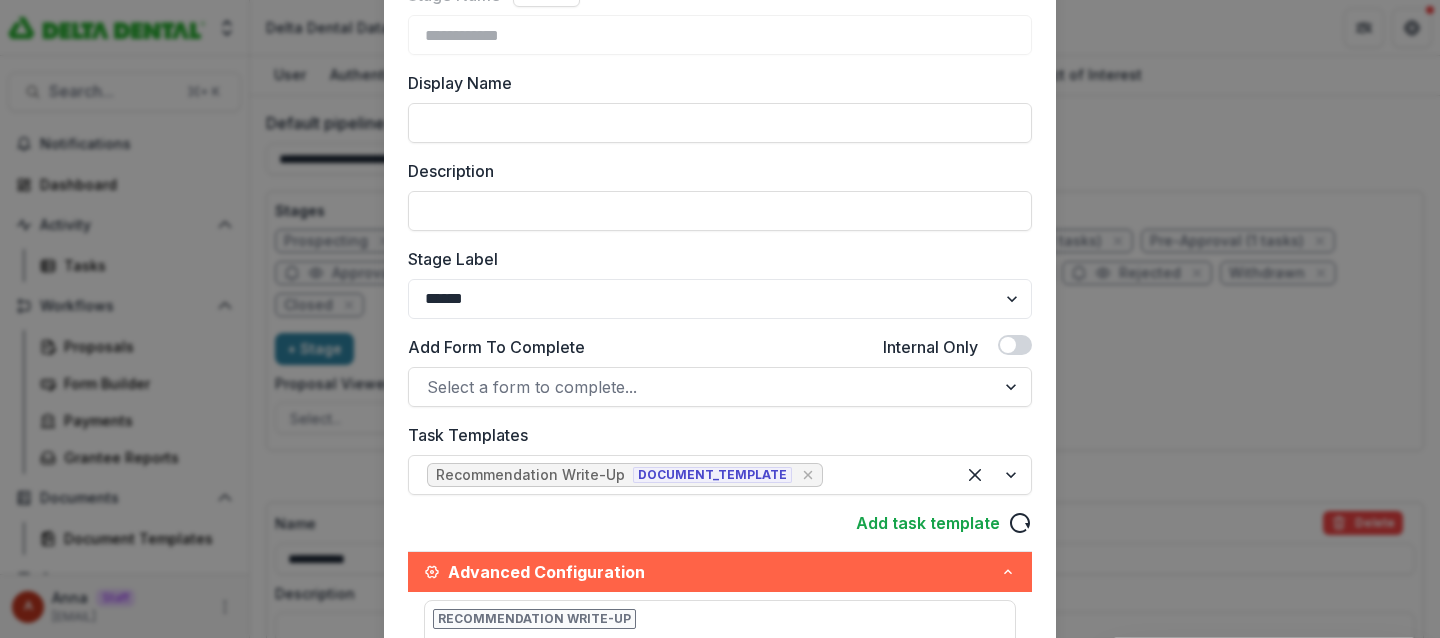 scroll, scrollTop: 164, scrollLeft: 0, axis: vertical 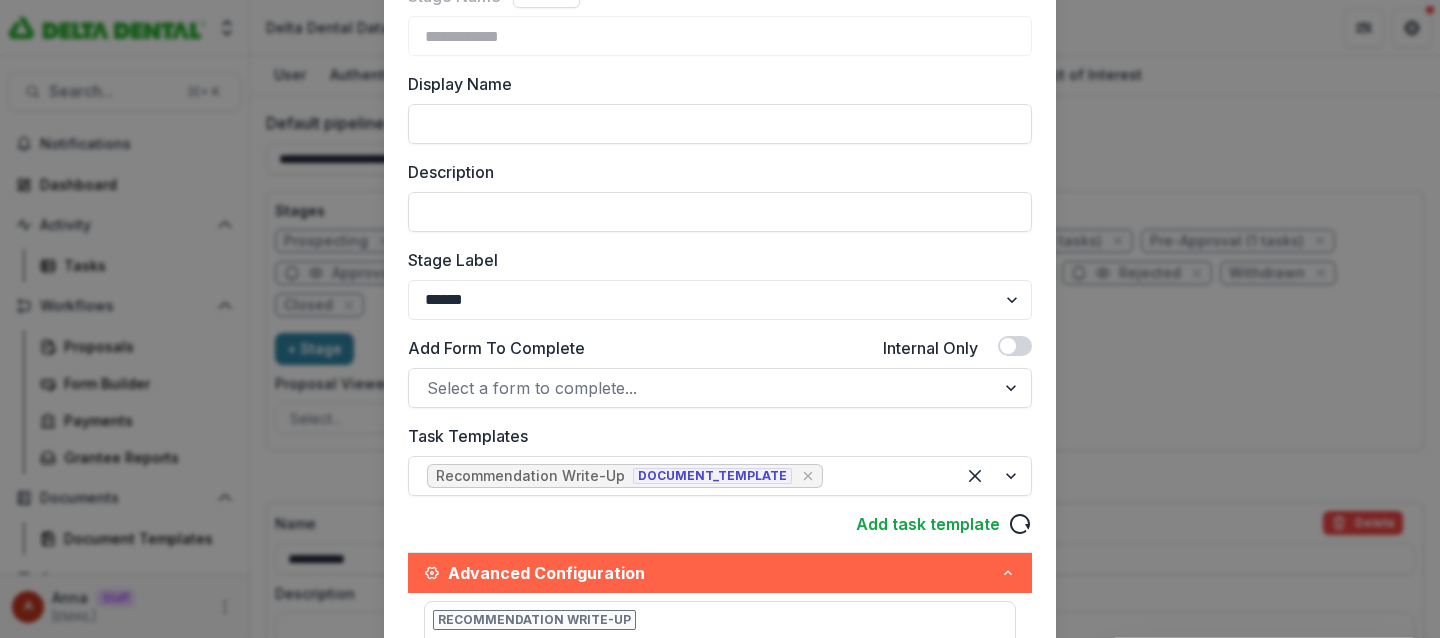 click on "**********" at bounding box center [720, 319] 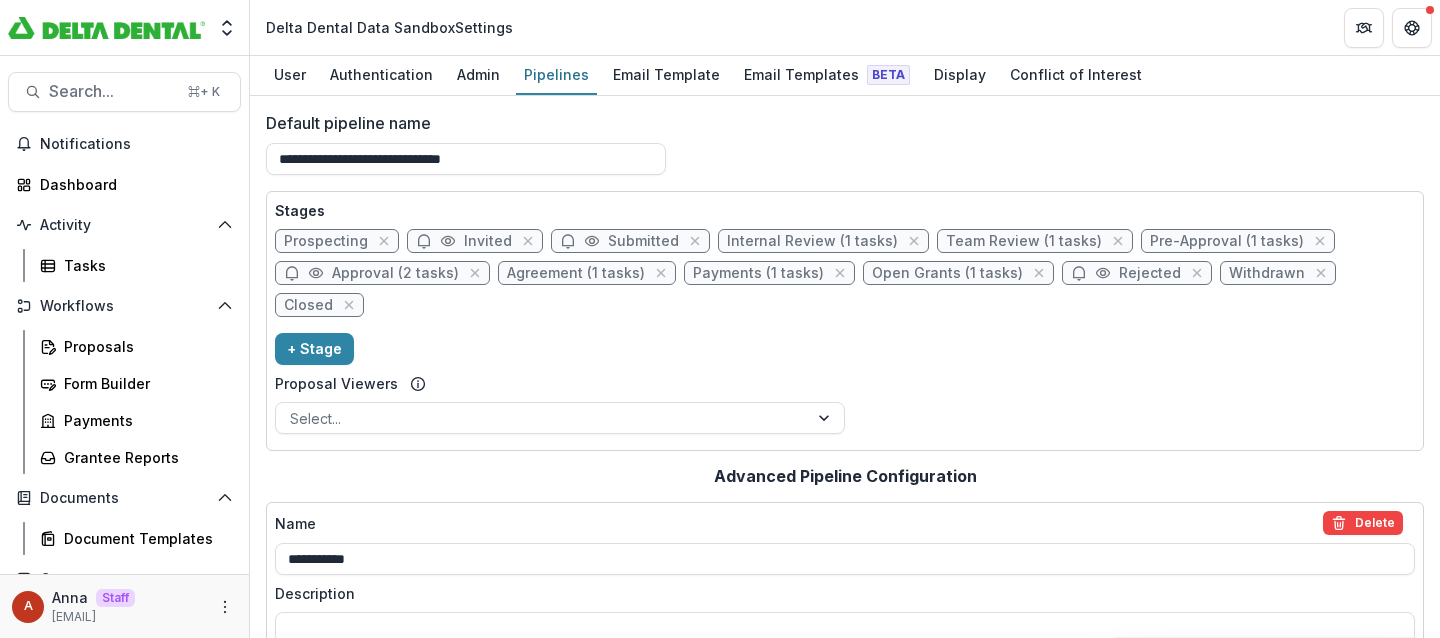 click on "Pre-Approval (1 tasks)" at bounding box center [1238, 241] 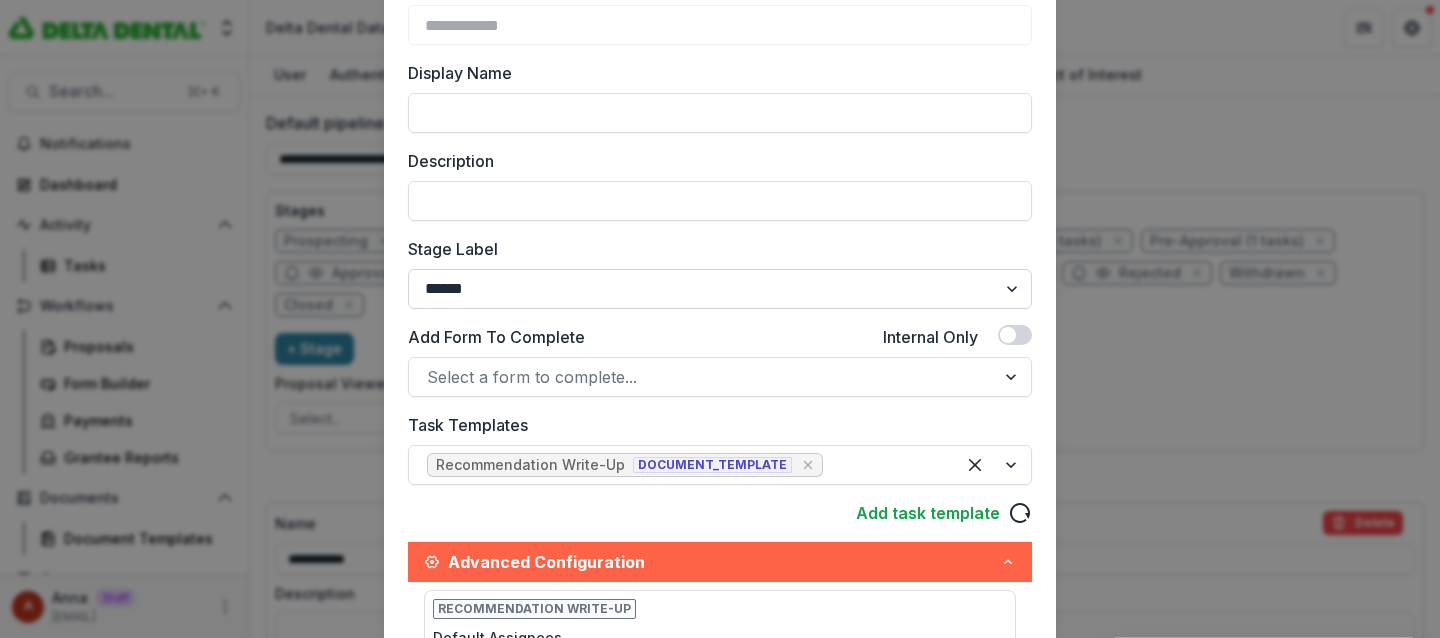 scroll, scrollTop: 171, scrollLeft: 0, axis: vertical 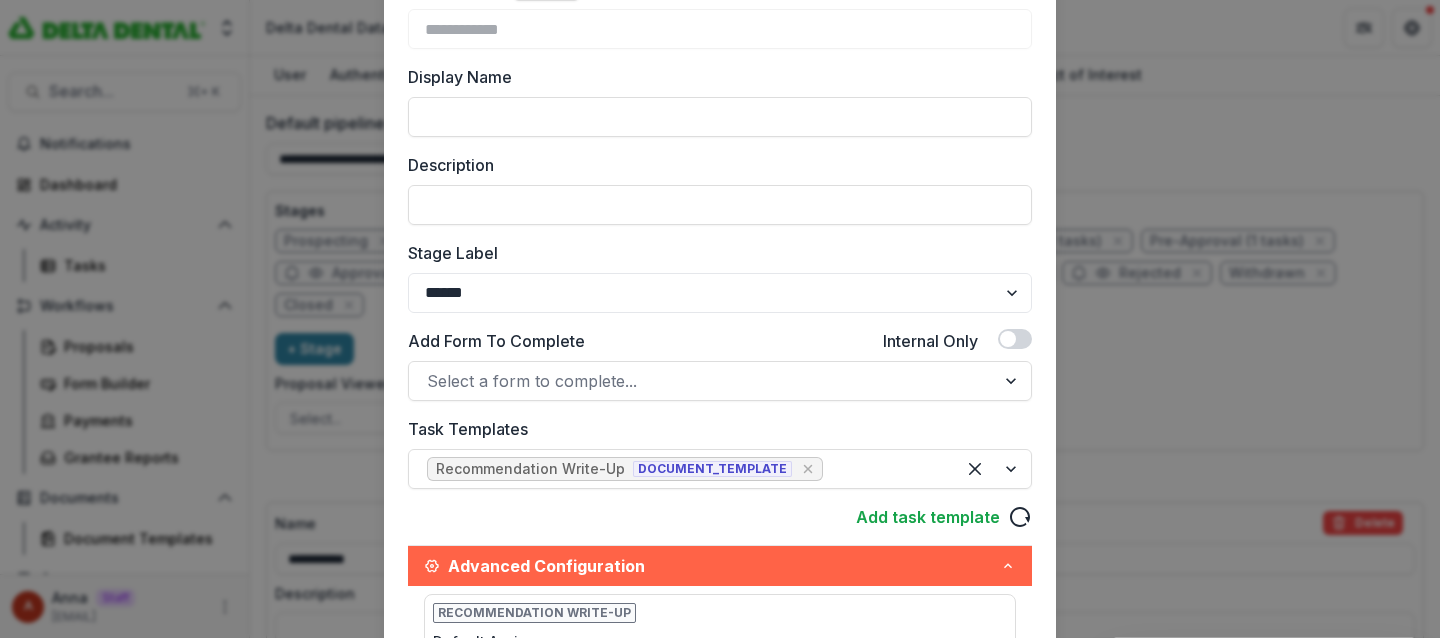 click on "**********" at bounding box center [720, 319] 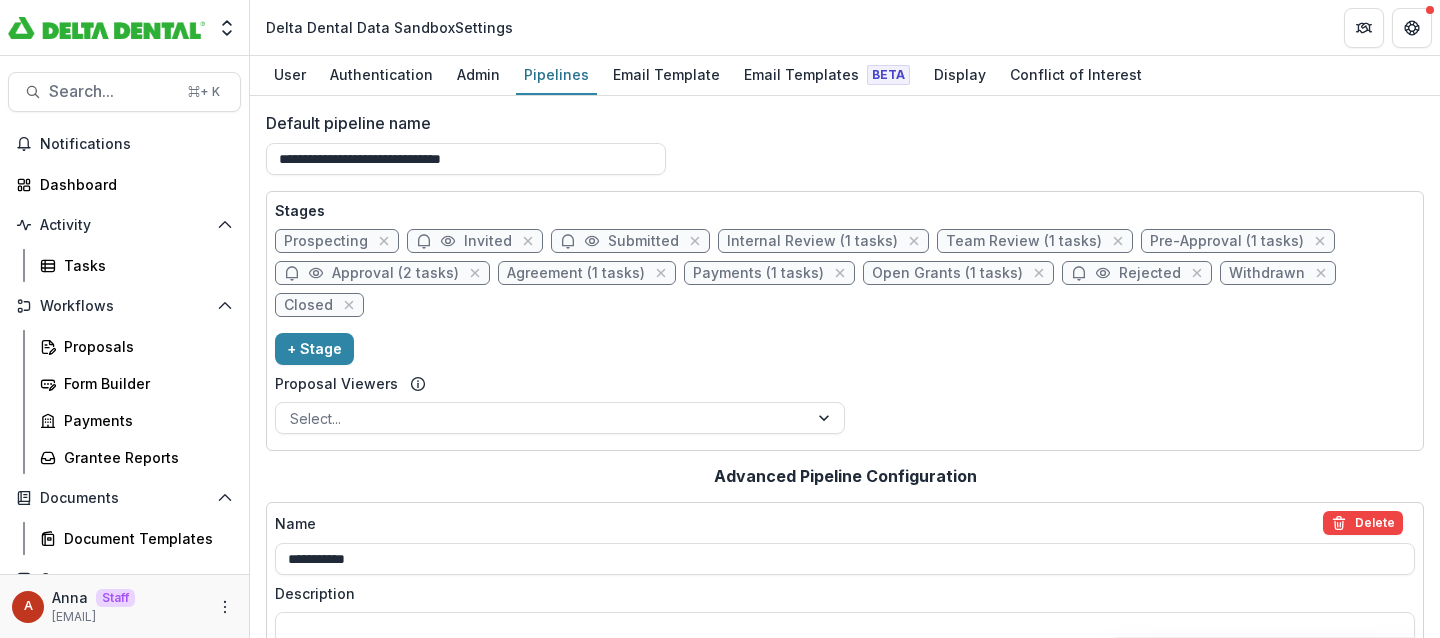 click on "Approval (2 tasks)" at bounding box center [395, 273] 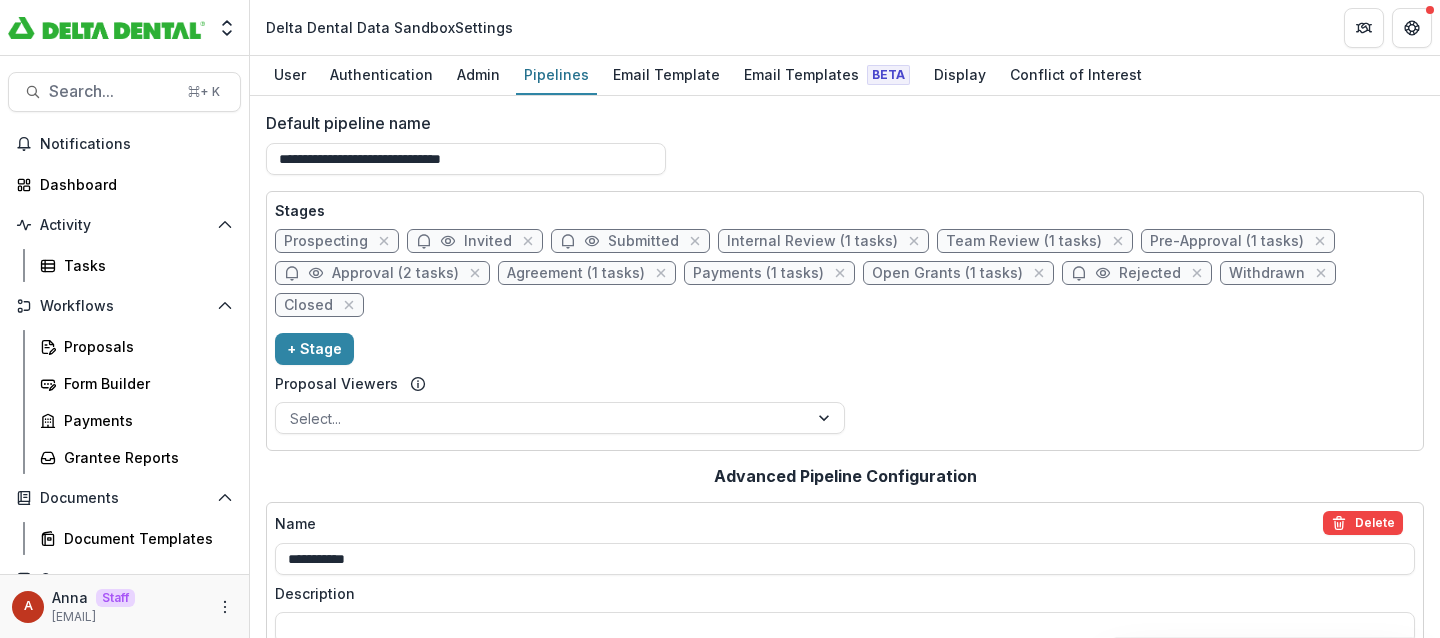 select on "********" 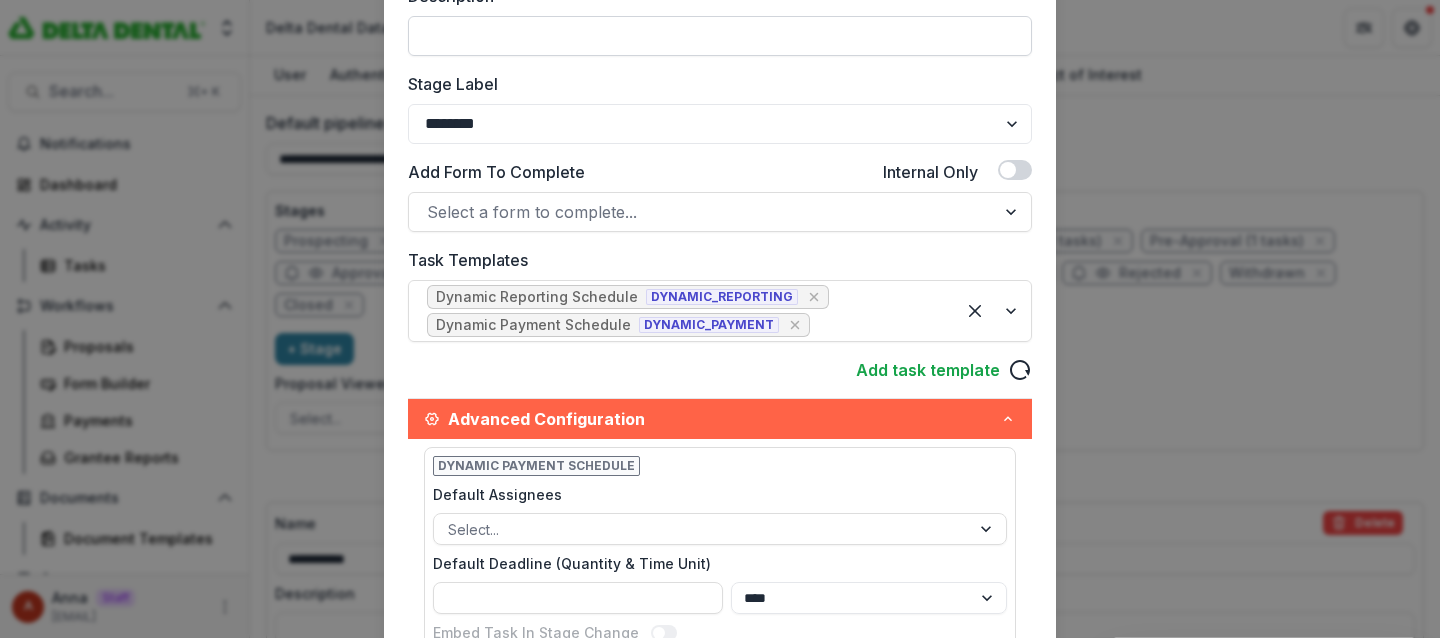 scroll, scrollTop: 341, scrollLeft: 0, axis: vertical 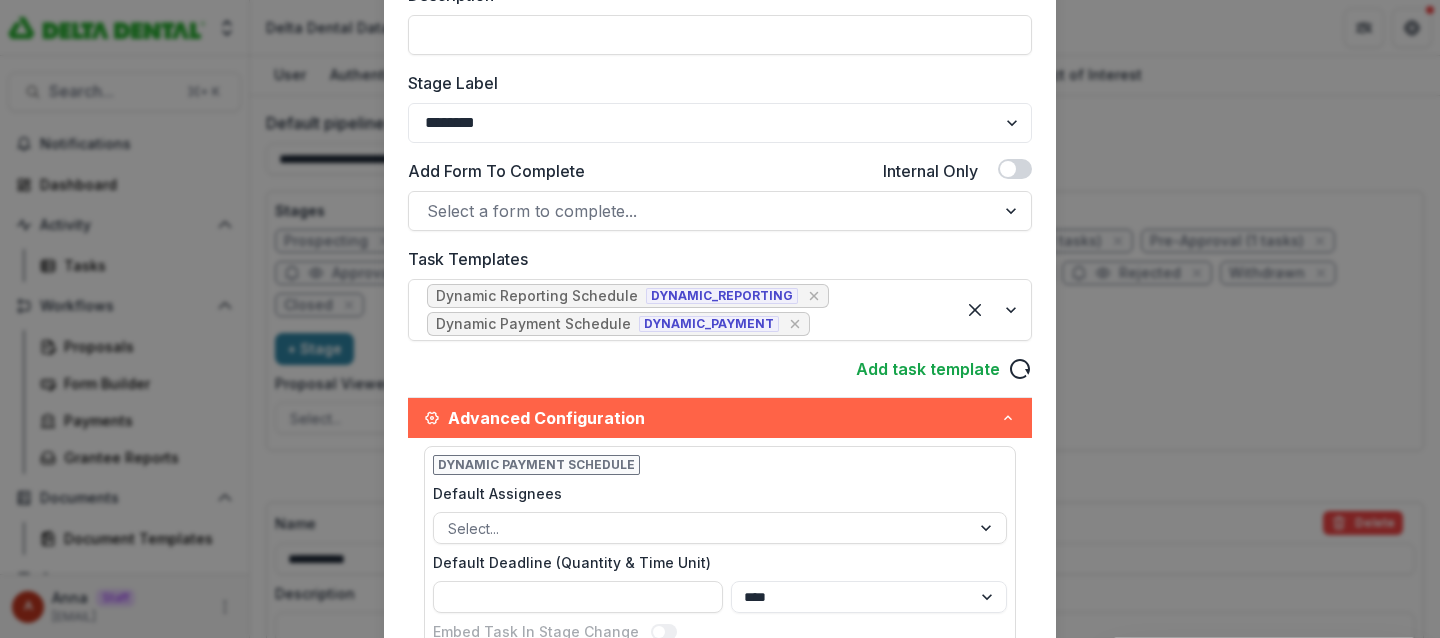 click on "**********" at bounding box center (720, 319) 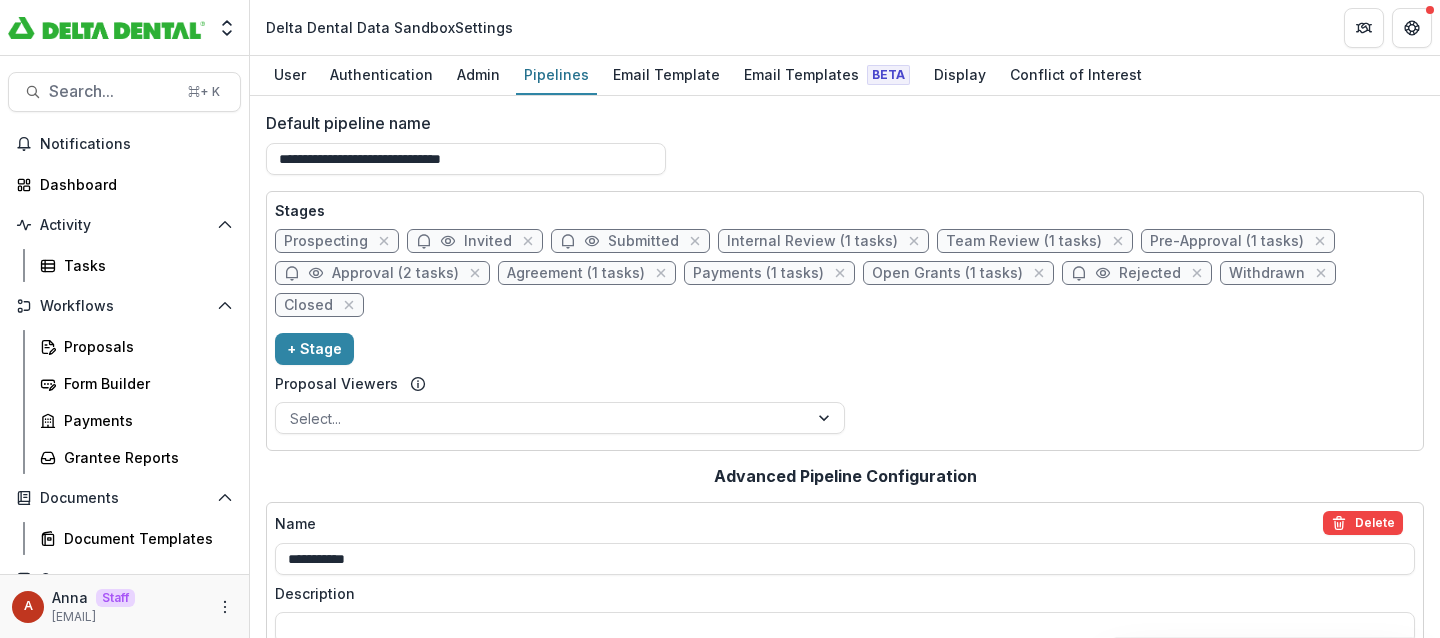 click on "Agreement (1 tasks)" at bounding box center [576, 273] 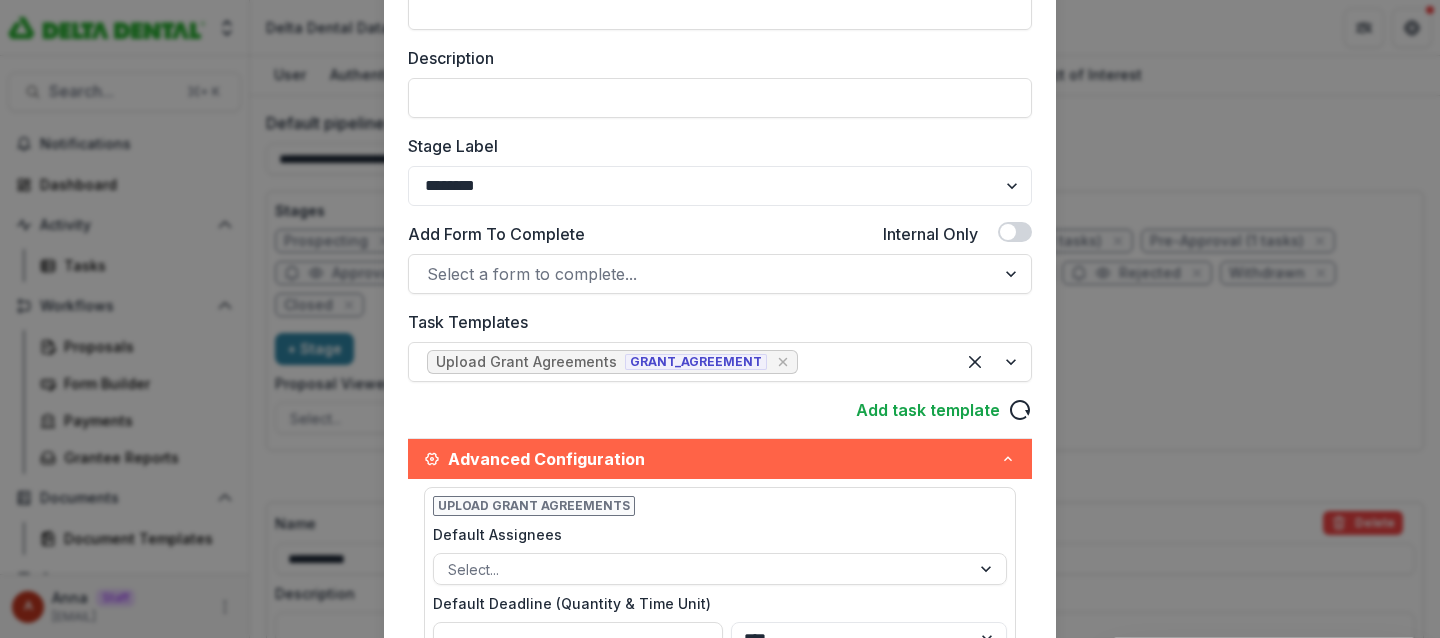 scroll, scrollTop: 323, scrollLeft: 0, axis: vertical 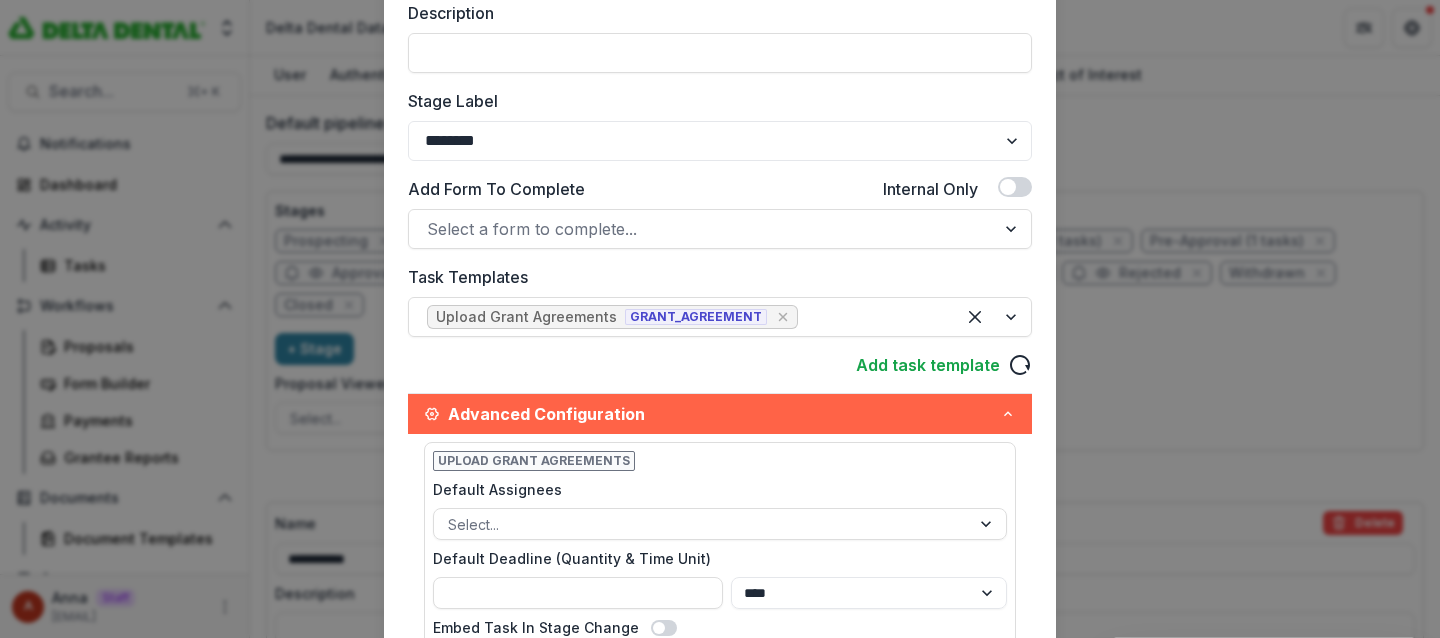 click on "Edit Stage Stage Name Rename ********* Display Name Description Stage Label ******* ***** ********* ****** ******* ******** ******** ******* ********* ******* ****** Add Form To Complete Internal Only Select a form to complete... Task Templates Upload Grant Agreements GRANT_AGREEMENT Add task template Advanced Configuration Upload Grant Agreements Default Assignees Select... Default Deadline (Quantity & Time Unit) **** ***** ****** ***** Embed Task In Stage Change Enable document generation in email notification? Notify entity of change to this stage? Show stage on grantee side Save" at bounding box center (720, 319) 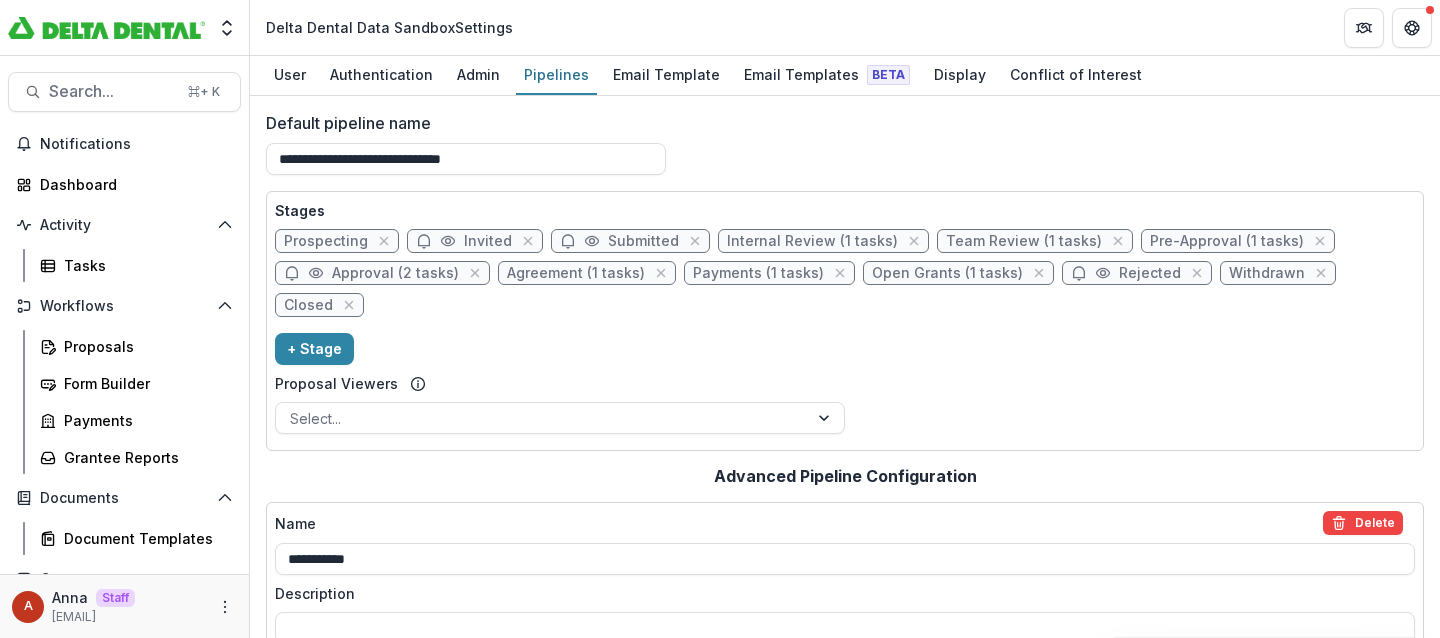 click on "Internal Review (1 tasks)" at bounding box center [812, 241] 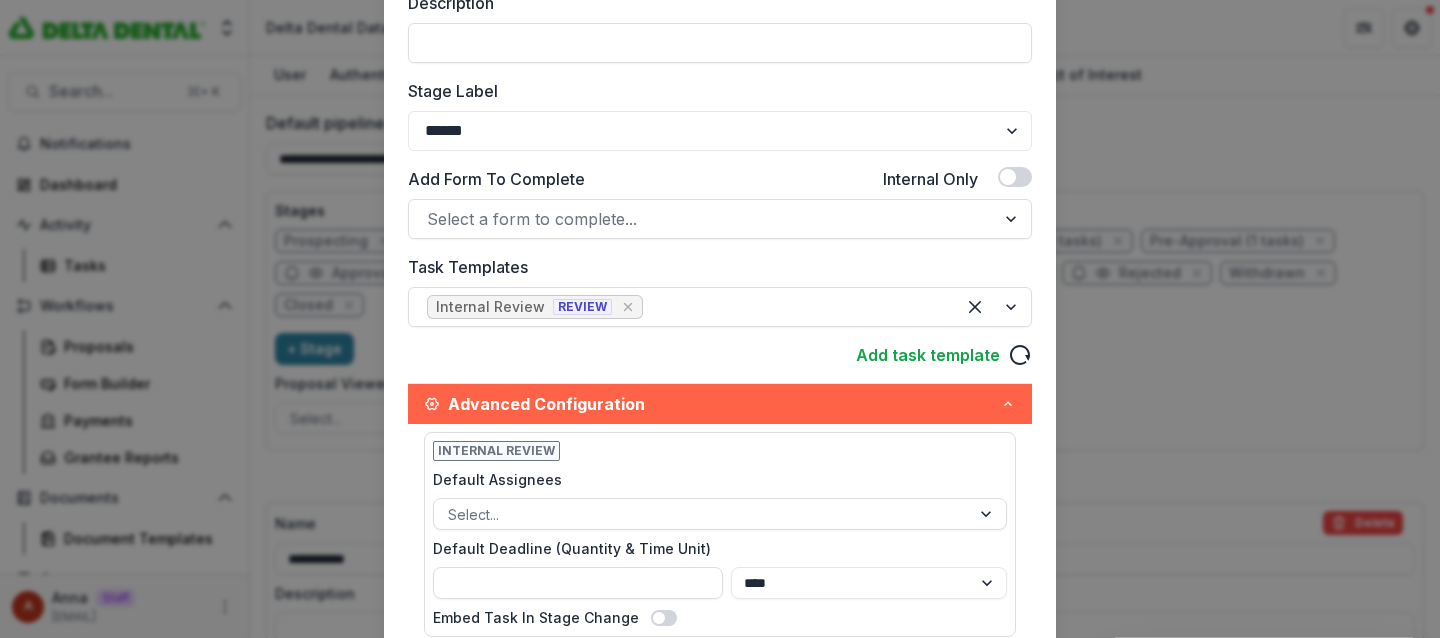 scroll, scrollTop: 349, scrollLeft: 0, axis: vertical 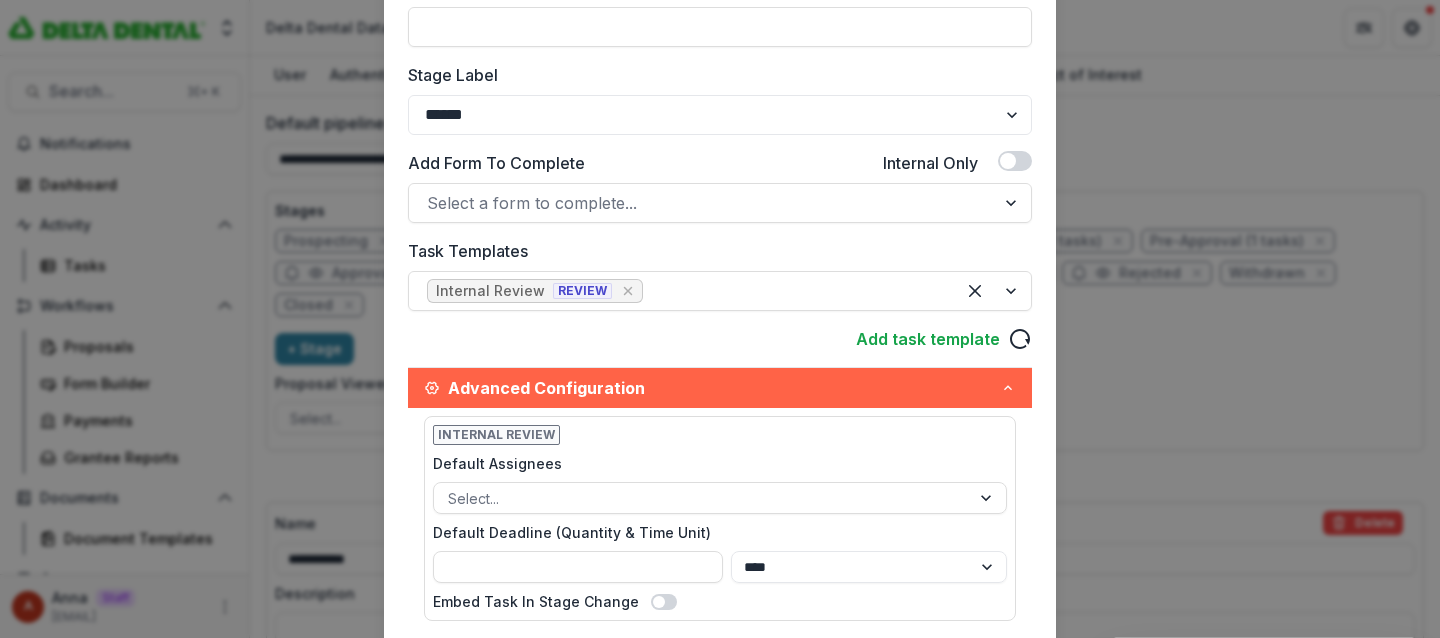 click on "**********" at bounding box center [720, 319] 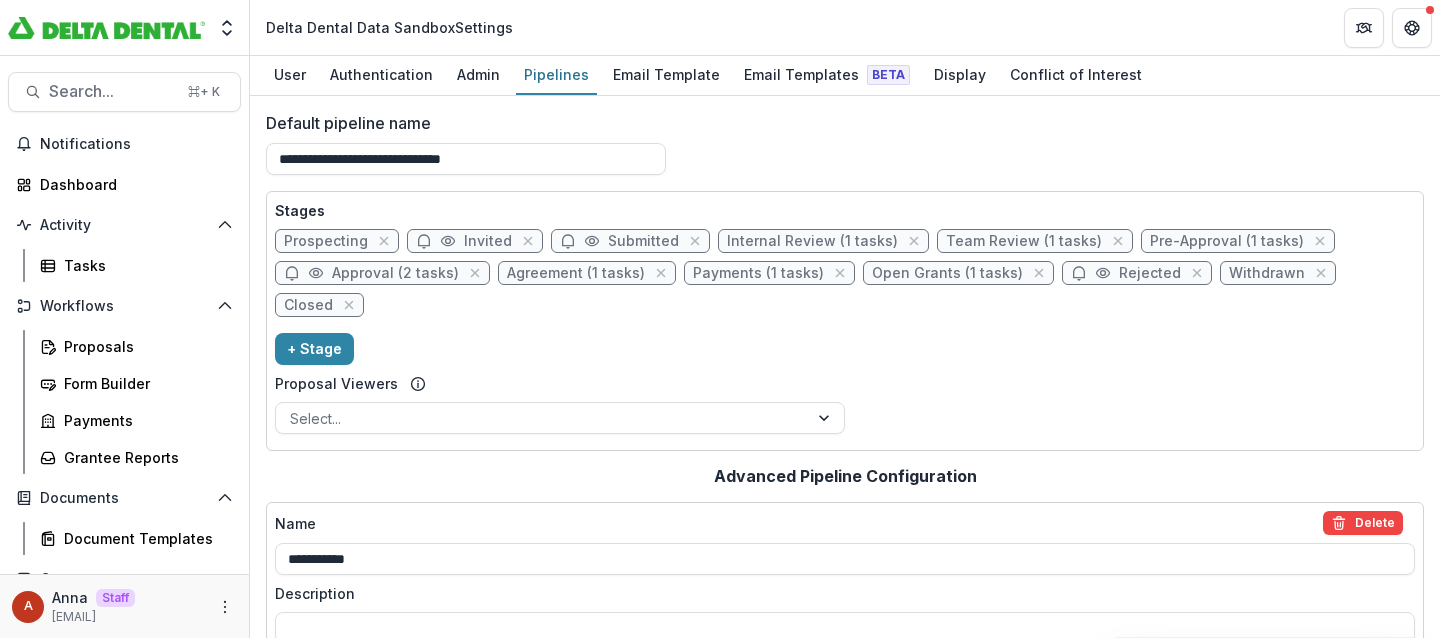 click on "Team Review (1 tasks)" at bounding box center [1024, 241] 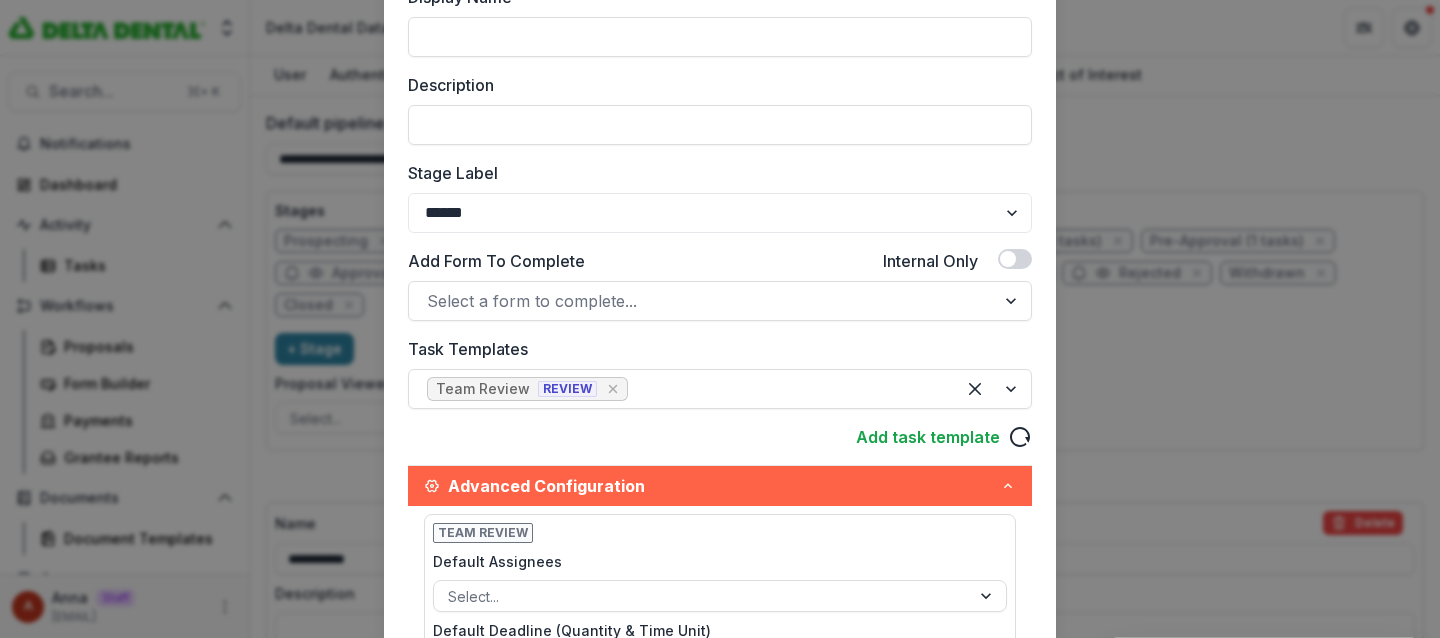 scroll, scrollTop: 250, scrollLeft: 0, axis: vertical 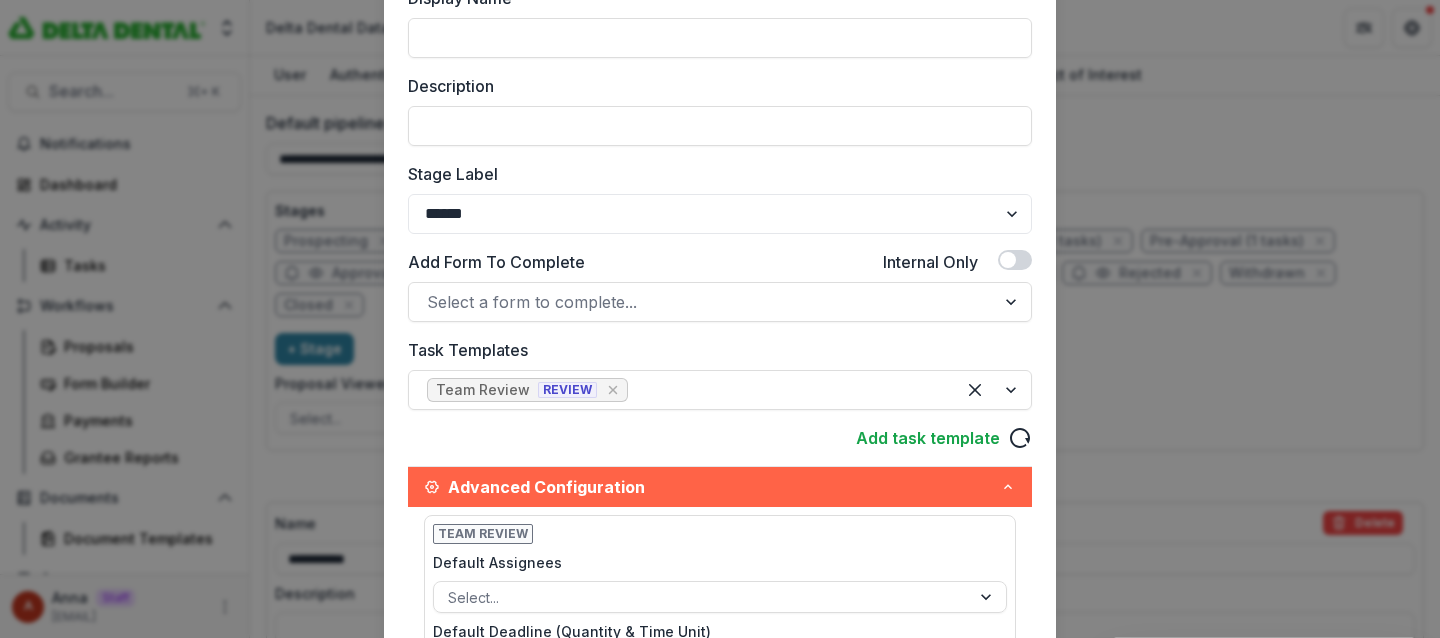 click on "**********" at bounding box center [720, 319] 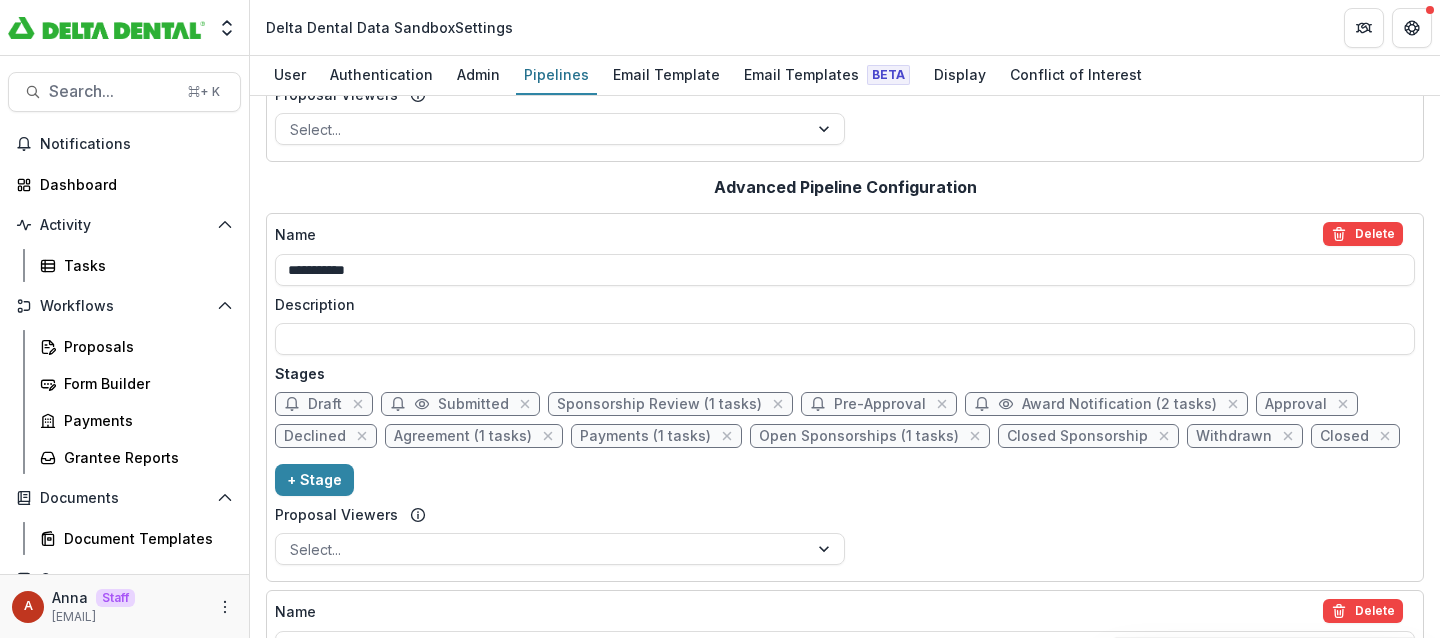scroll, scrollTop: 291, scrollLeft: 0, axis: vertical 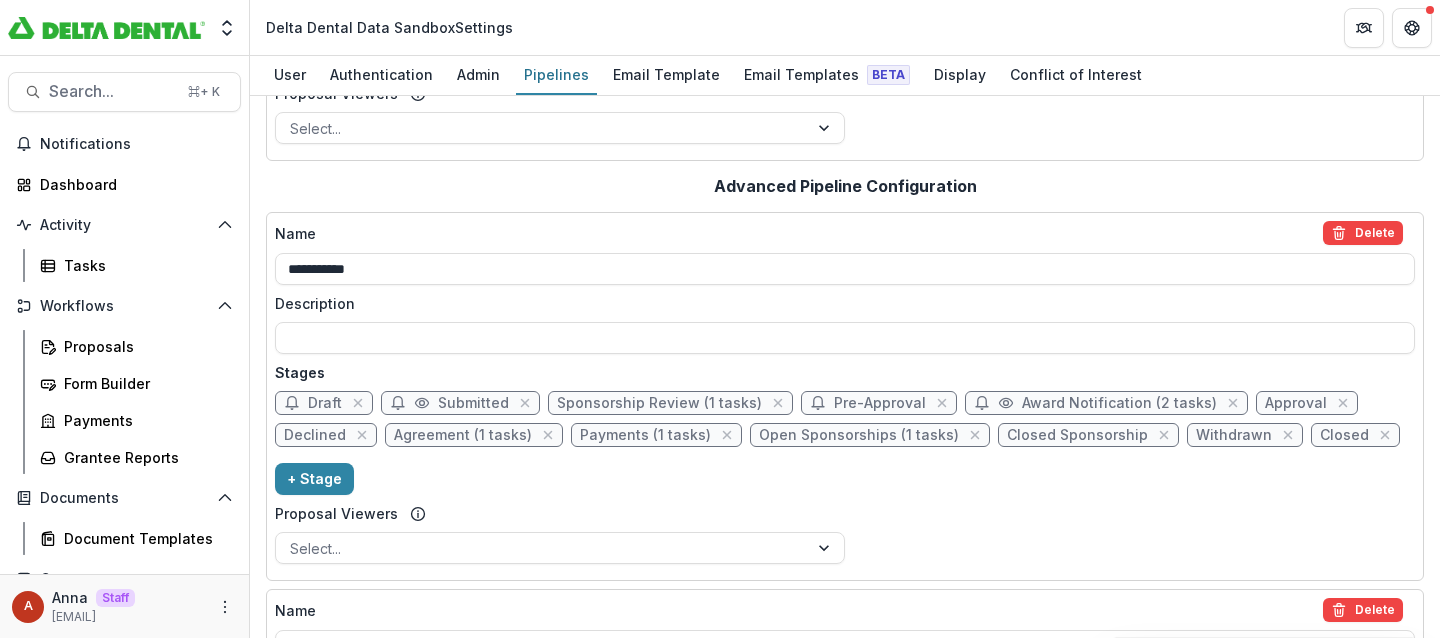 click on "Open Sponsorships (1 tasks)" at bounding box center (859, 435) 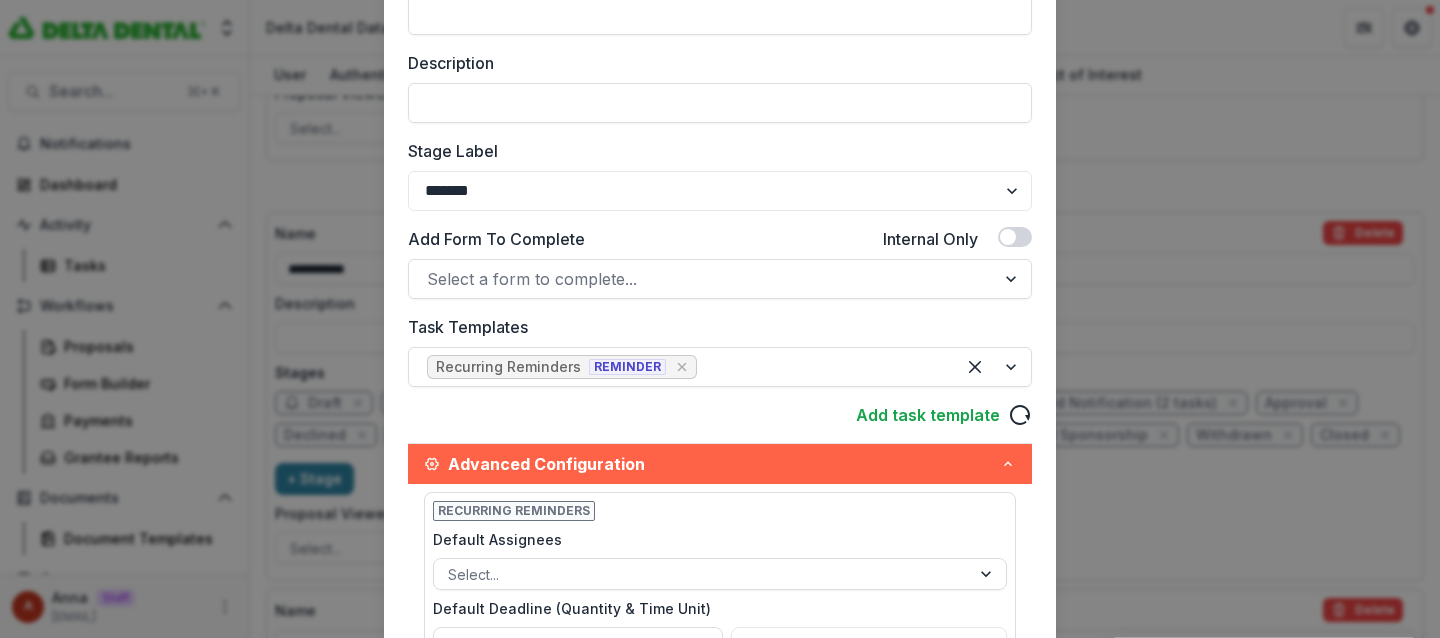 scroll, scrollTop: 272, scrollLeft: 0, axis: vertical 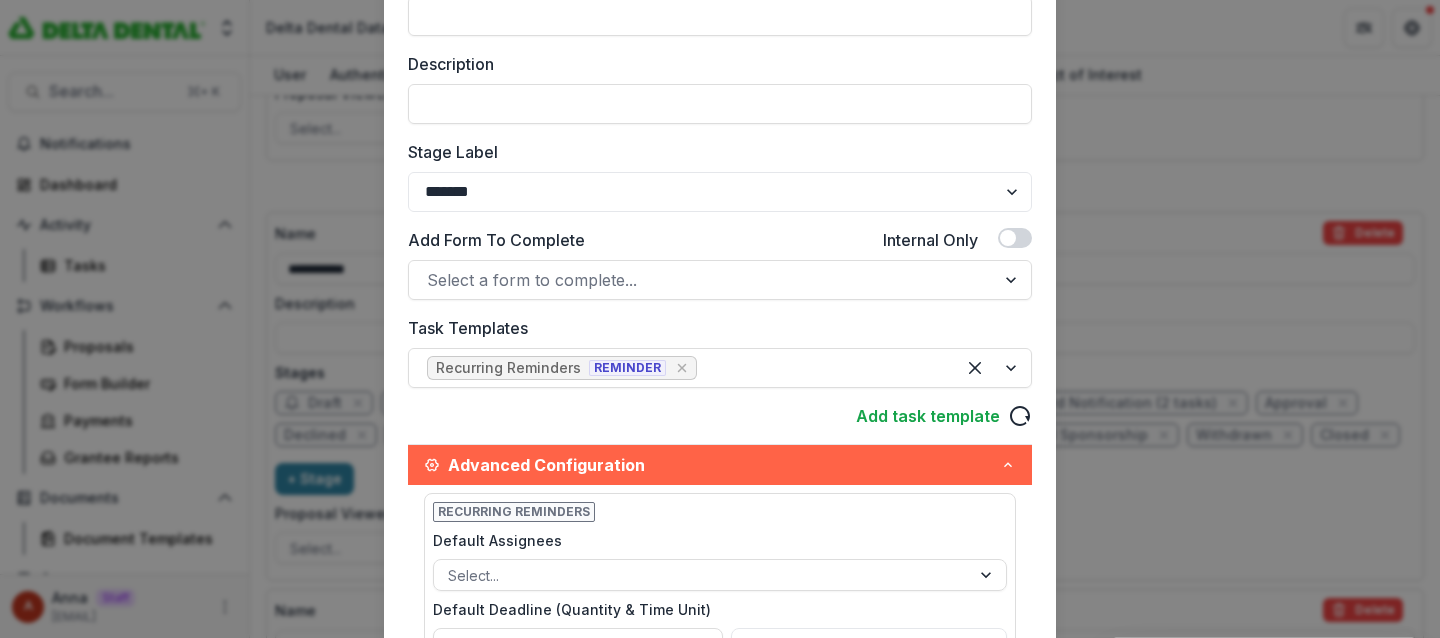 click on "**********" at bounding box center (720, 319) 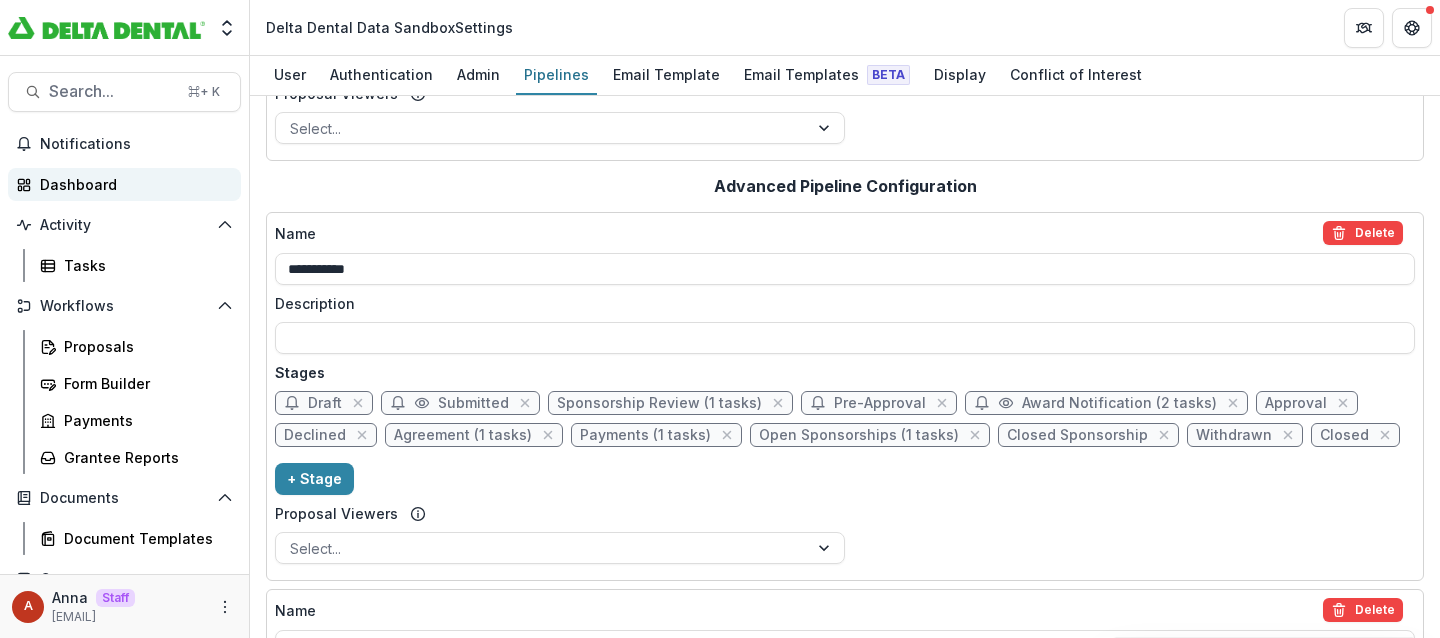 click on "Dashboard" at bounding box center (132, 184) 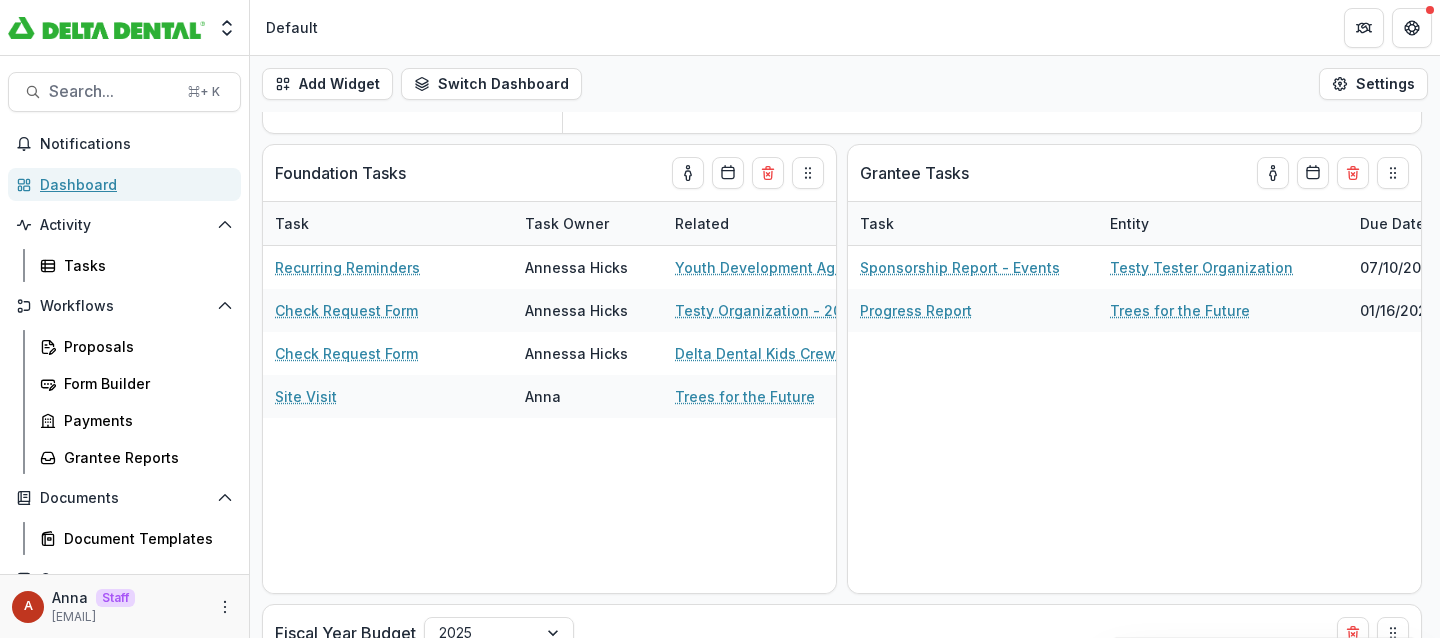 scroll, scrollTop: 425, scrollLeft: 0, axis: vertical 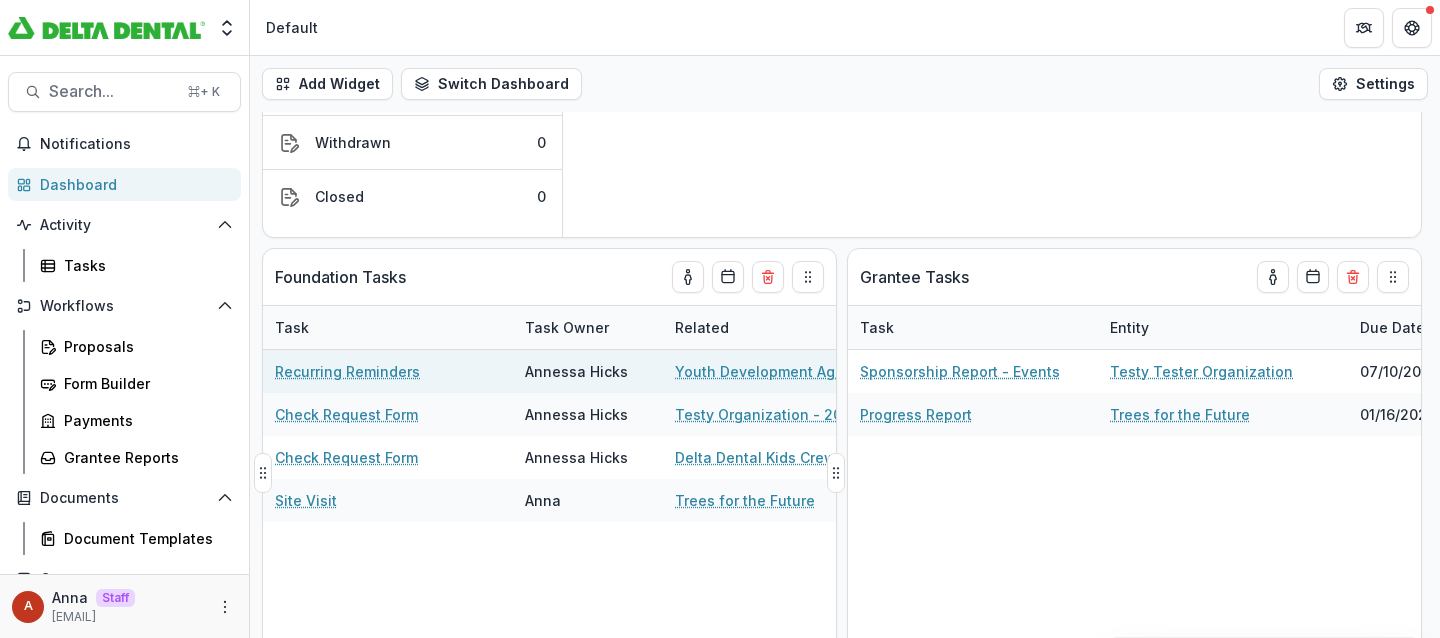 click on "Recurring Reminders" at bounding box center [347, 371] 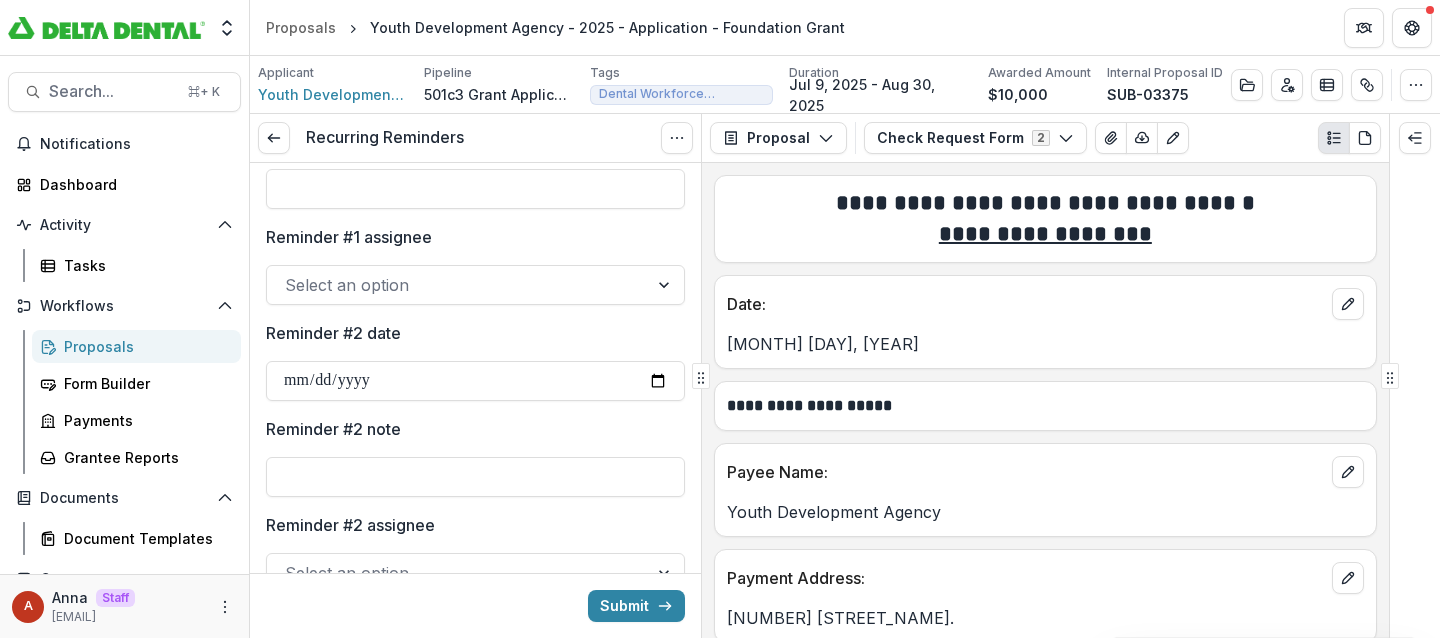 scroll, scrollTop: 0, scrollLeft: 0, axis: both 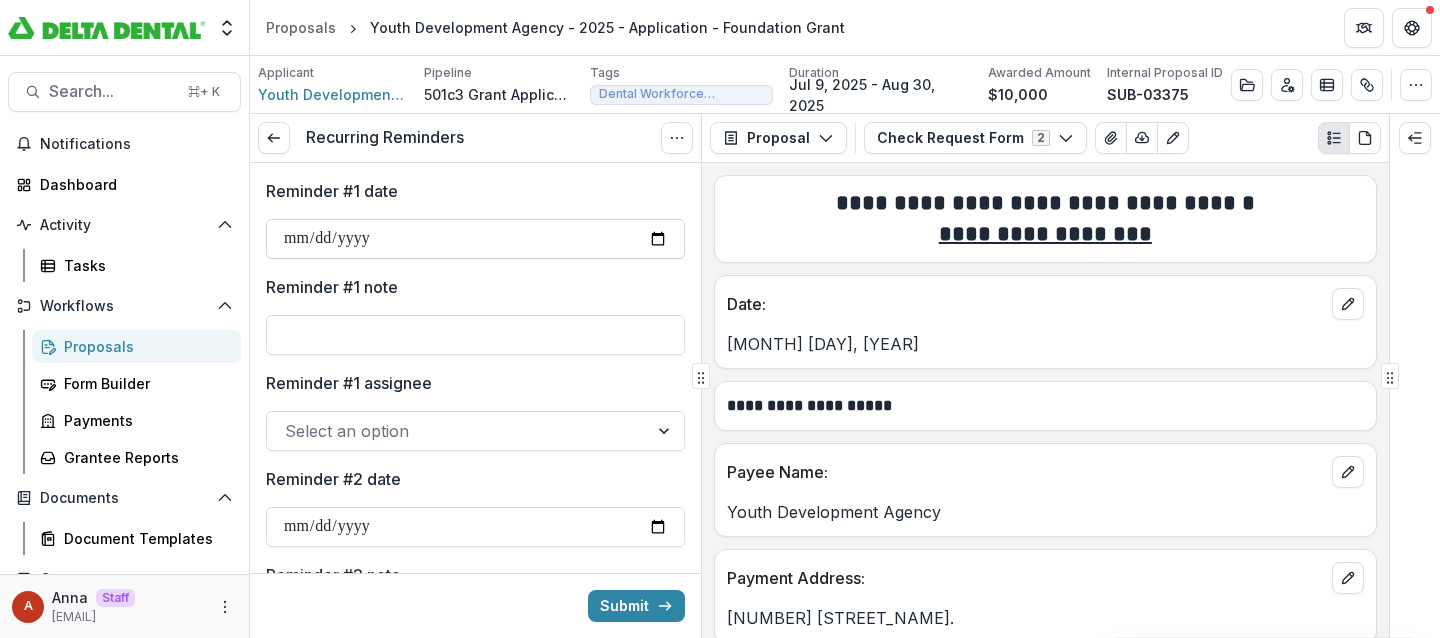 click on "Reminder #1 date" at bounding box center [475, 239] 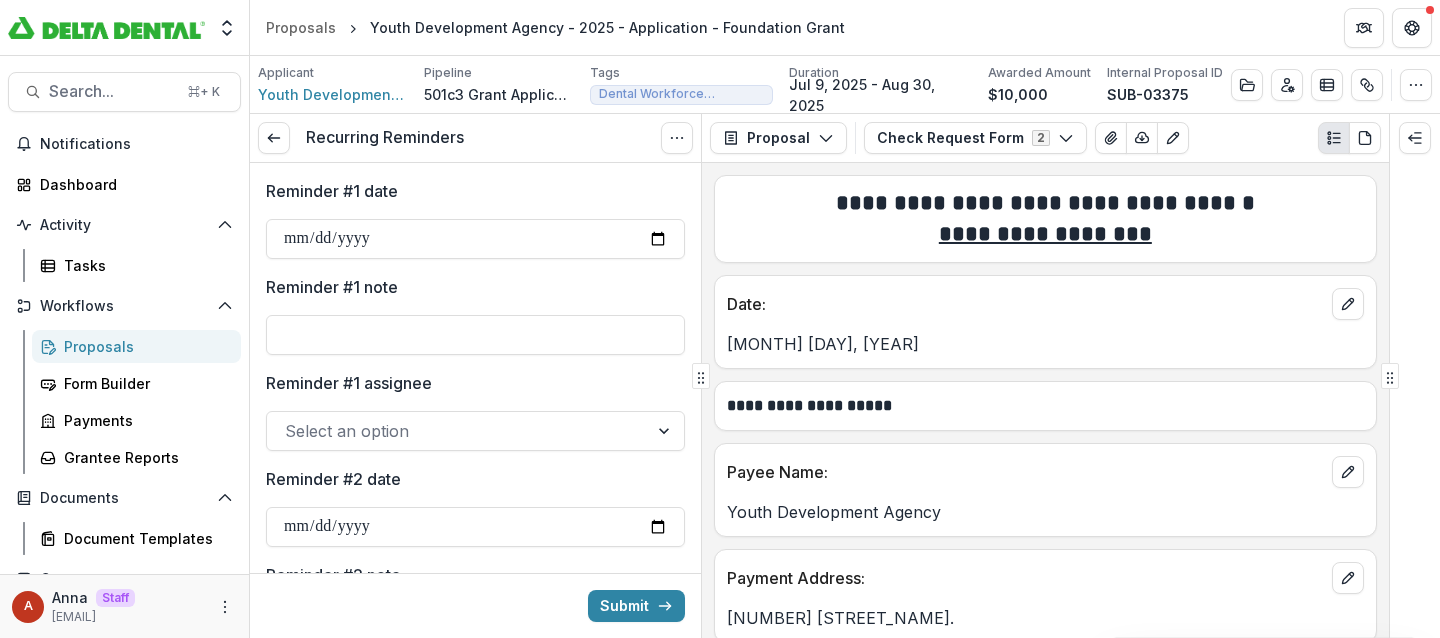 type on "**********" 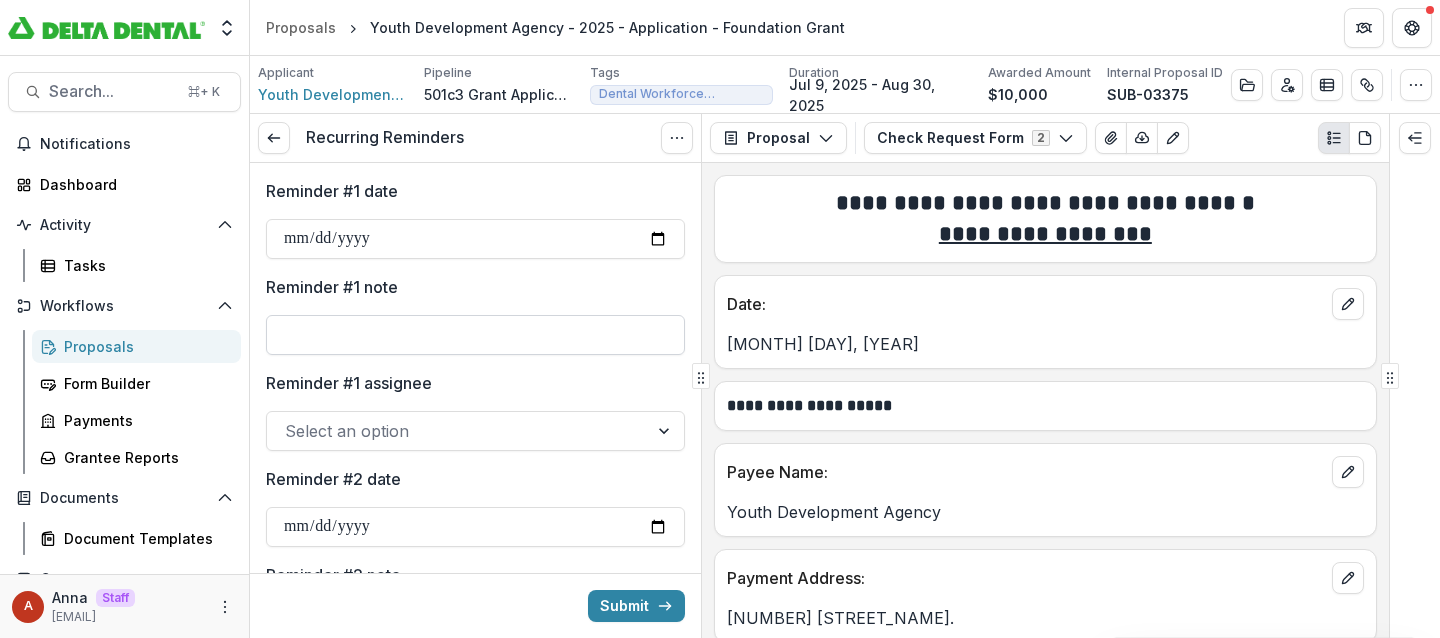 click on "Reminder #1 note" at bounding box center [475, 335] 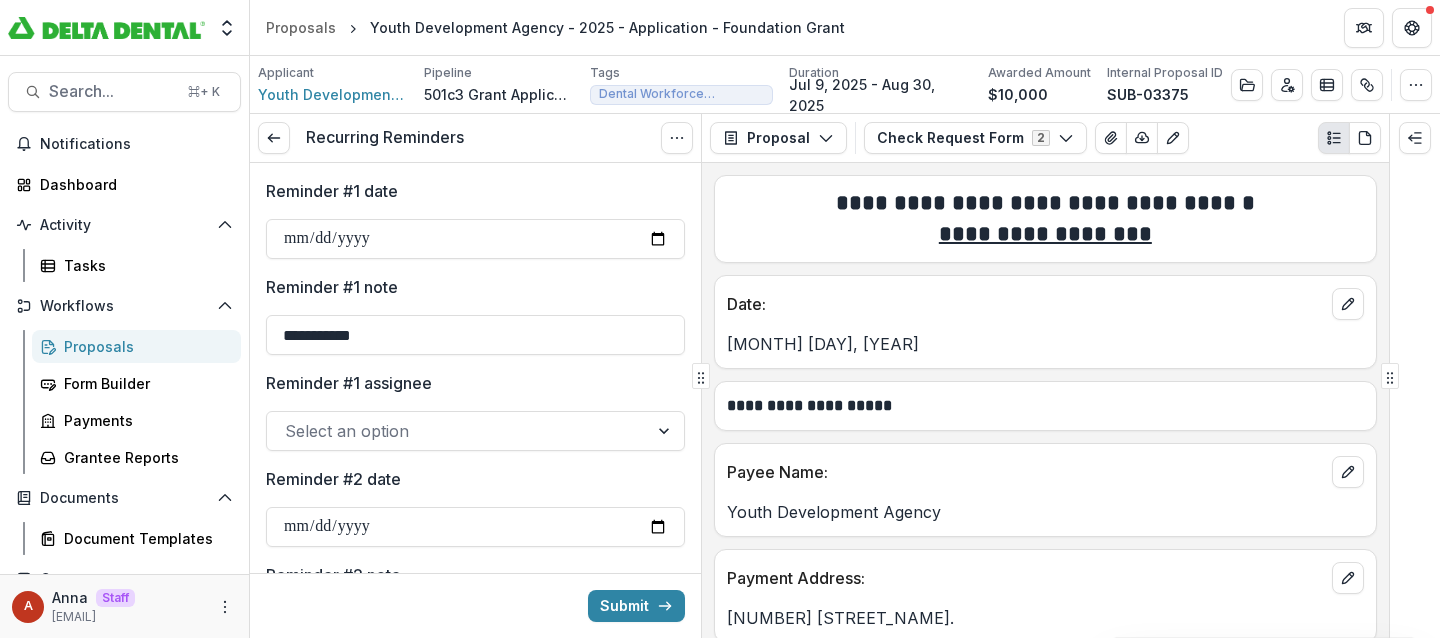 type on "**********" 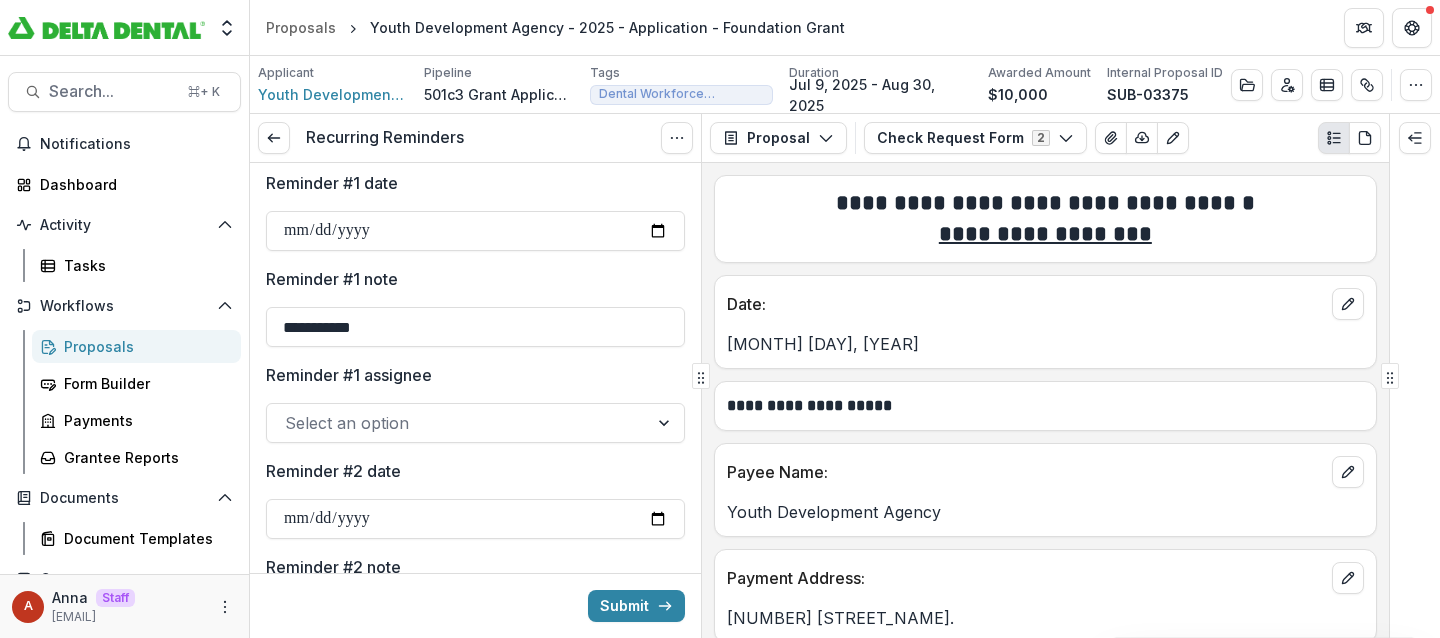 scroll, scrollTop: 71, scrollLeft: 0, axis: vertical 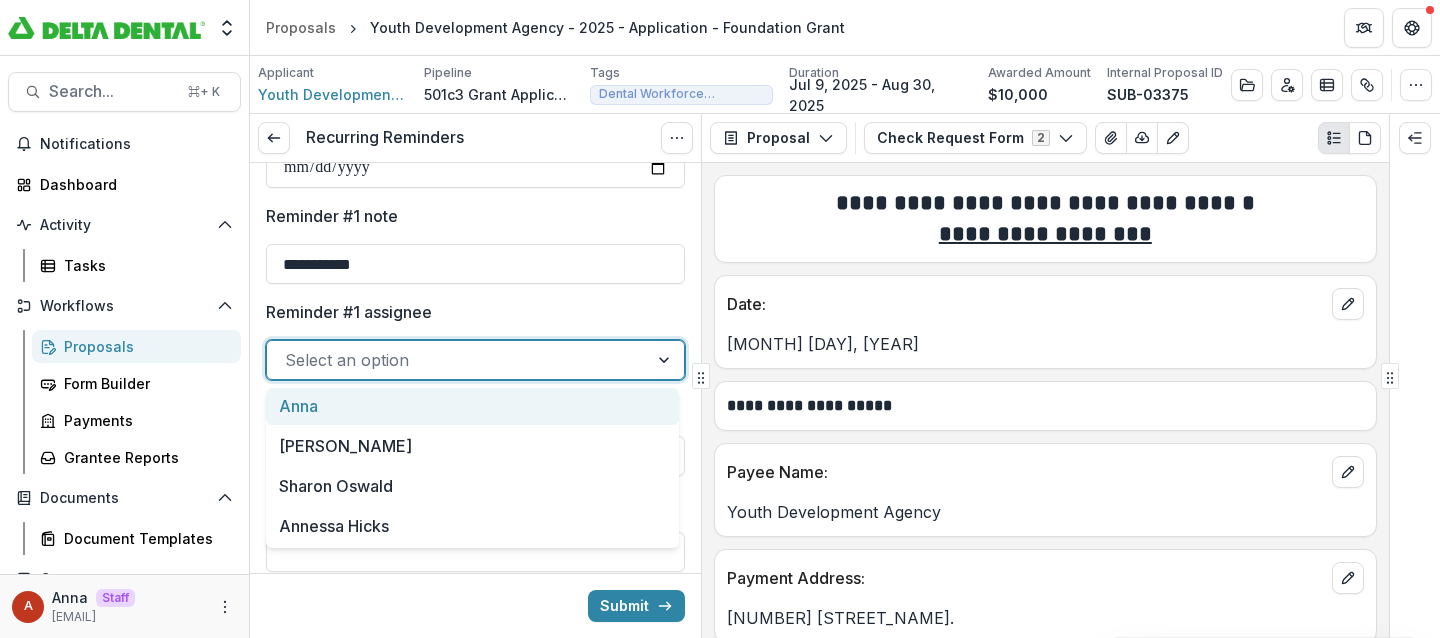 click at bounding box center [457, 360] 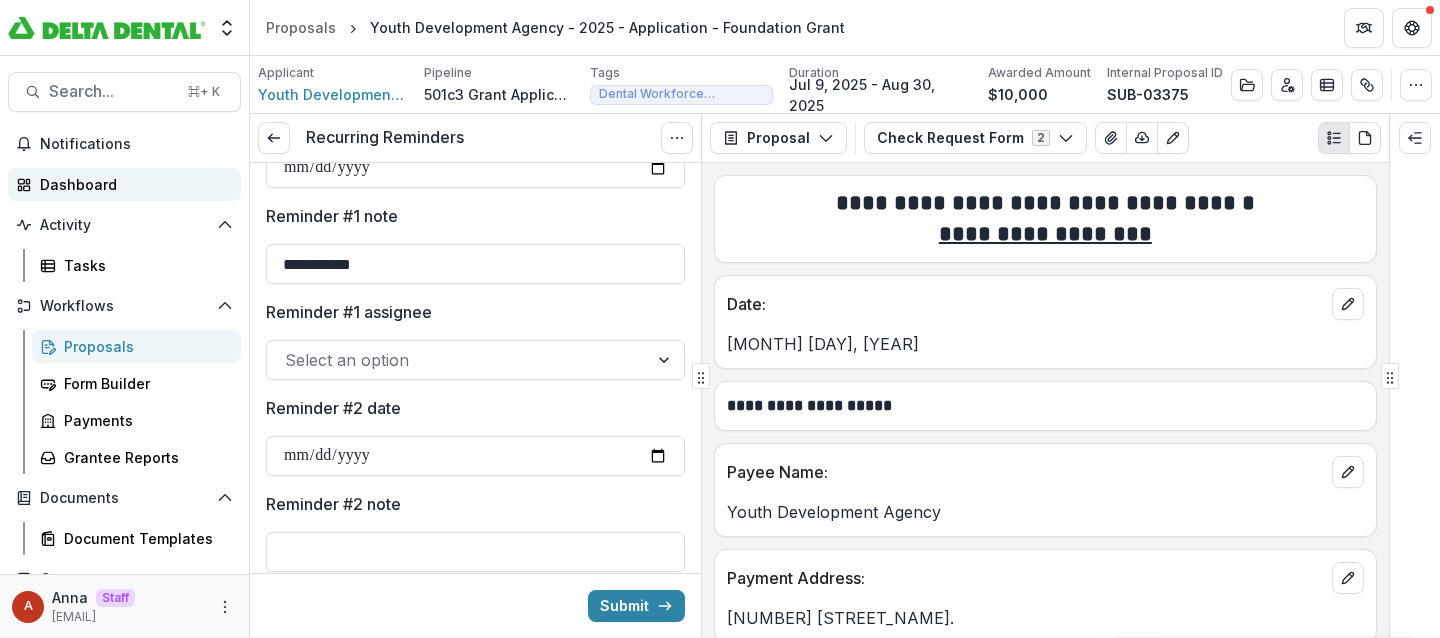 click on "Dashboard" at bounding box center [132, 184] 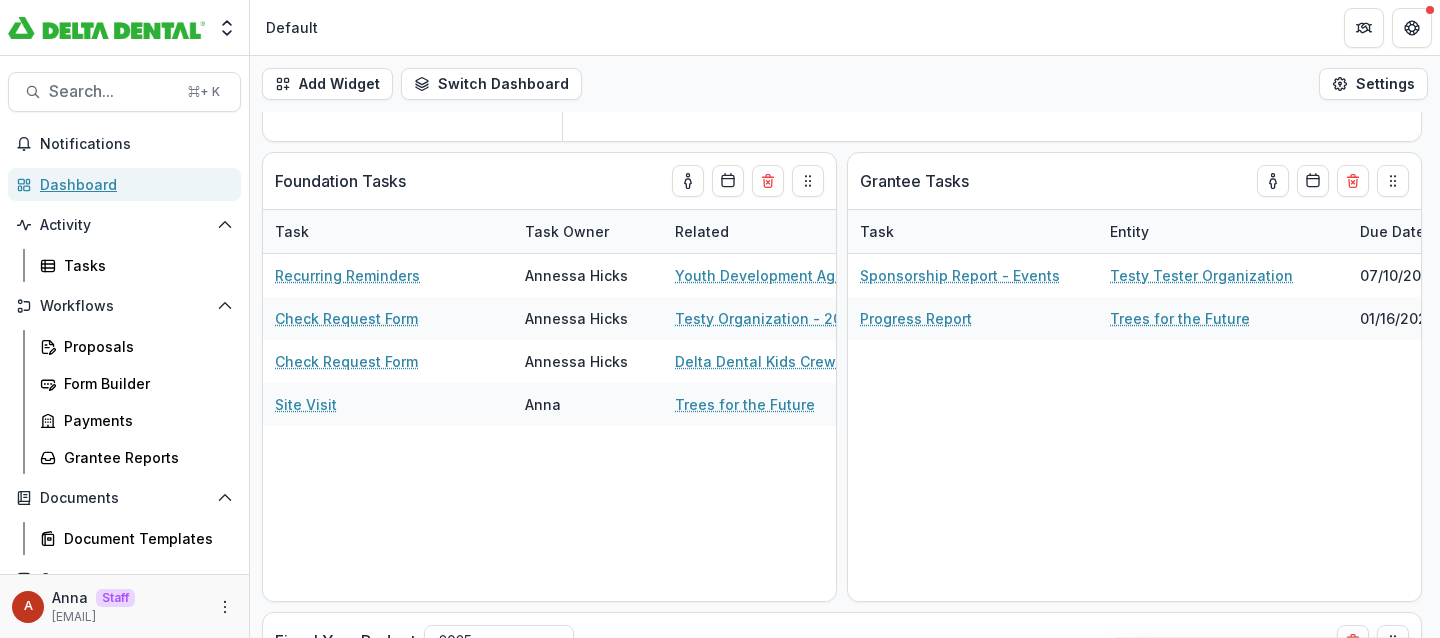 scroll, scrollTop: 424, scrollLeft: 0, axis: vertical 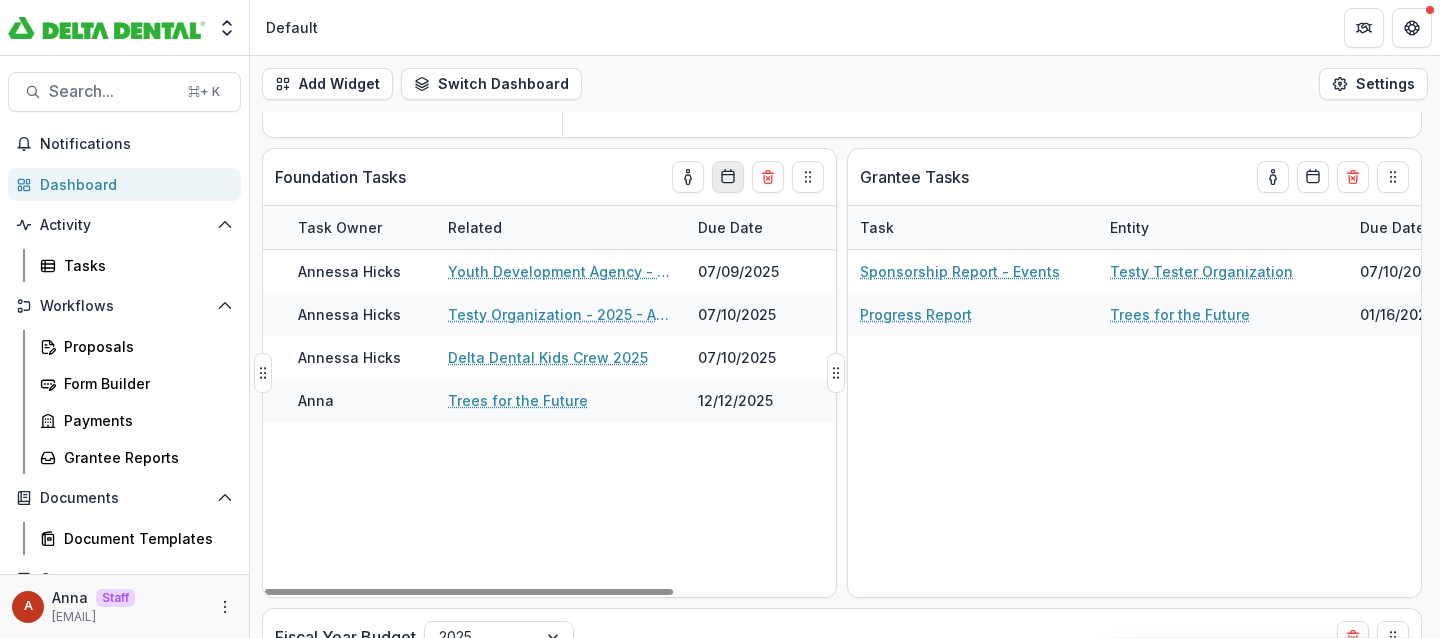 click 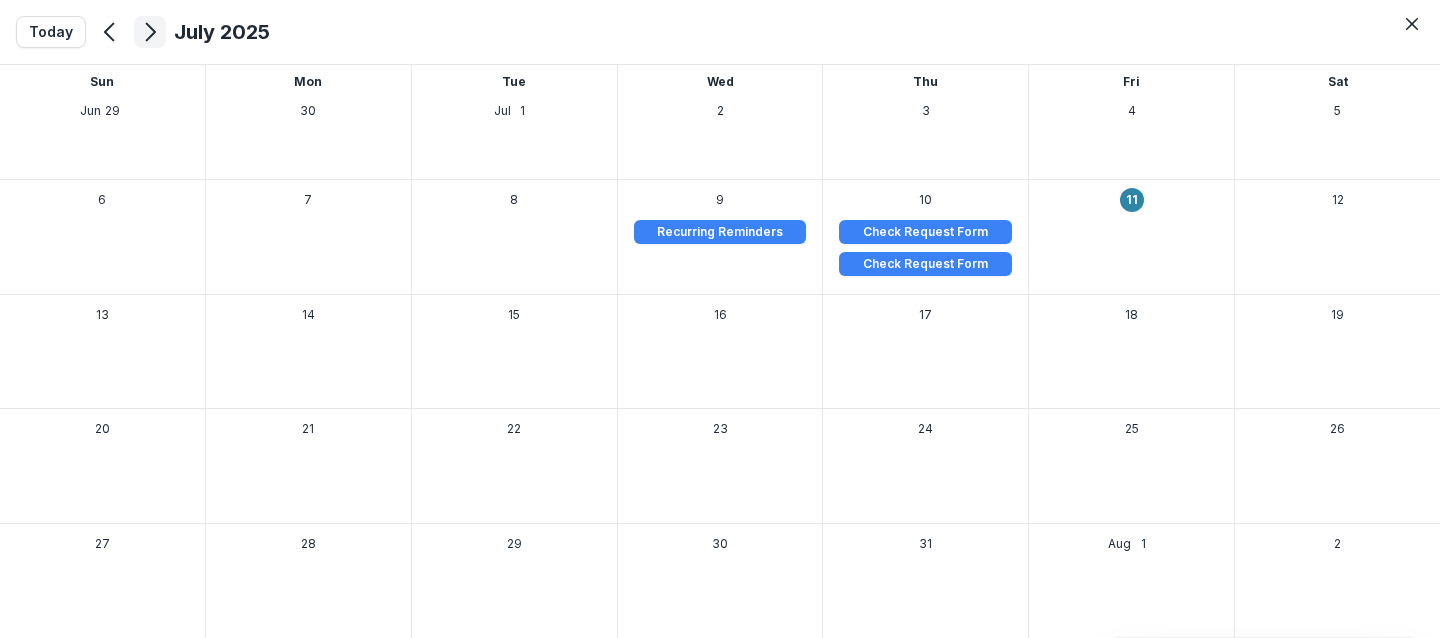 click 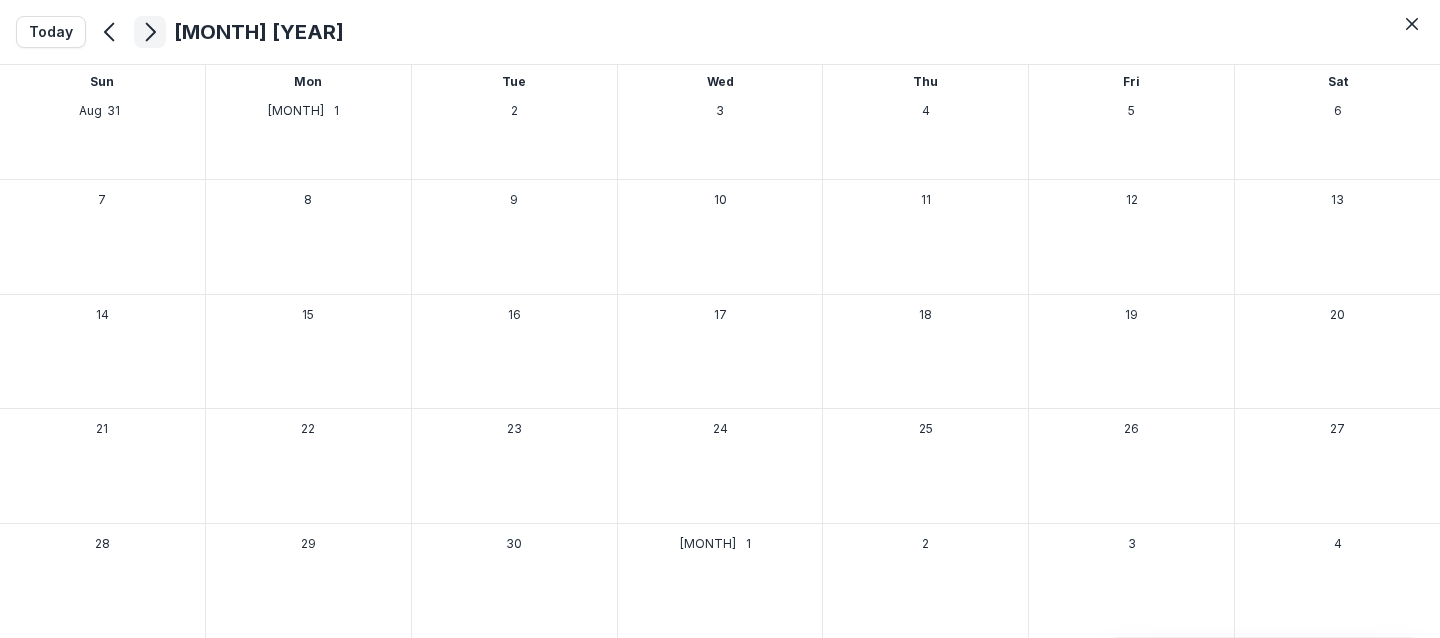click 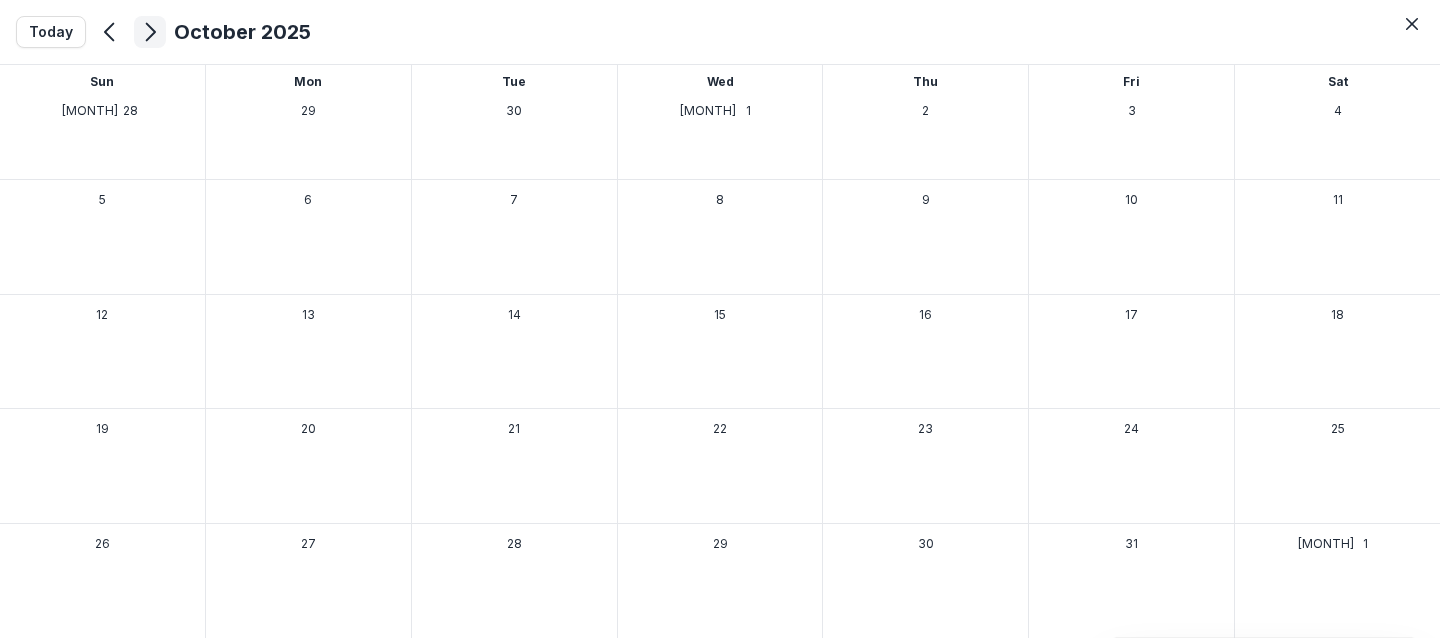 click 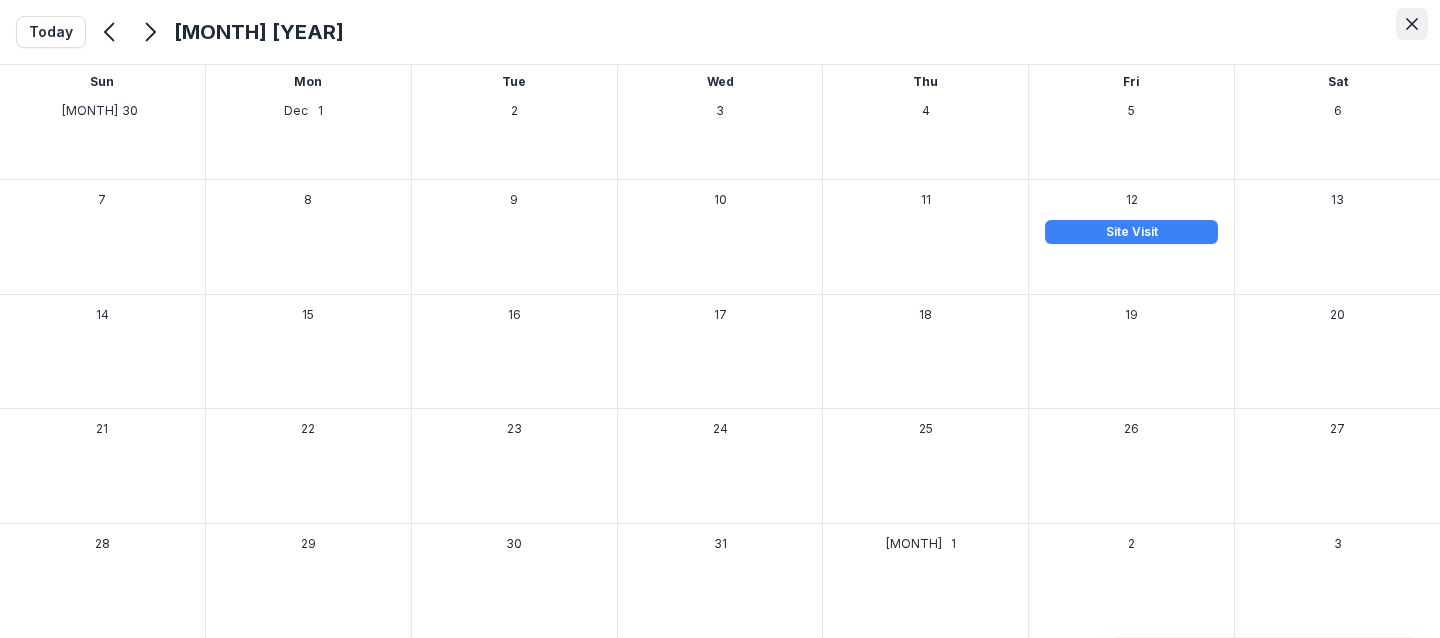 click 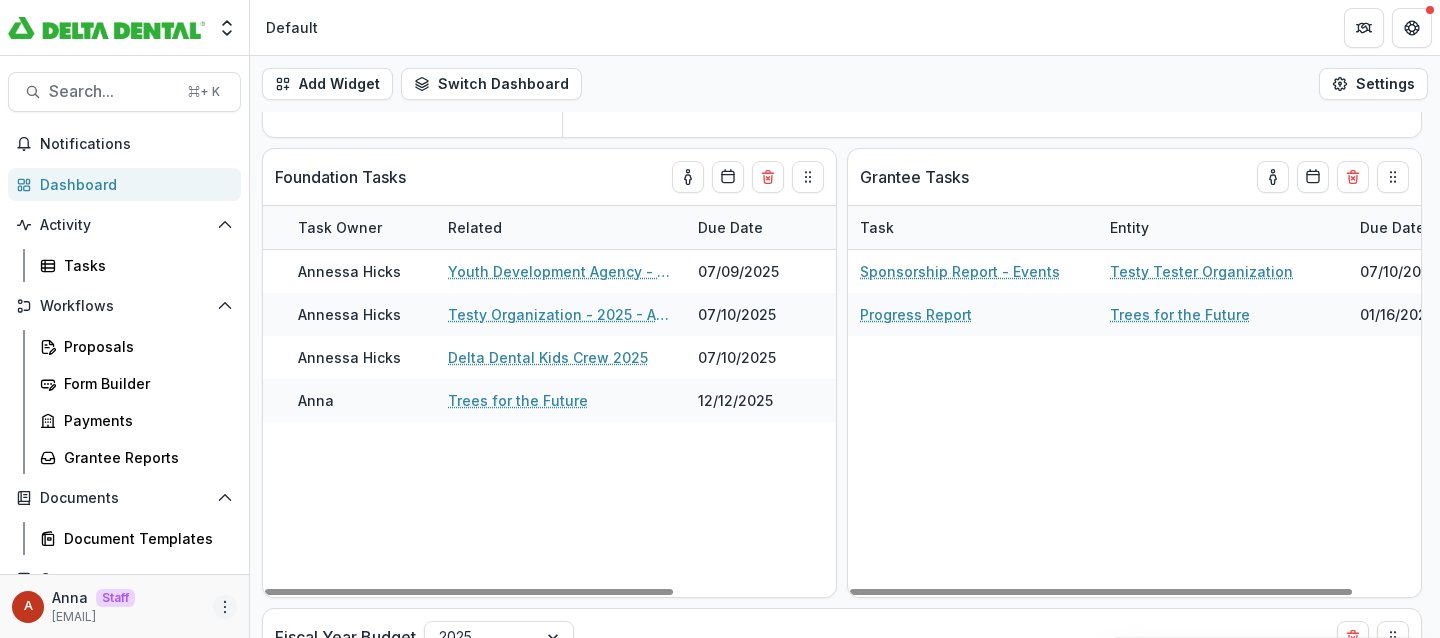 click 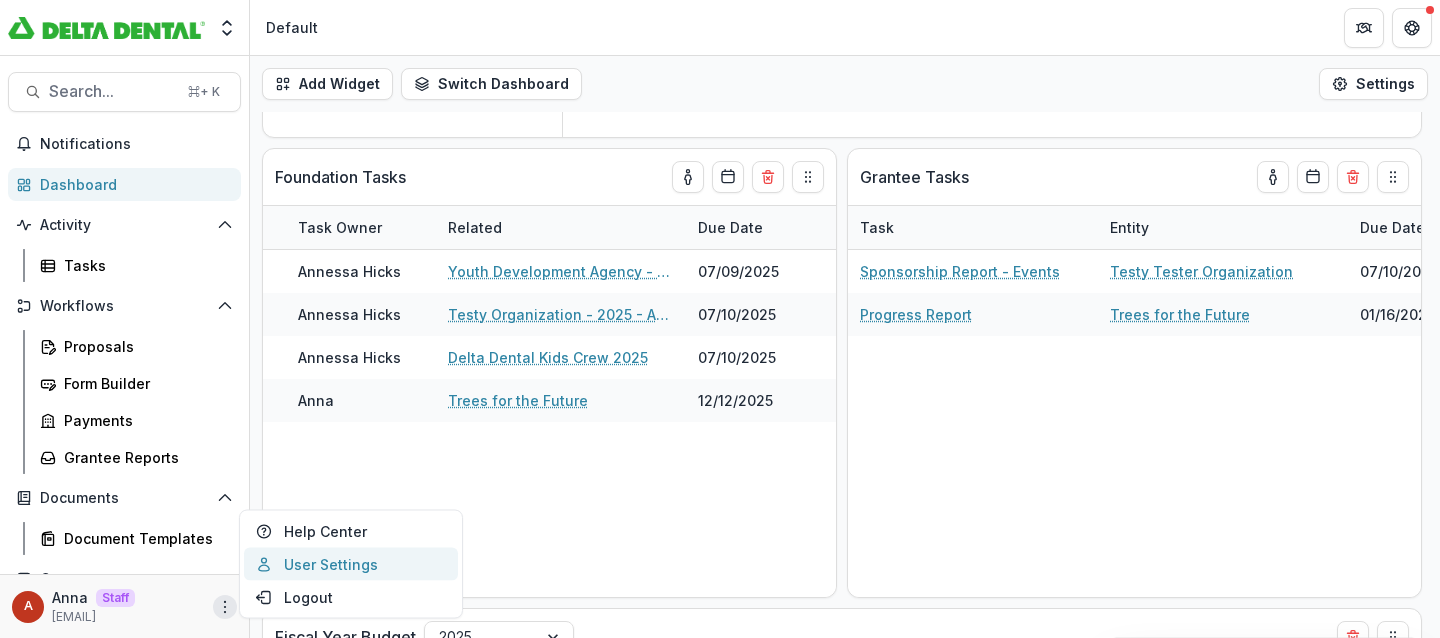 click on "User Settings" at bounding box center [351, 564] 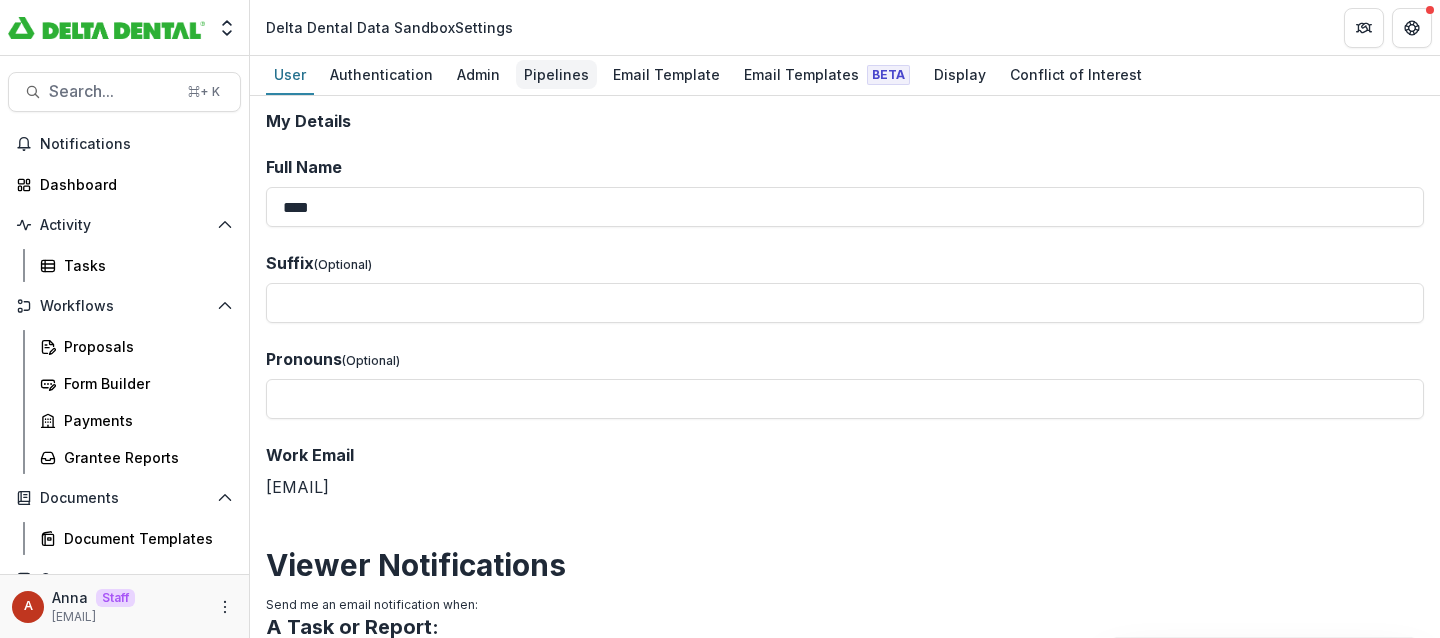click on "Pipelines" at bounding box center (556, 74) 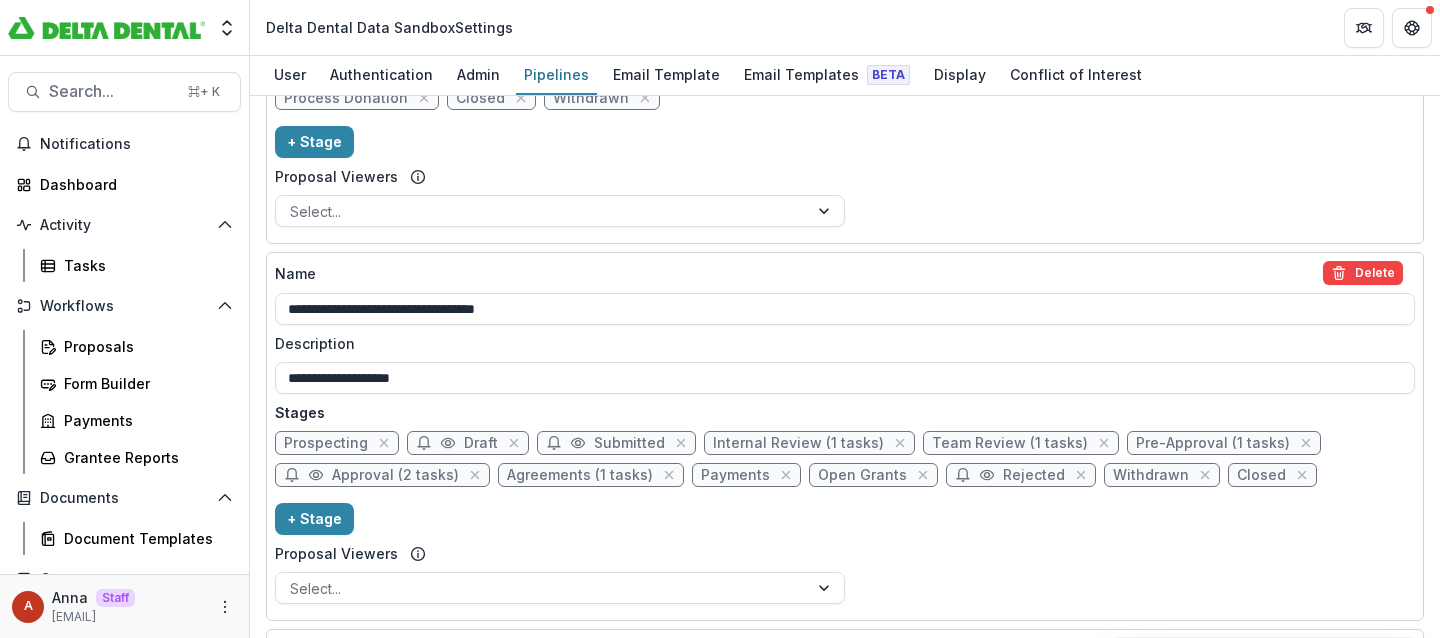 scroll, scrollTop: 1003, scrollLeft: 0, axis: vertical 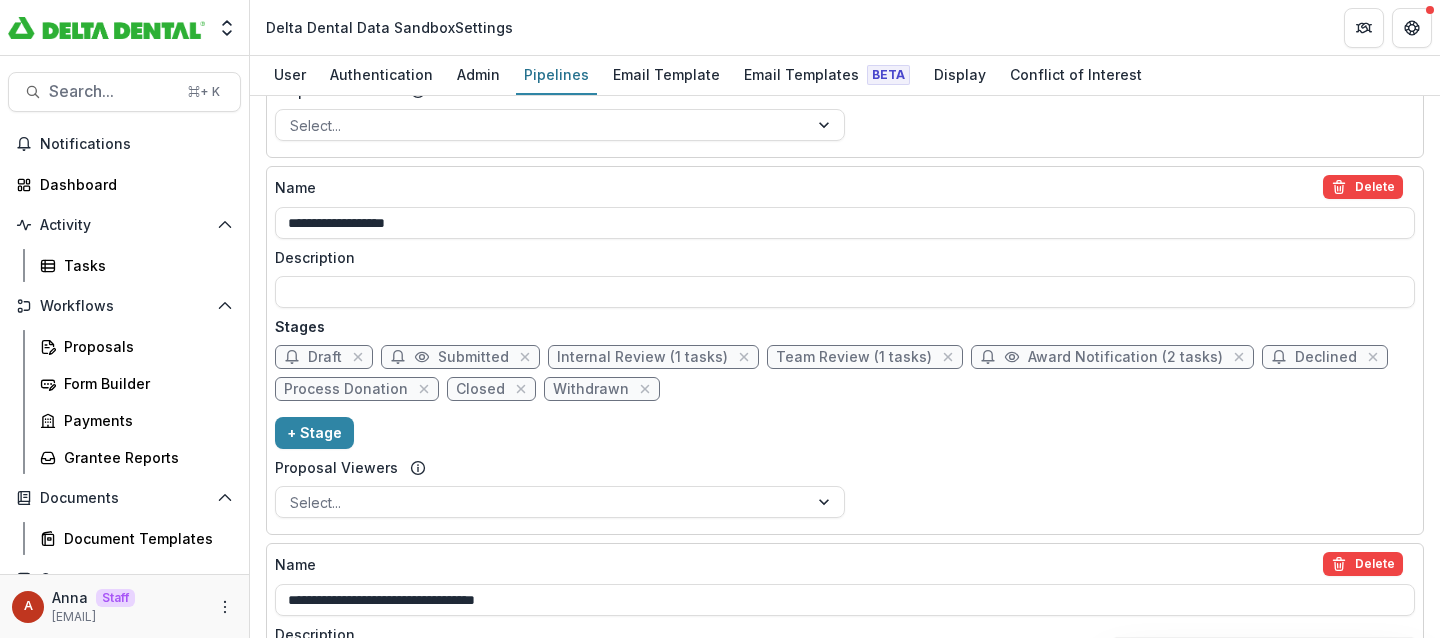 click on "Award Notification (2 tasks)" at bounding box center [1112, 357] 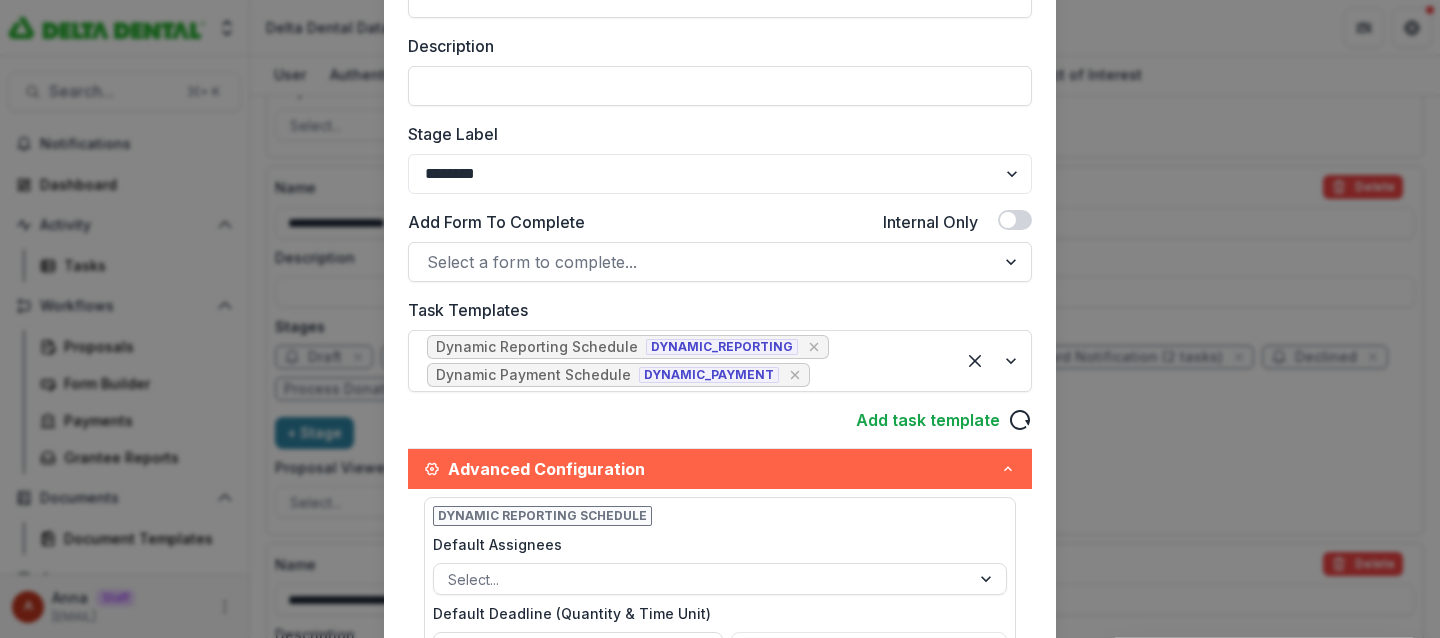 scroll, scrollTop: 284, scrollLeft: 0, axis: vertical 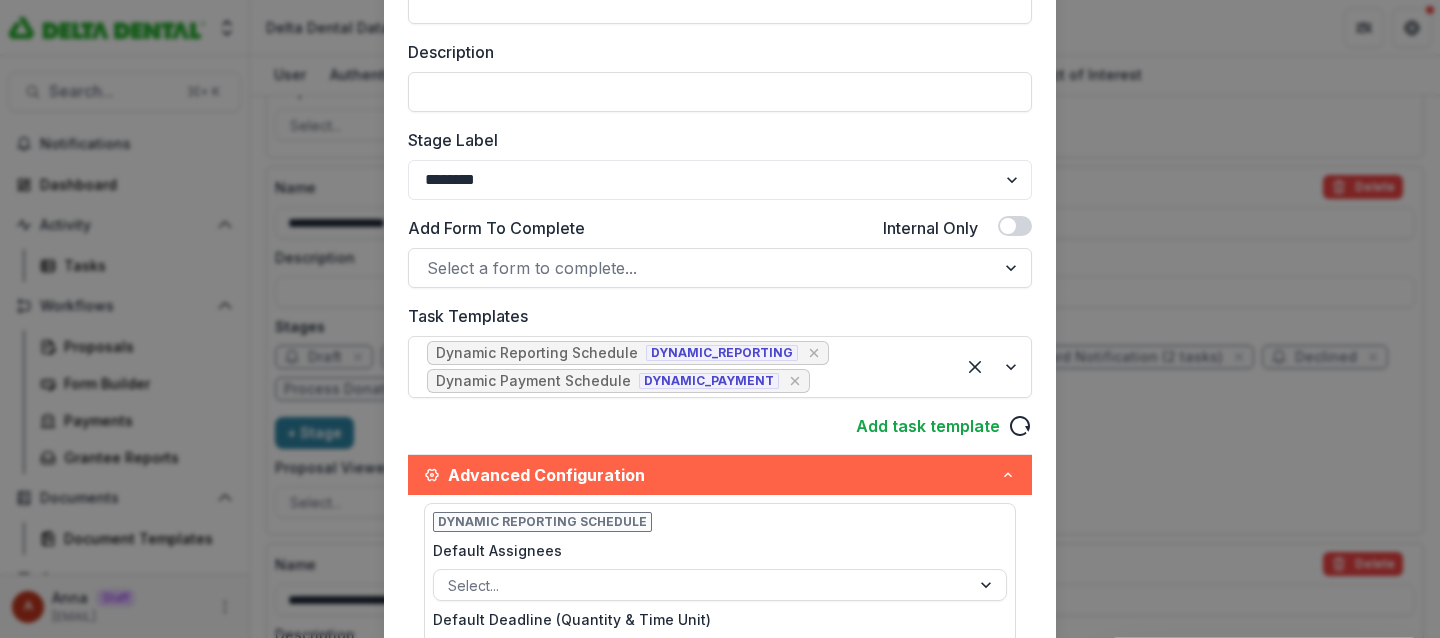 click on "**********" at bounding box center [720, 319] 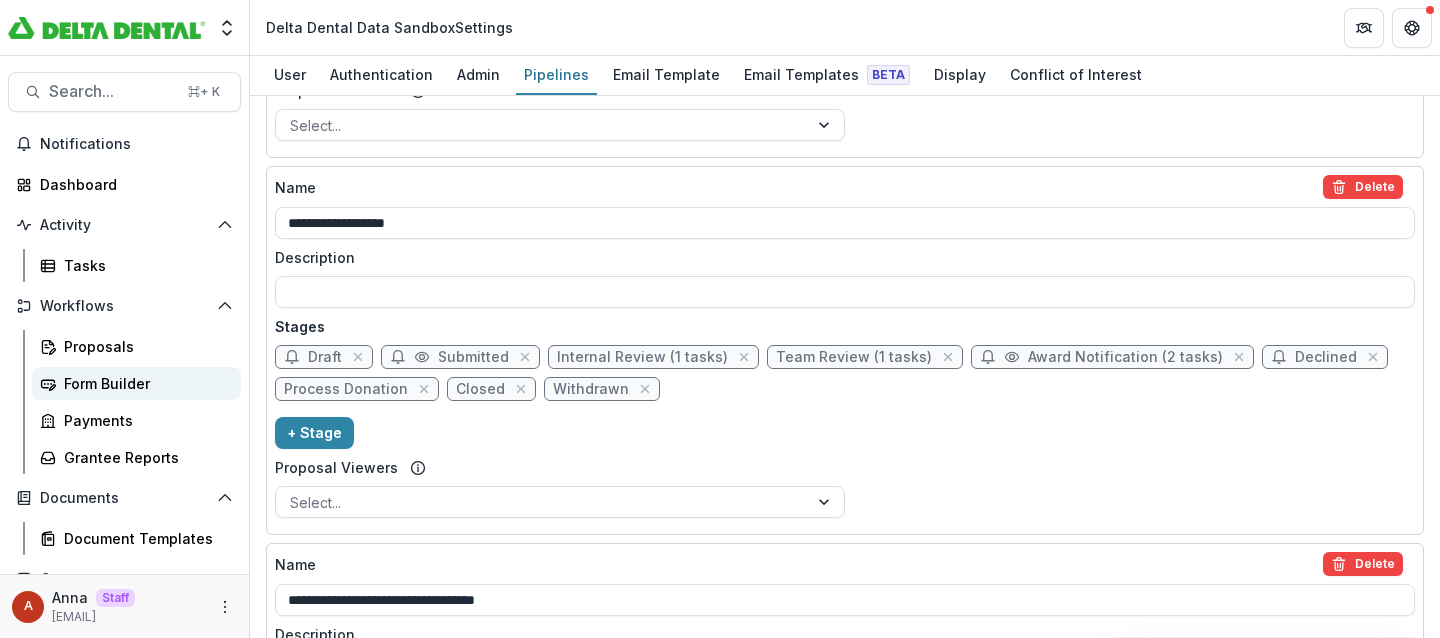 click on "Form Builder" at bounding box center [144, 383] 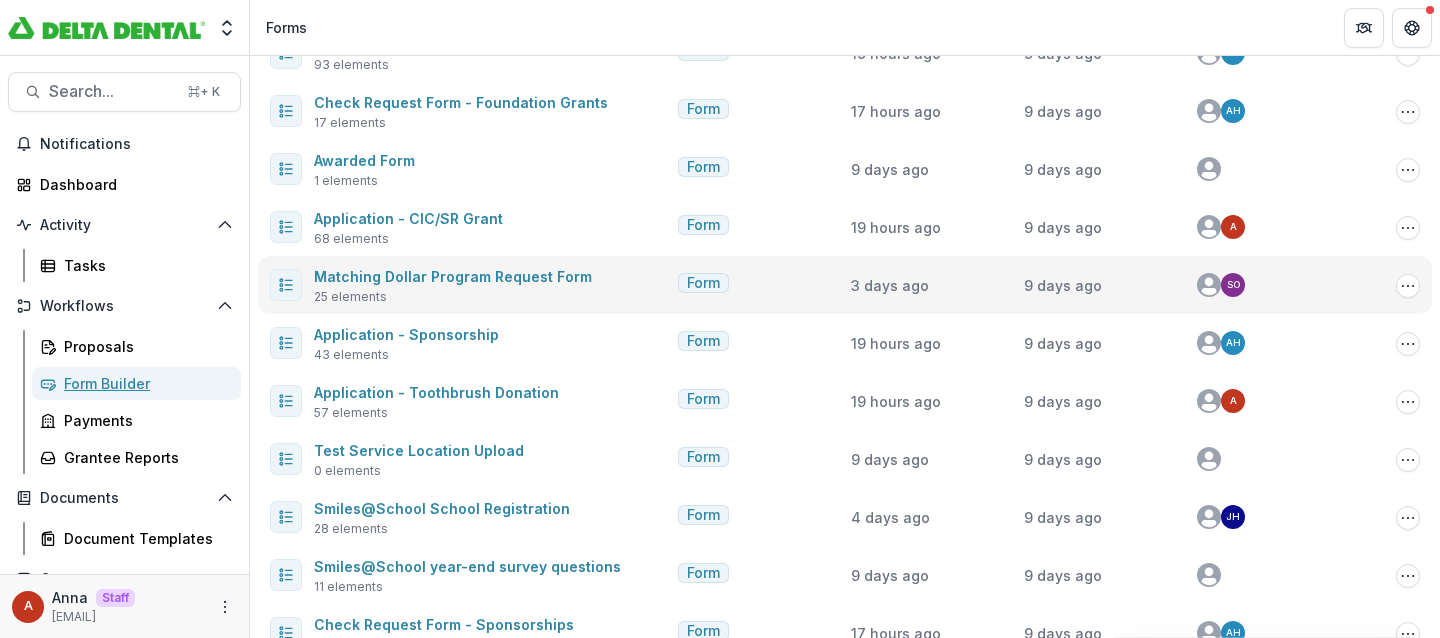 scroll, scrollTop: 533, scrollLeft: 0, axis: vertical 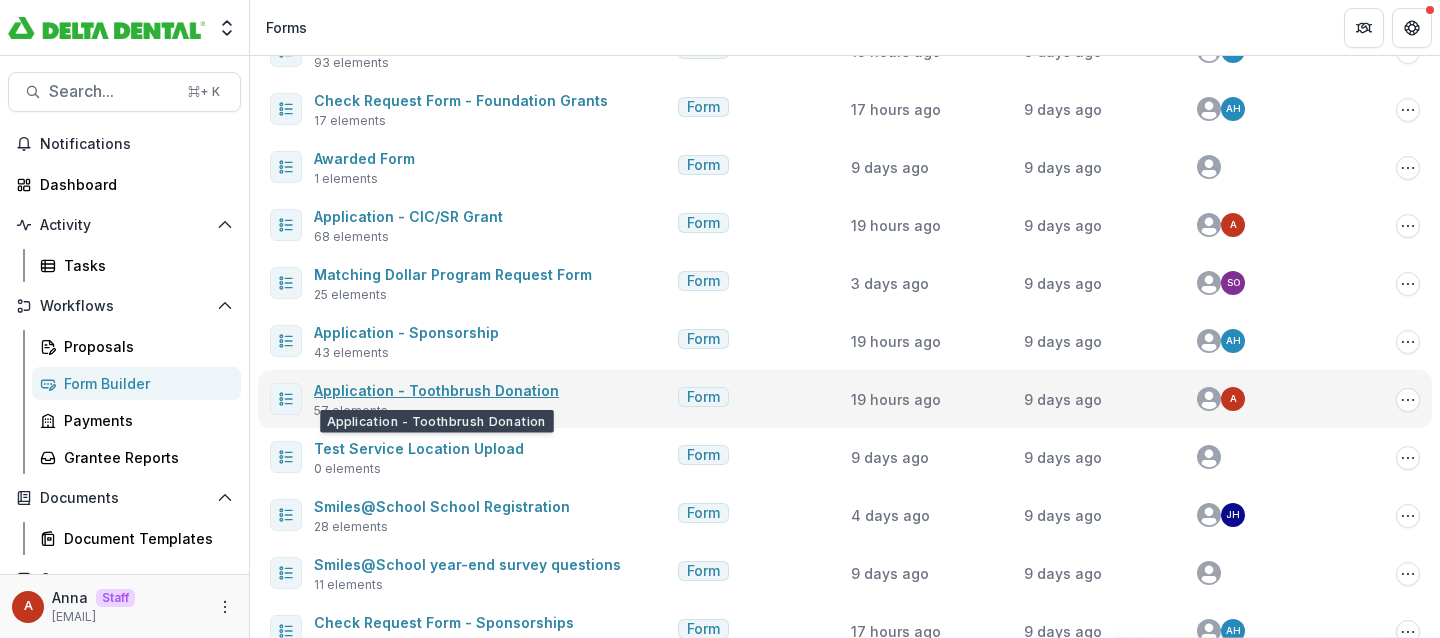 click on "Application - Toothbrush Donation" at bounding box center [436, 390] 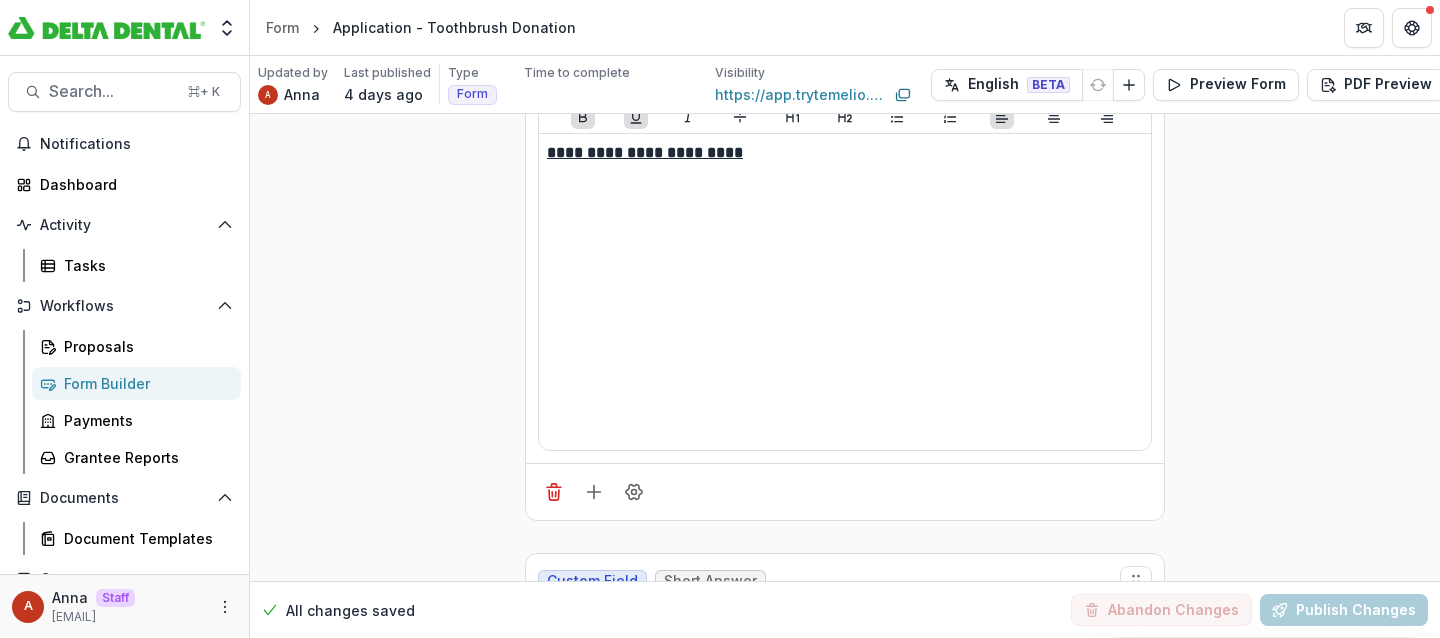 scroll, scrollTop: 1770, scrollLeft: 0, axis: vertical 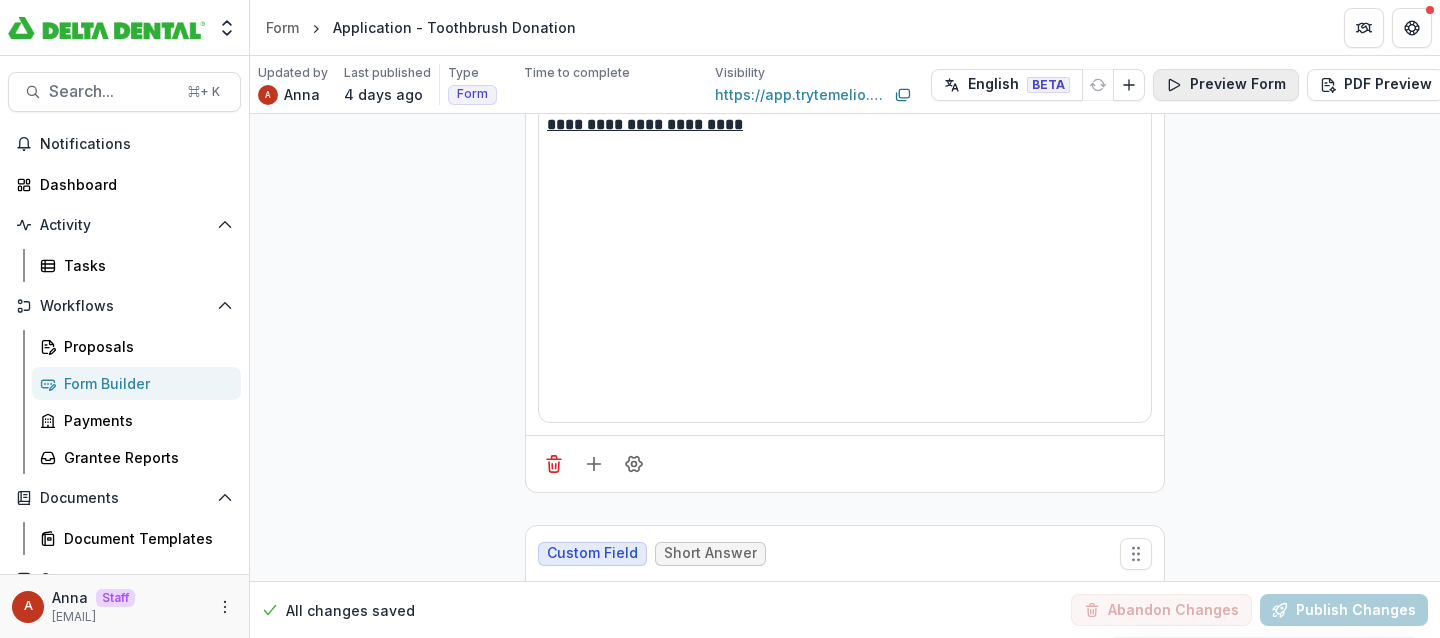 click on "Preview Form" at bounding box center (1226, 85) 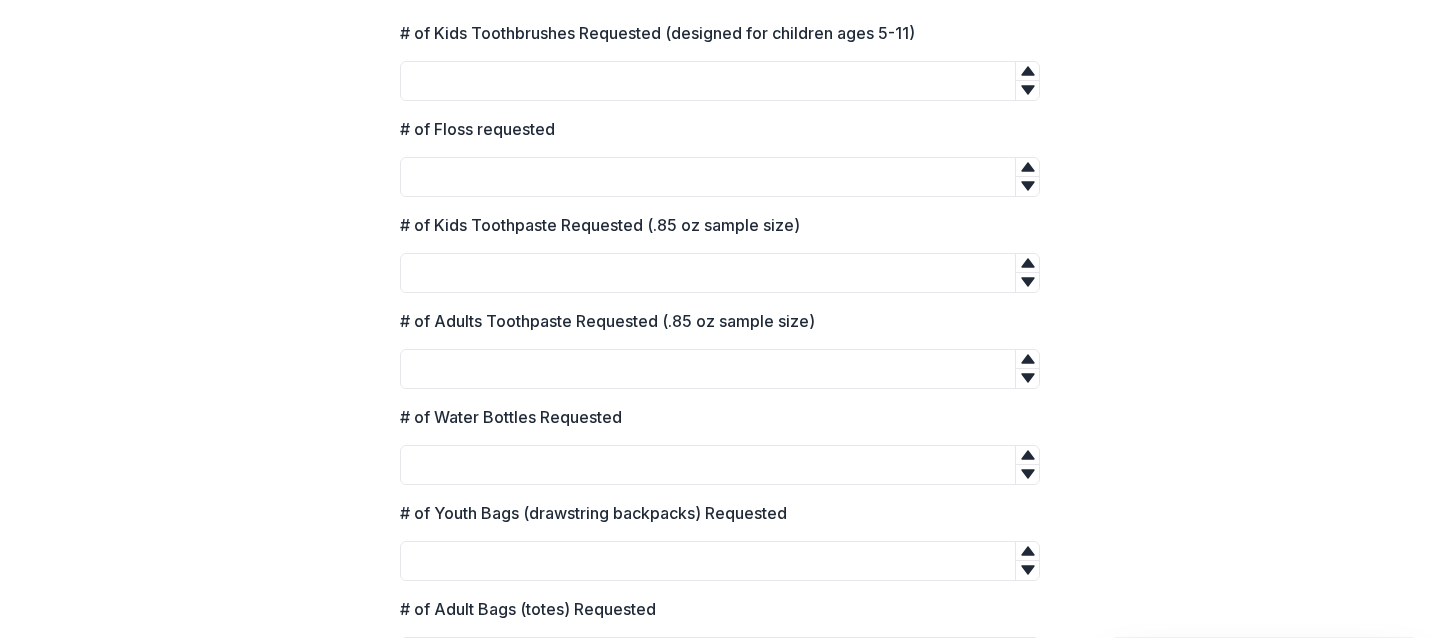 scroll, scrollTop: 1479, scrollLeft: 0, axis: vertical 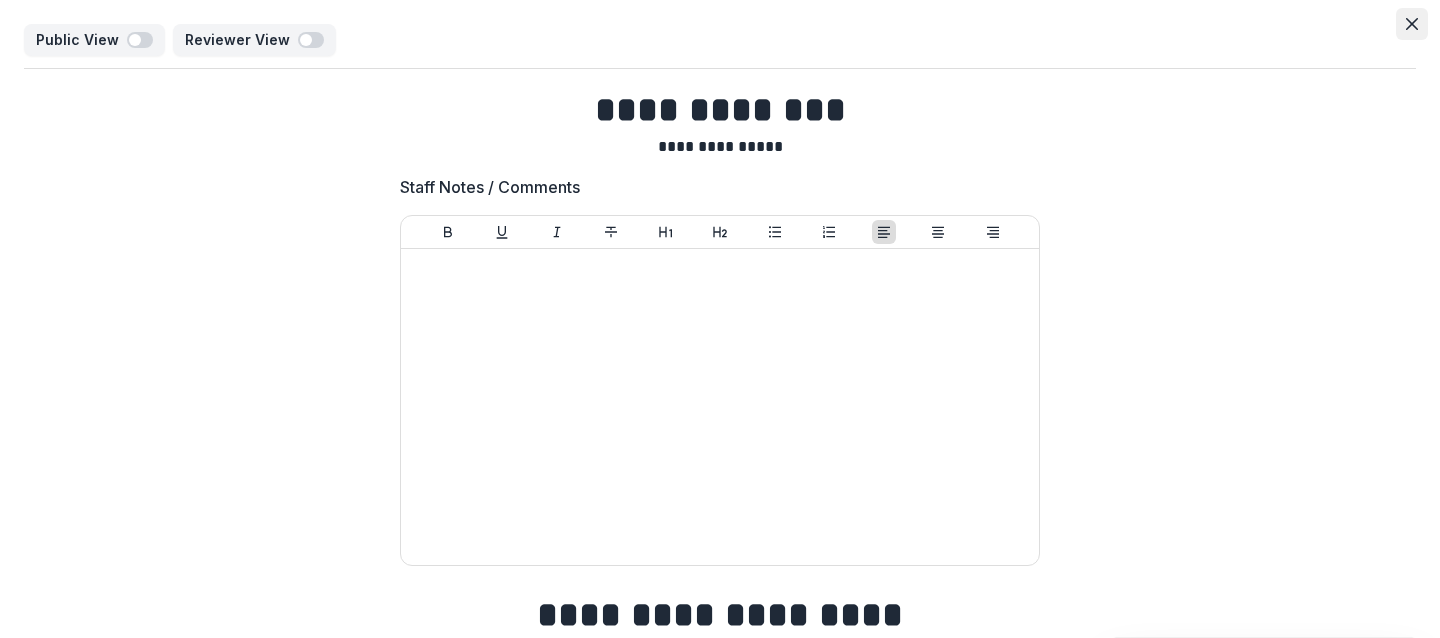 click 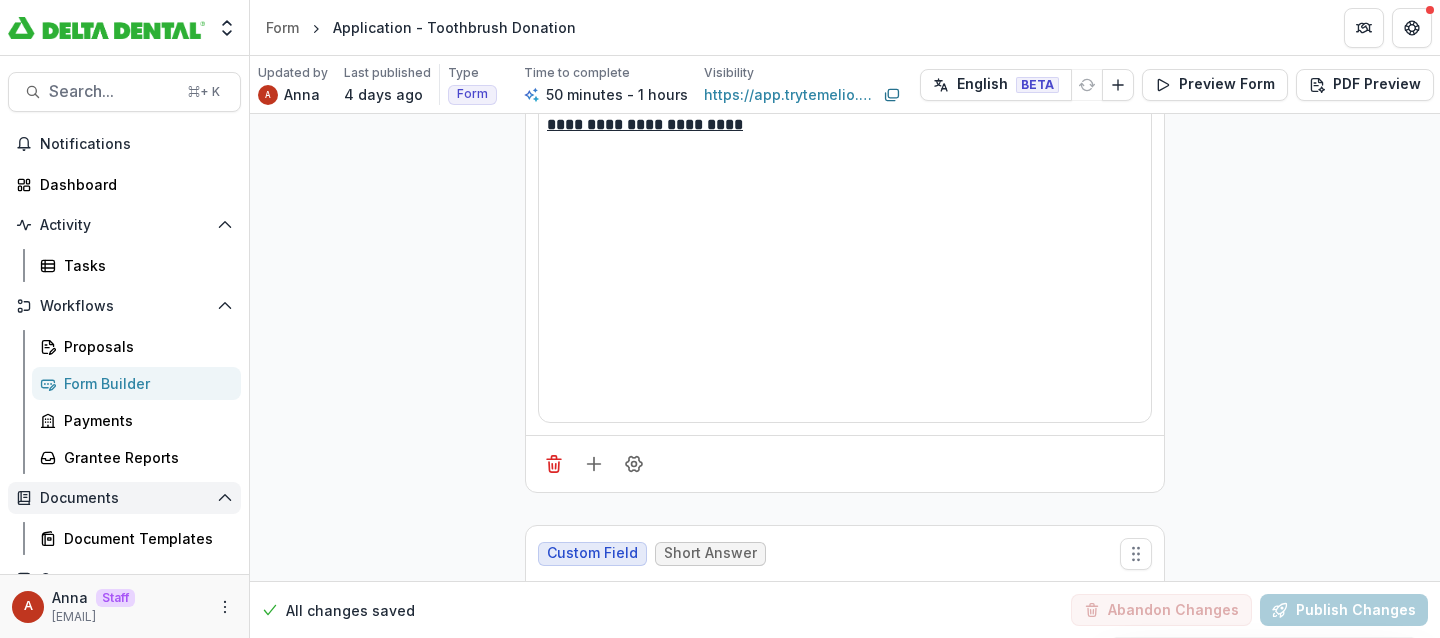scroll, scrollTop: 291, scrollLeft: 0, axis: vertical 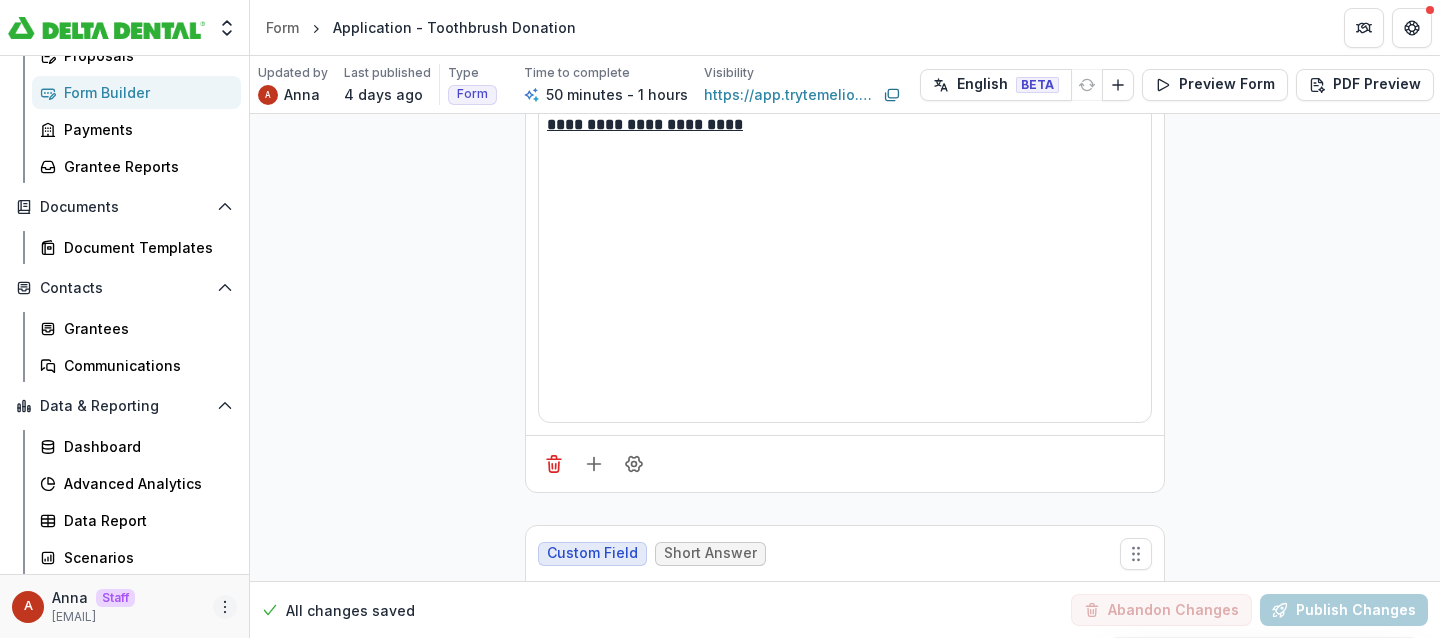 click 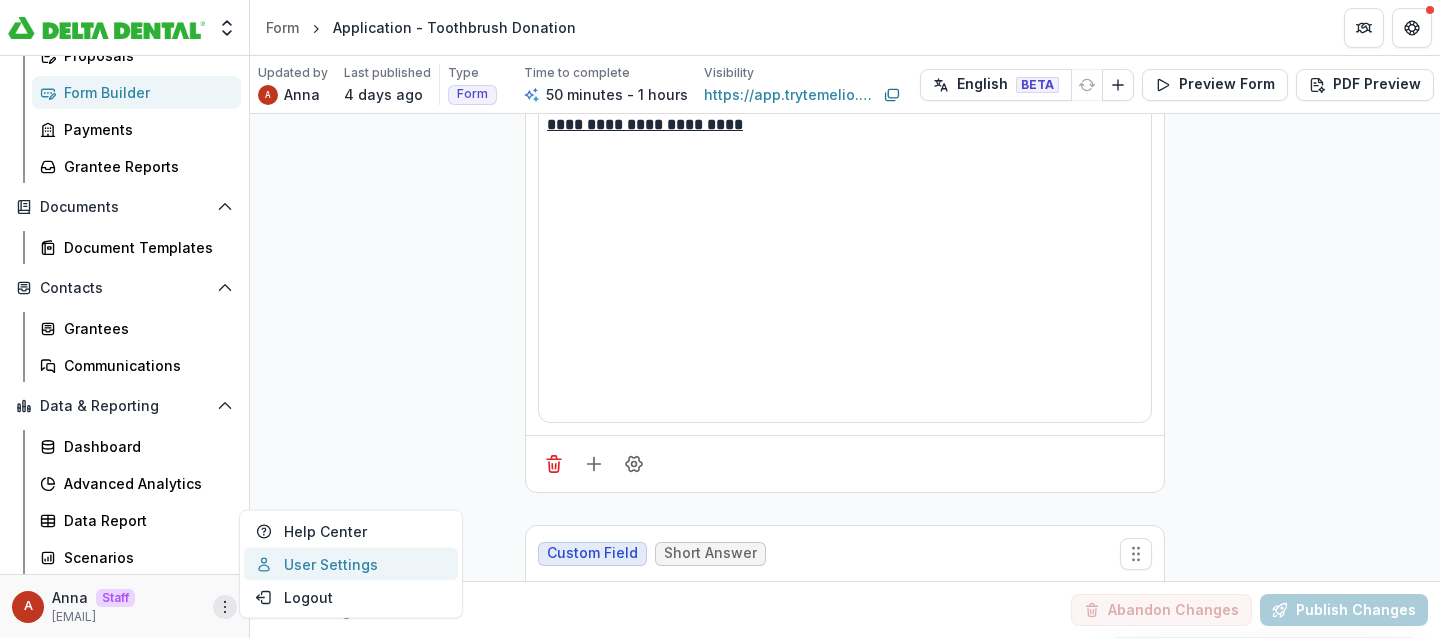 click on "User Settings" at bounding box center [351, 564] 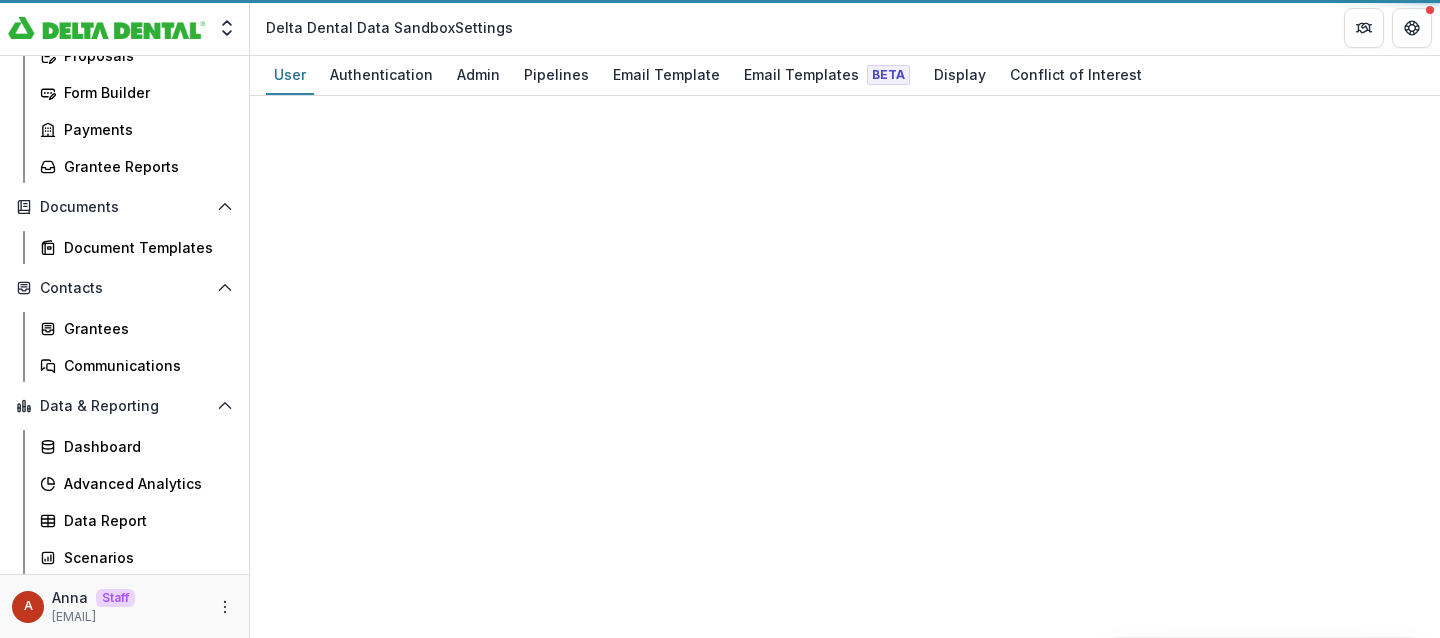 scroll, scrollTop: 0, scrollLeft: 0, axis: both 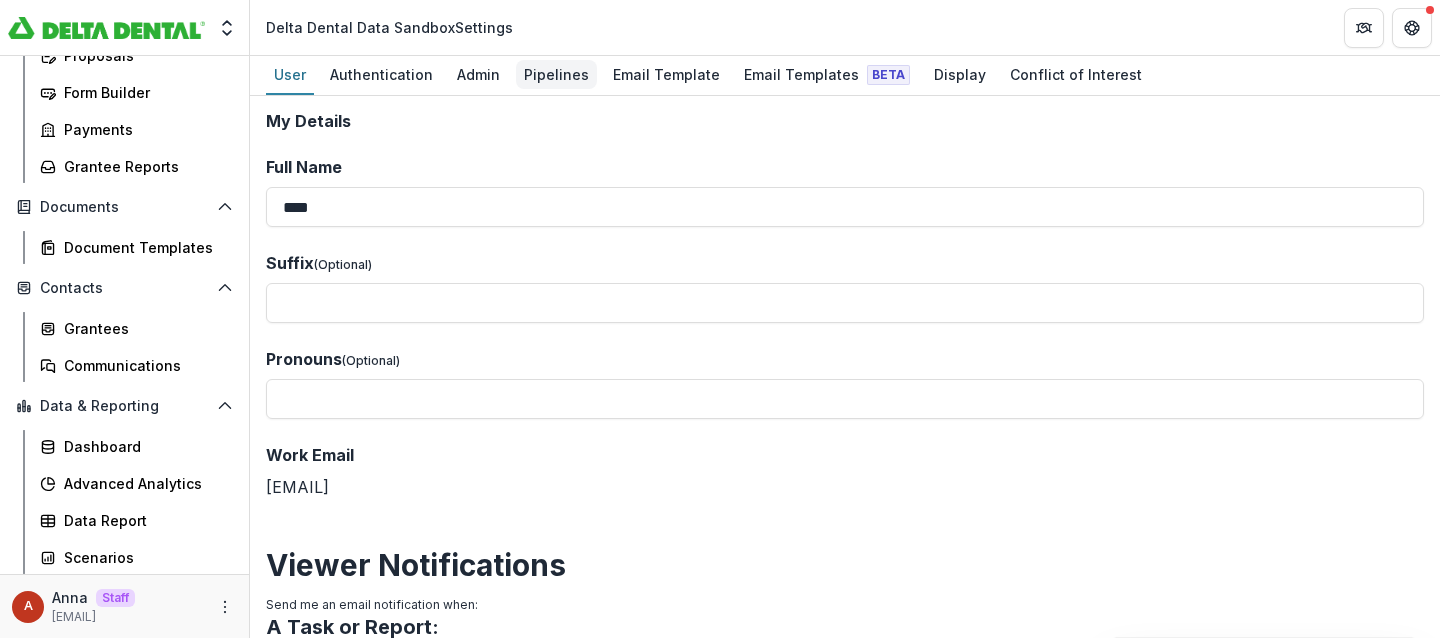 click on "Pipelines" at bounding box center [556, 74] 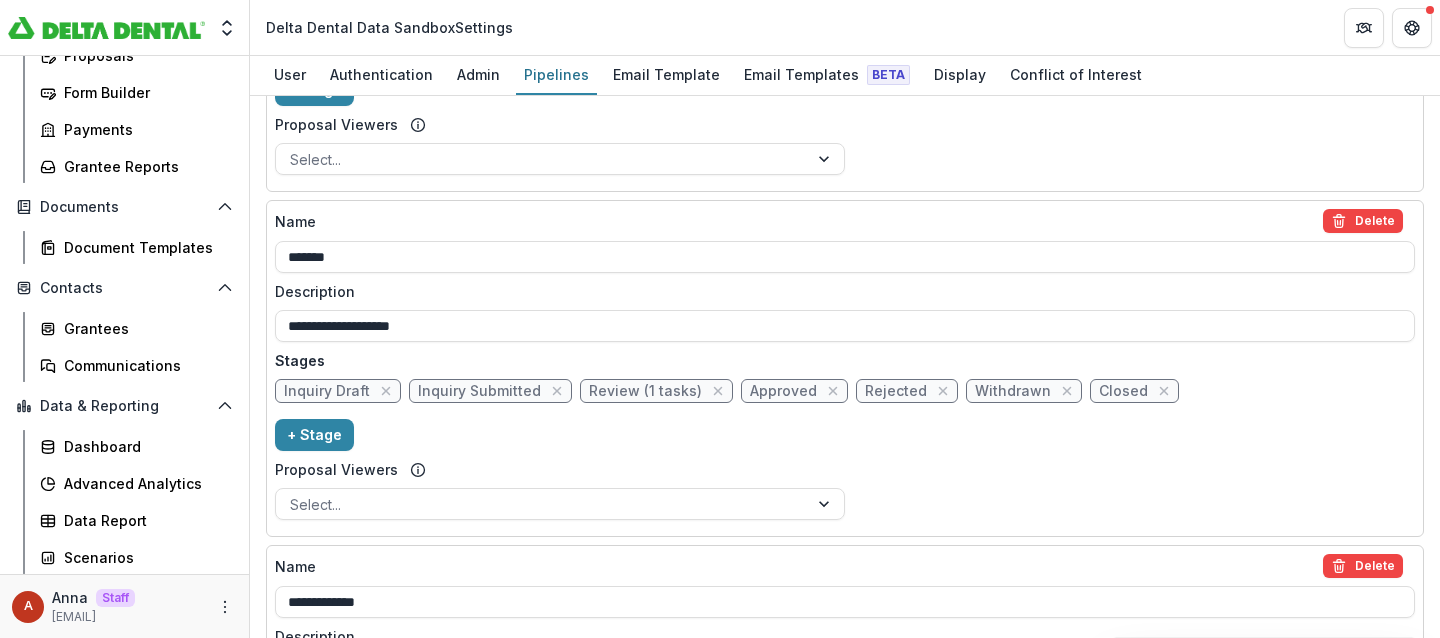 scroll, scrollTop: 1734, scrollLeft: 0, axis: vertical 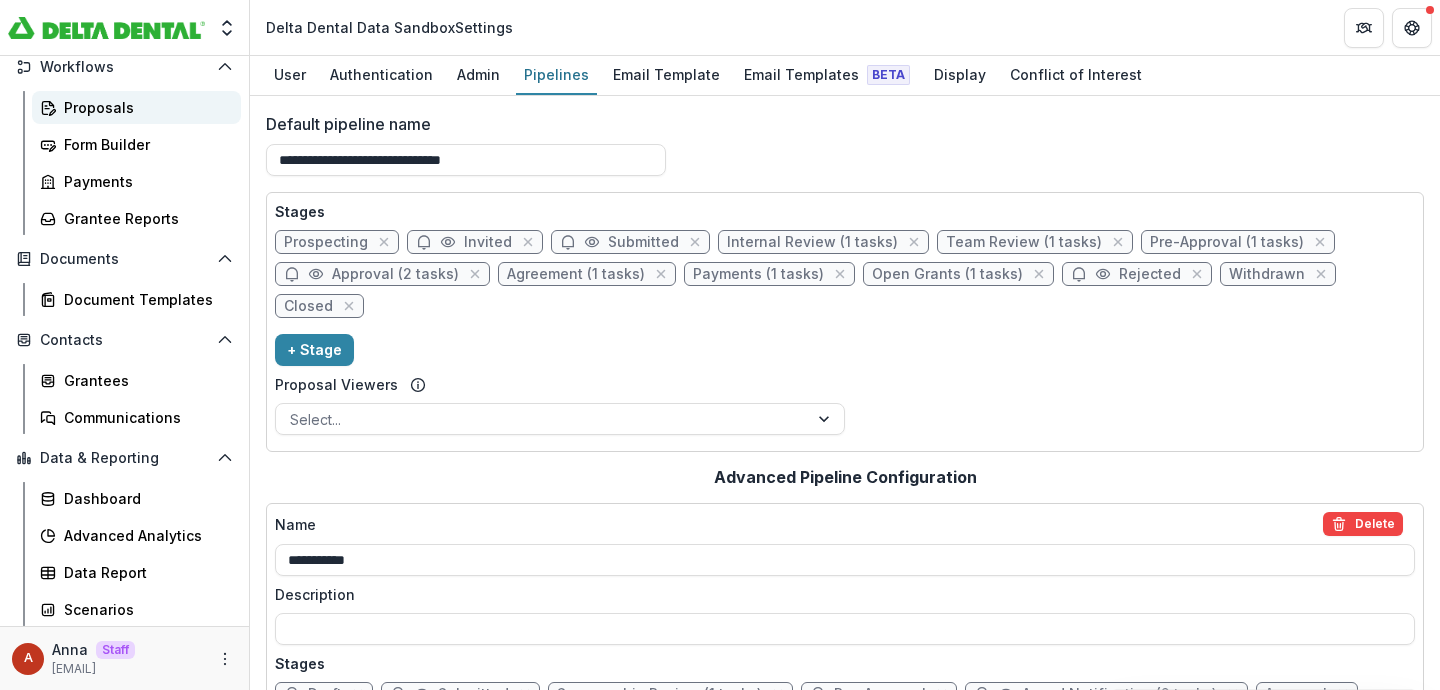 click on "Proposals" at bounding box center [144, 107] 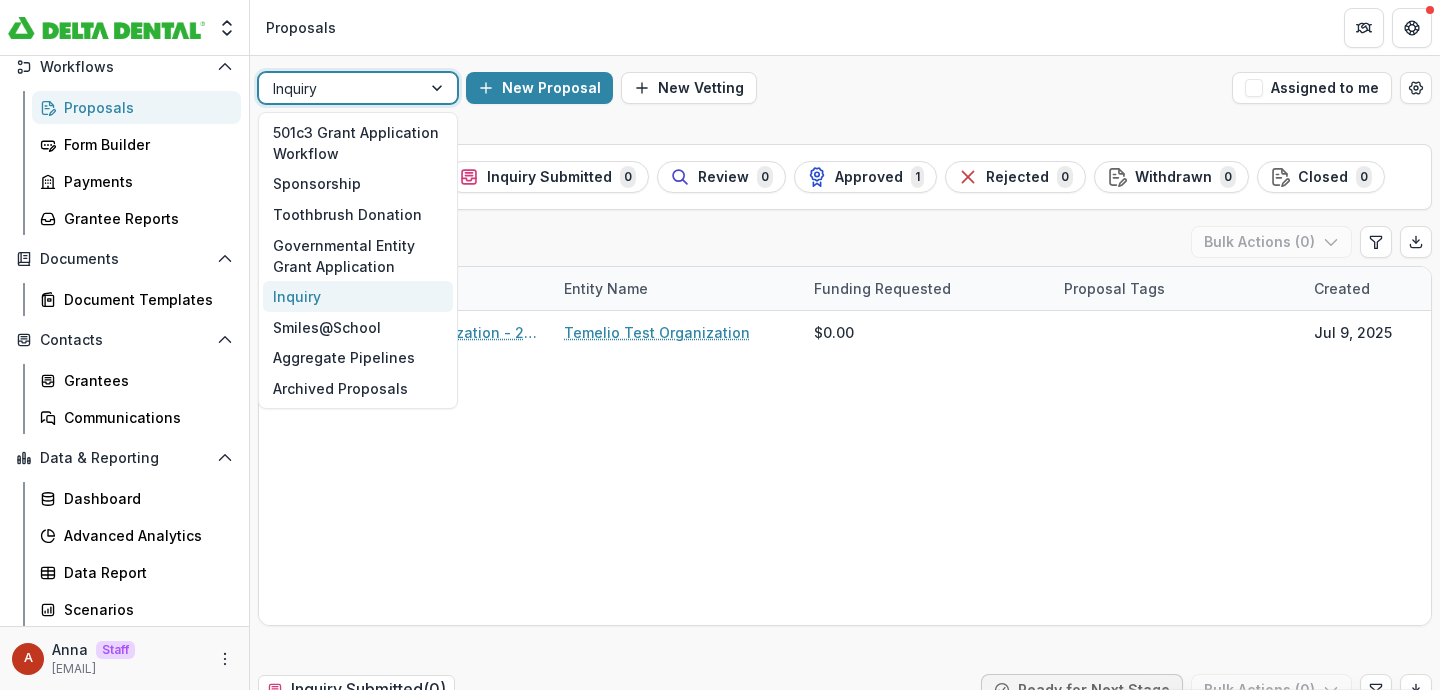 click at bounding box center [340, 88] 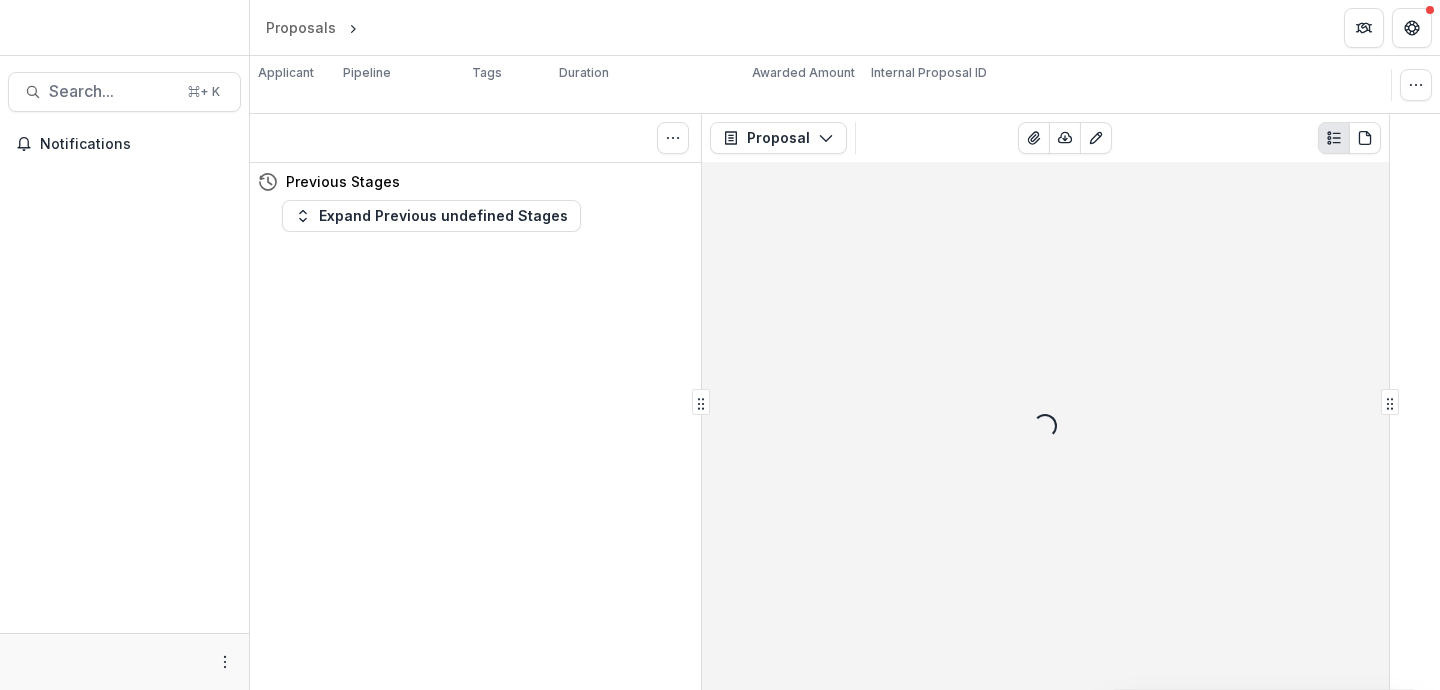 scroll, scrollTop: 0, scrollLeft: 0, axis: both 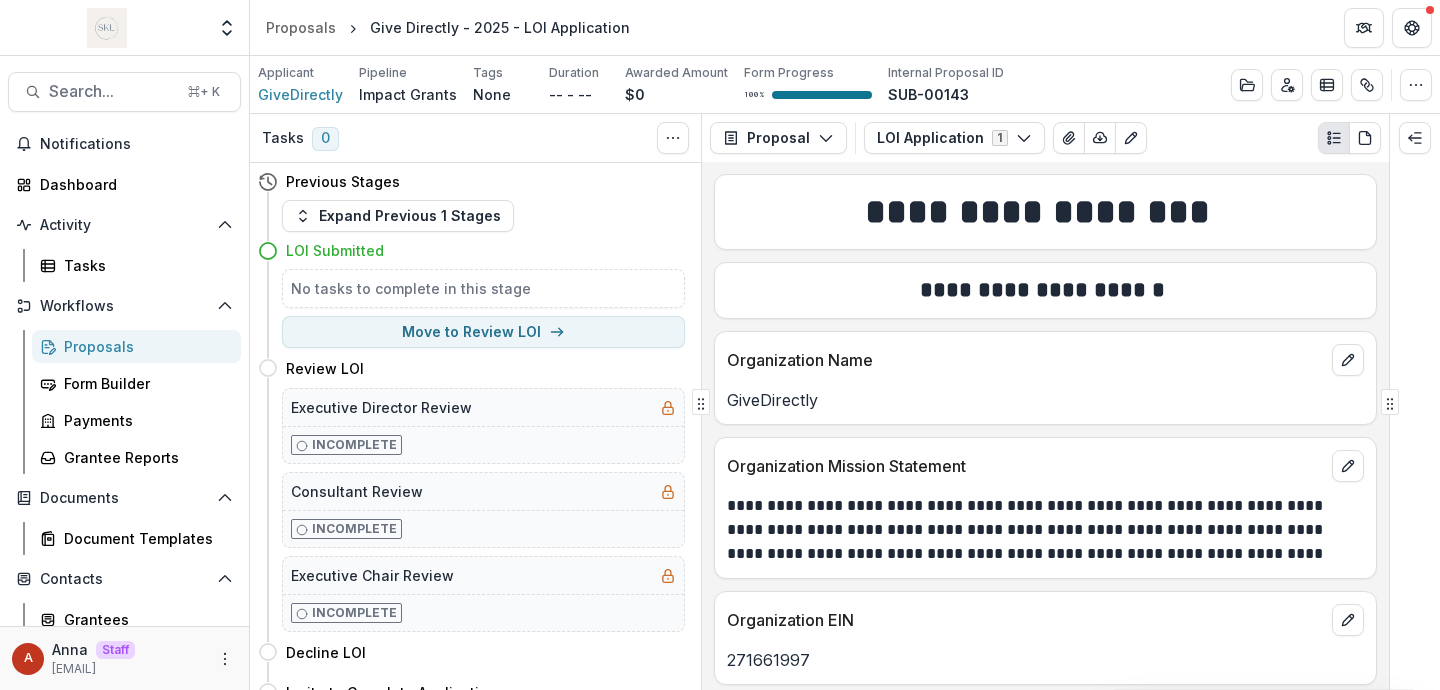 click on "Proposals Form Builder Payments Grantee Reports" at bounding box center [136, 402] 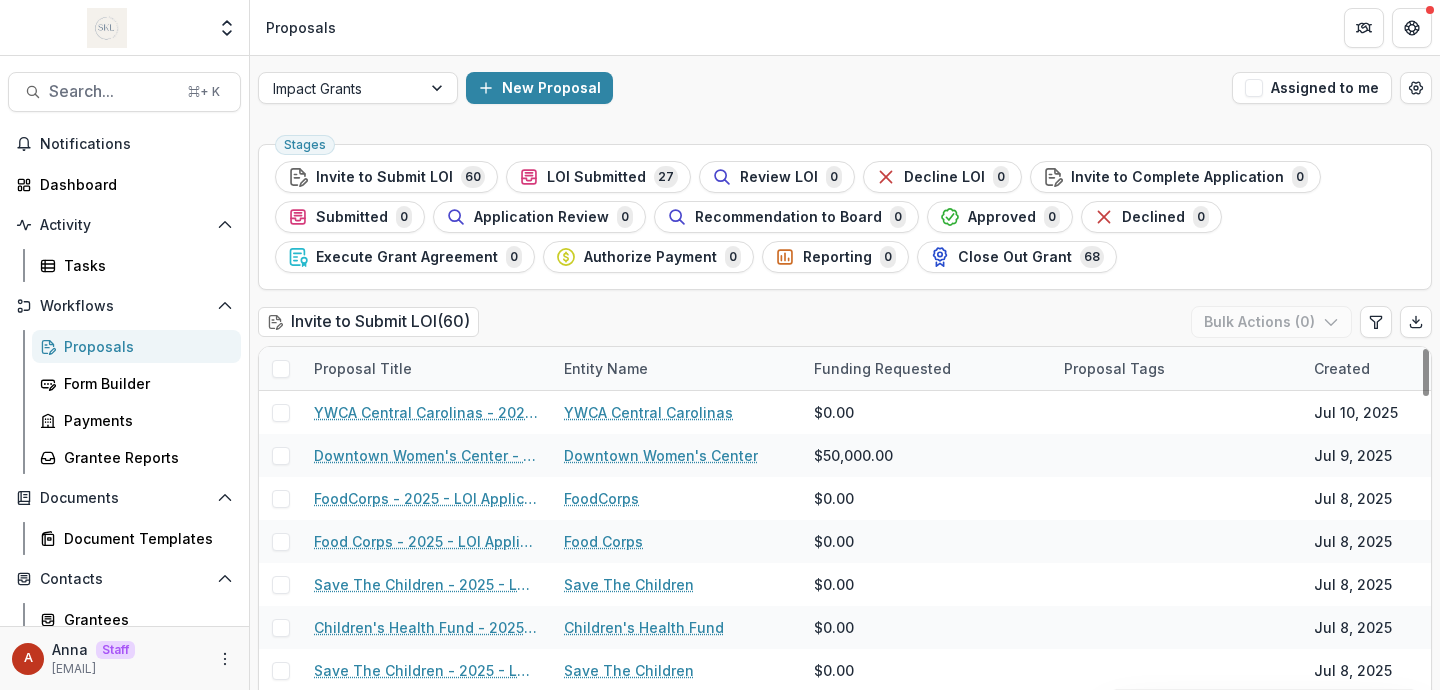 click at bounding box center [281, 369] 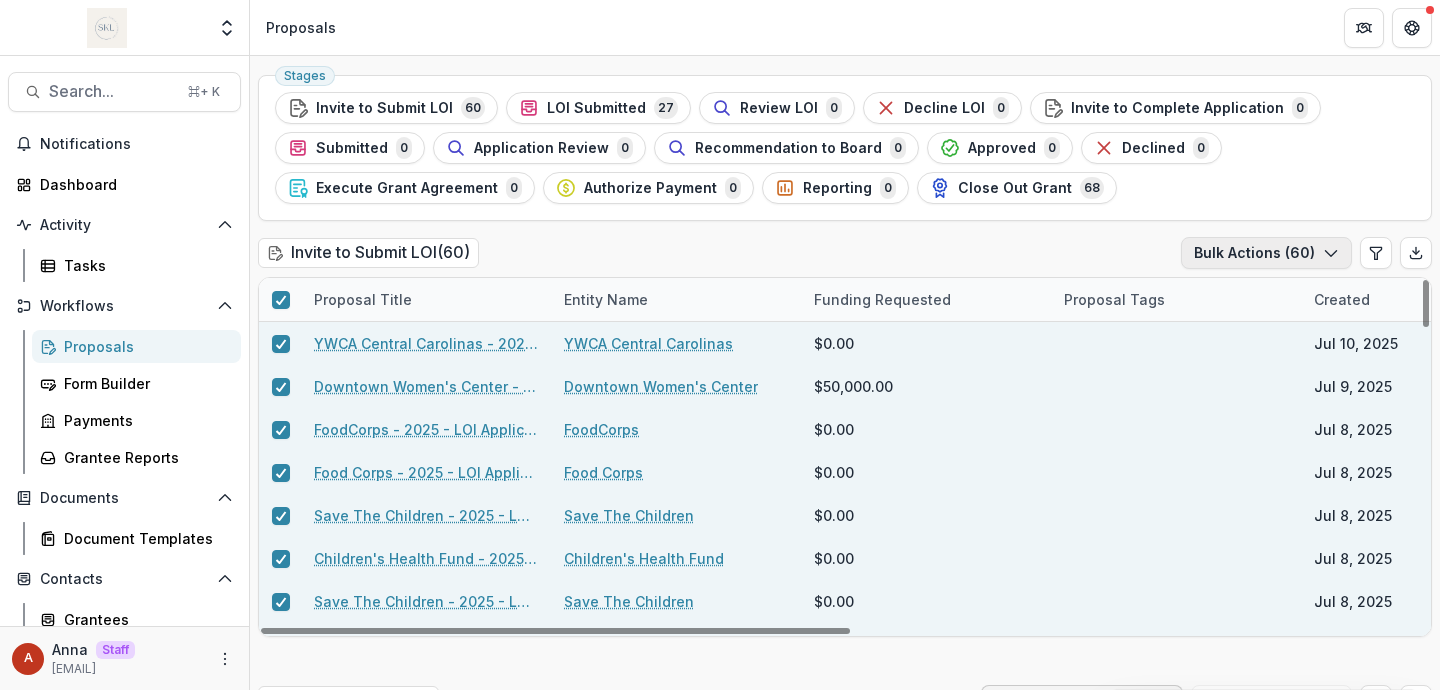 scroll, scrollTop: 66, scrollLeft: 0, axis: vertical 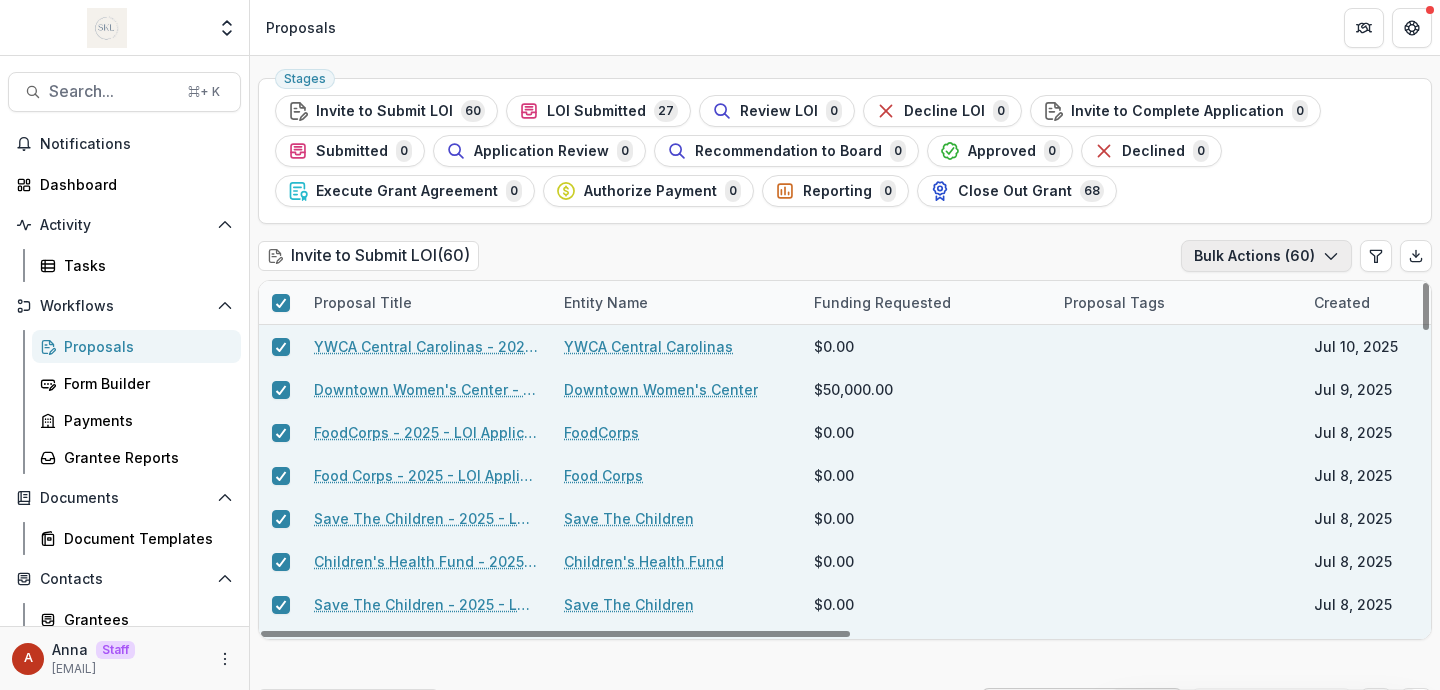 click 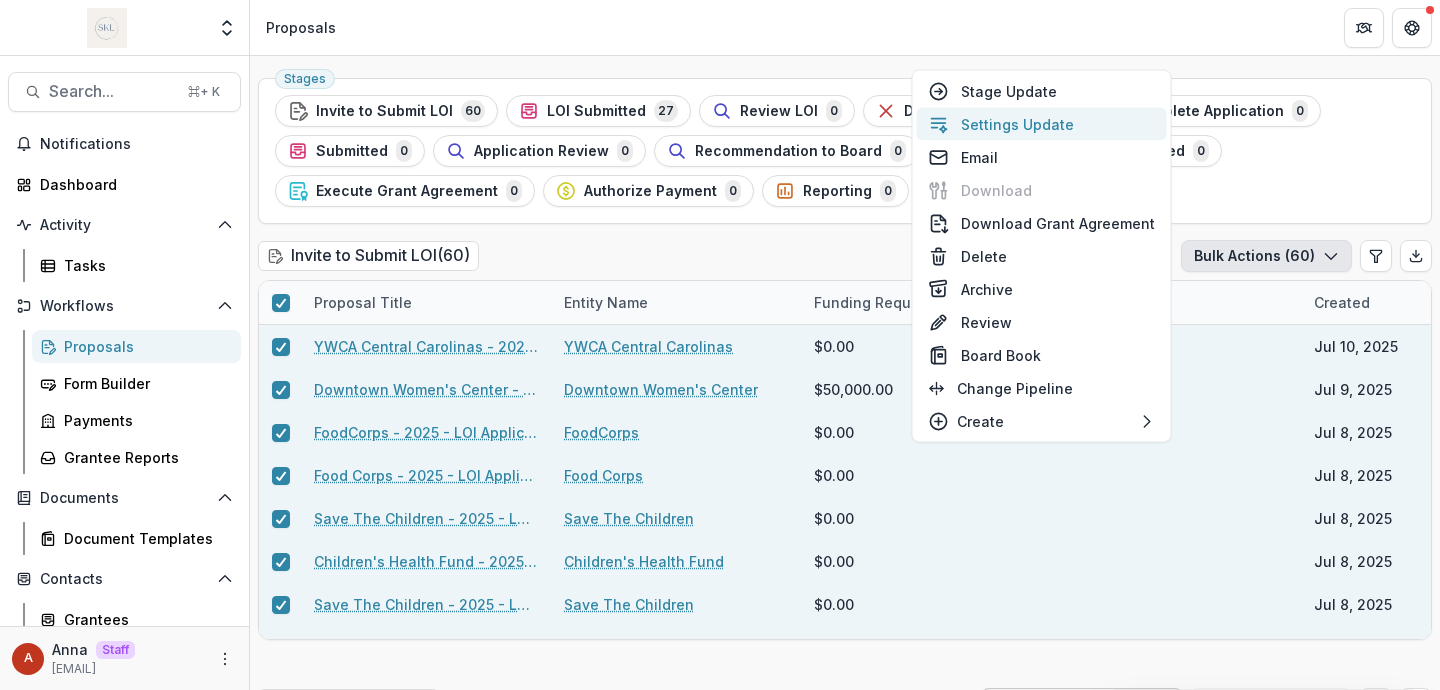 type 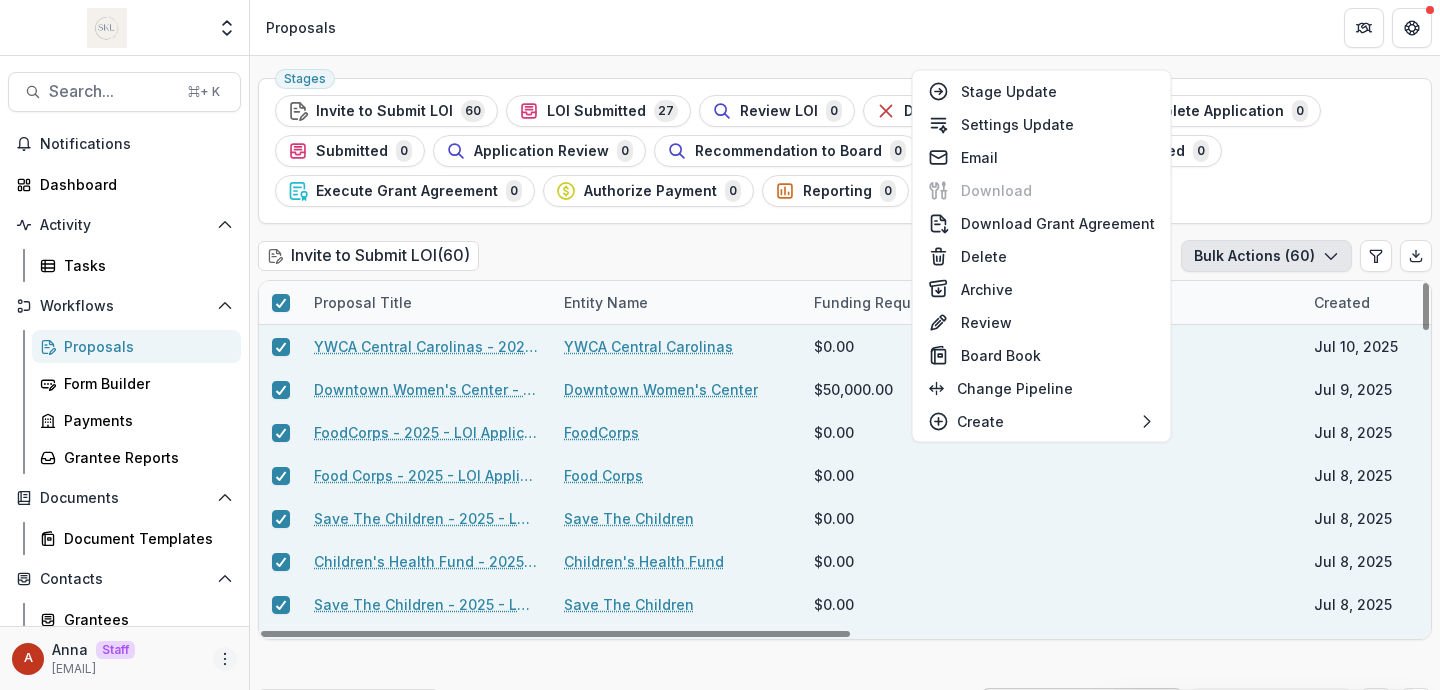 click at bounding box center (225, 659) 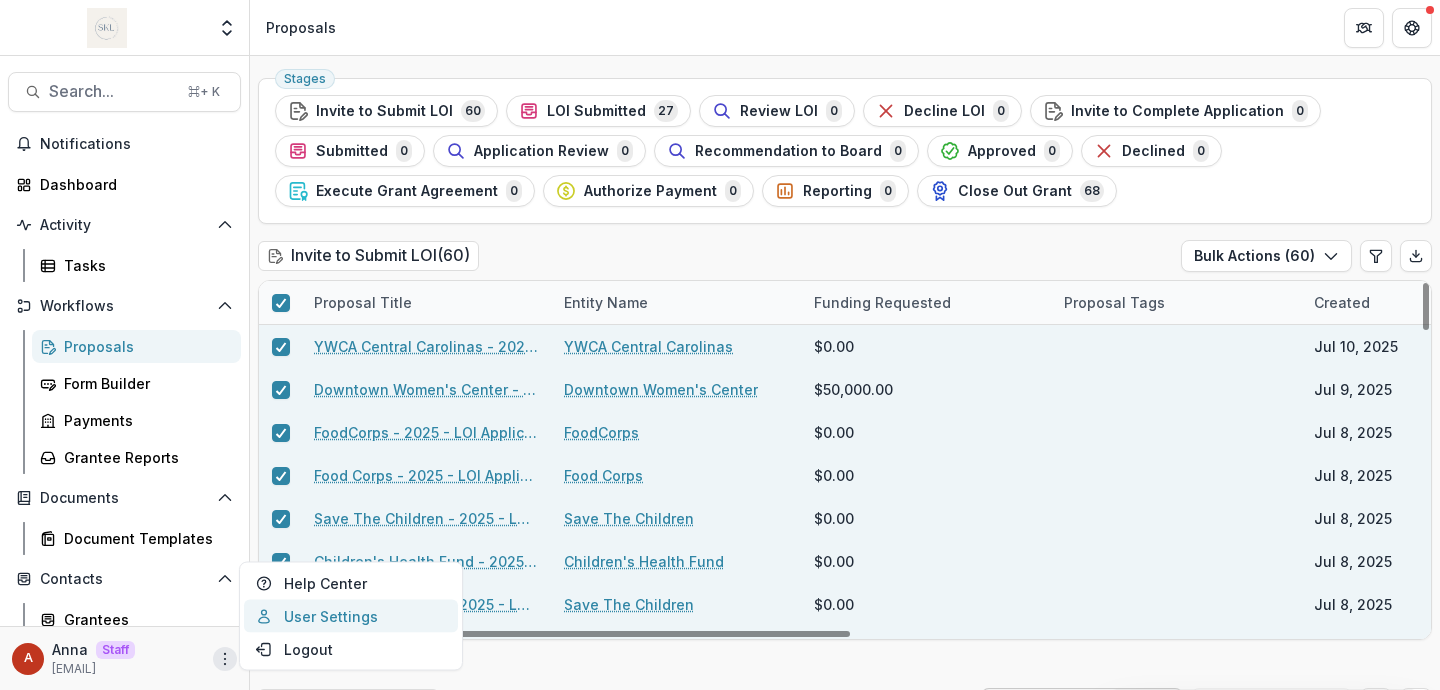 click on "User Settings" at bounding box center [351, 616] 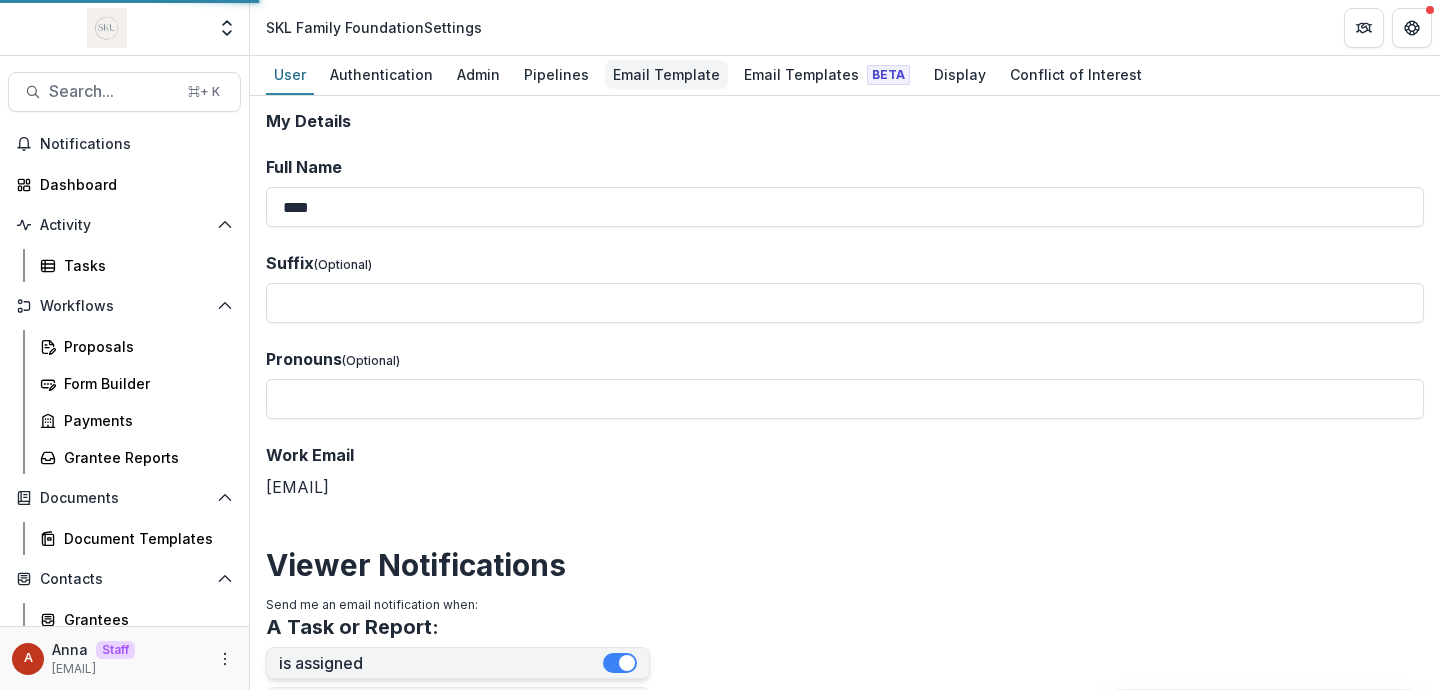 scroll, scrollTop: 0, scrollLeft: 0, axis: both 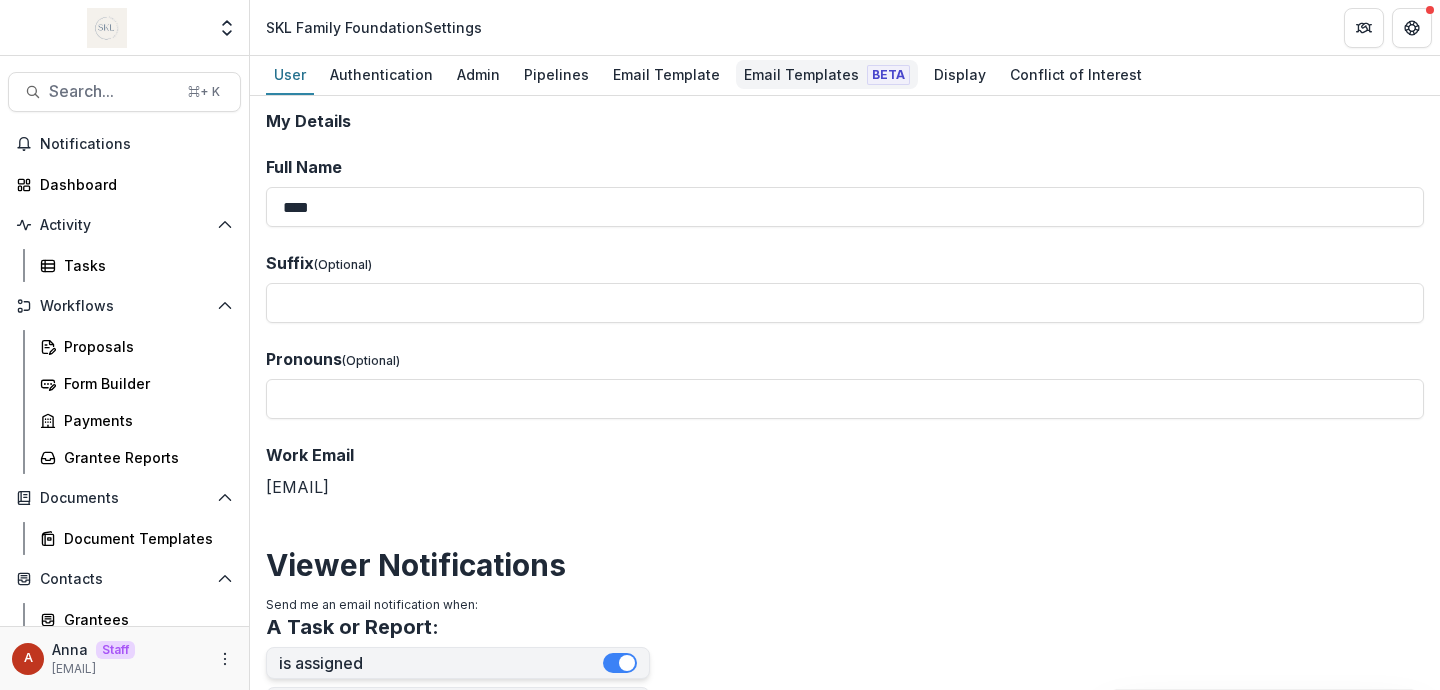 click on "Email Templates   Beta" at bounding box center (827, 74) 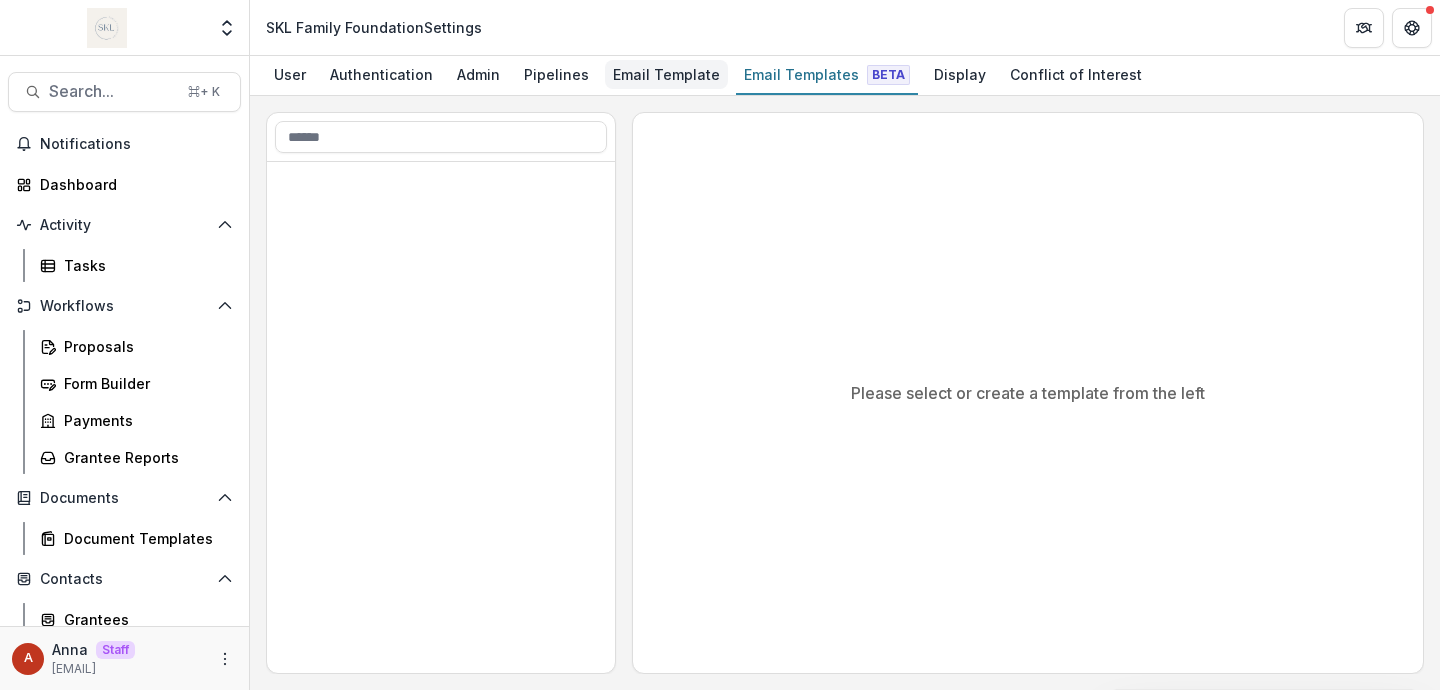click on "Email Template" at bounding box center [666, 74] 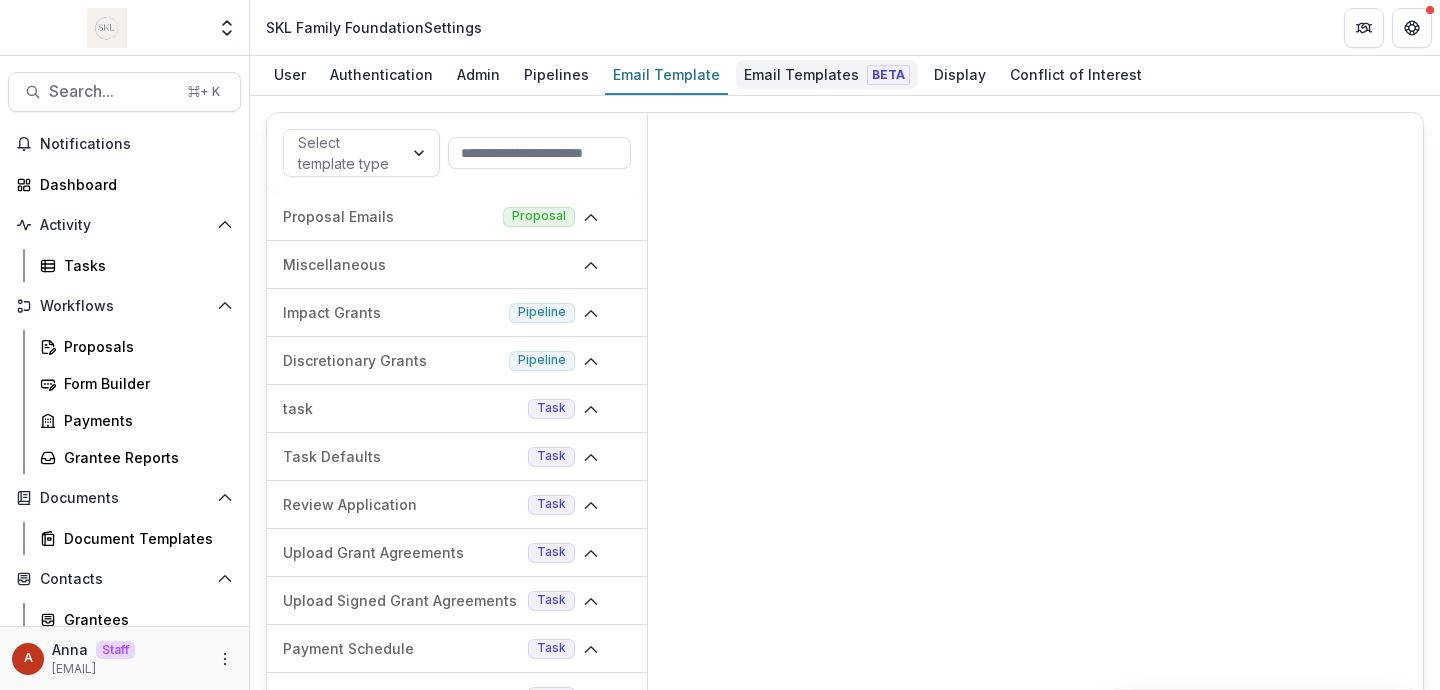 click on "Email Templates   Beta" at bounding box center [827, 74] 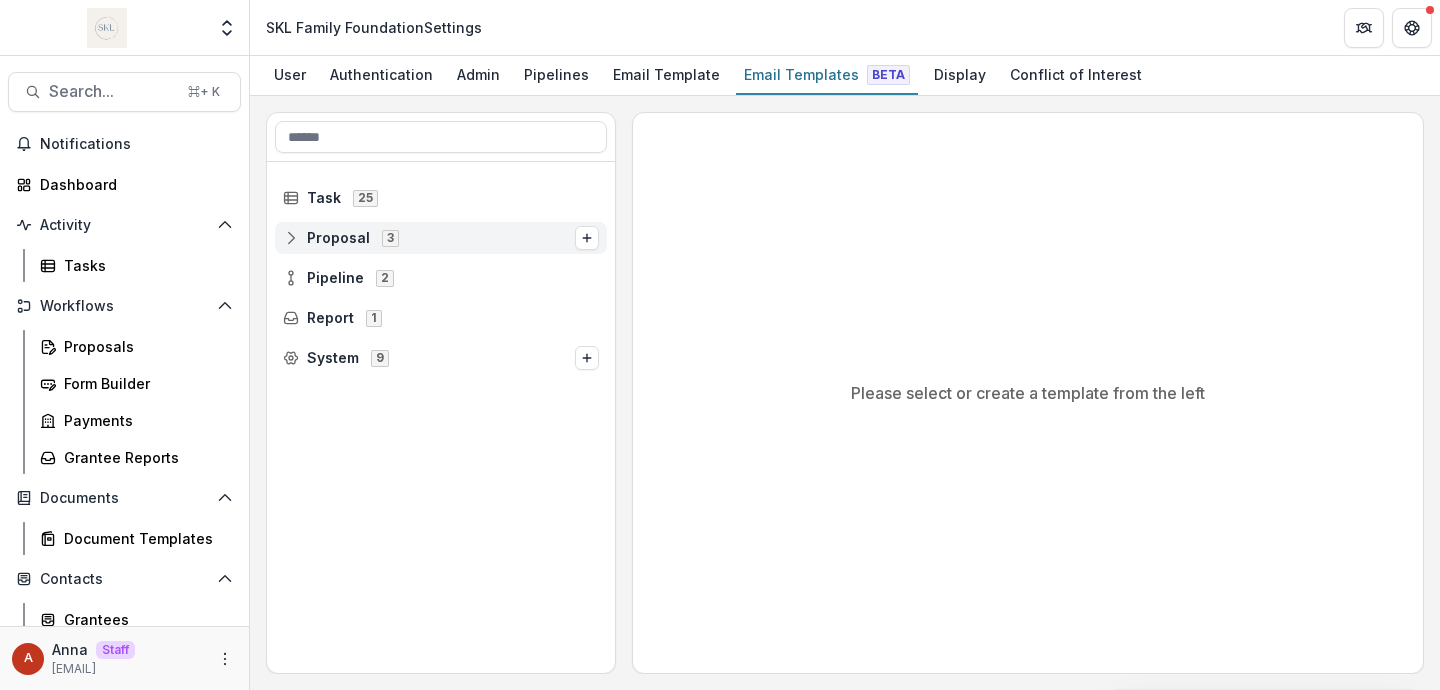 click on "Proposal 3" at bounding box center (429, 237) 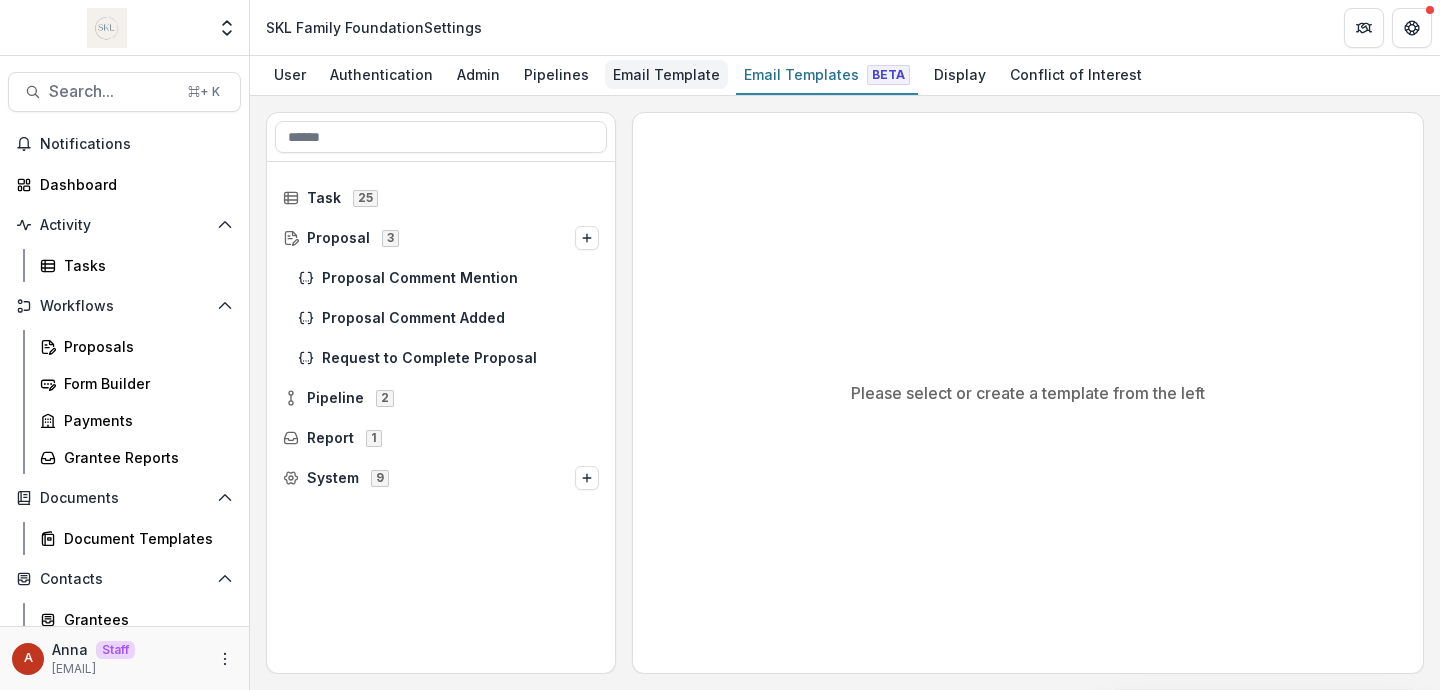 click on "Email Template" at bounding box center [666, 74] 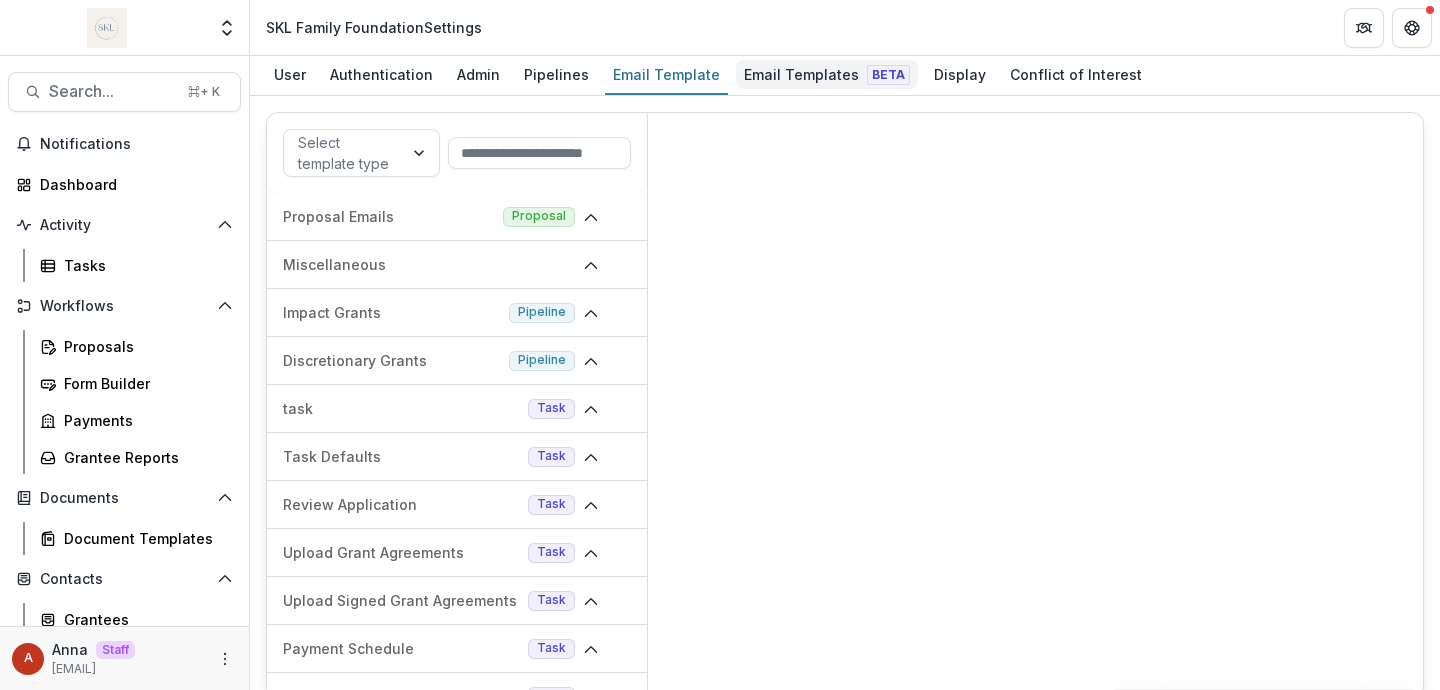 click on "Email Templates   Beta" at bounding box center (827, 74) 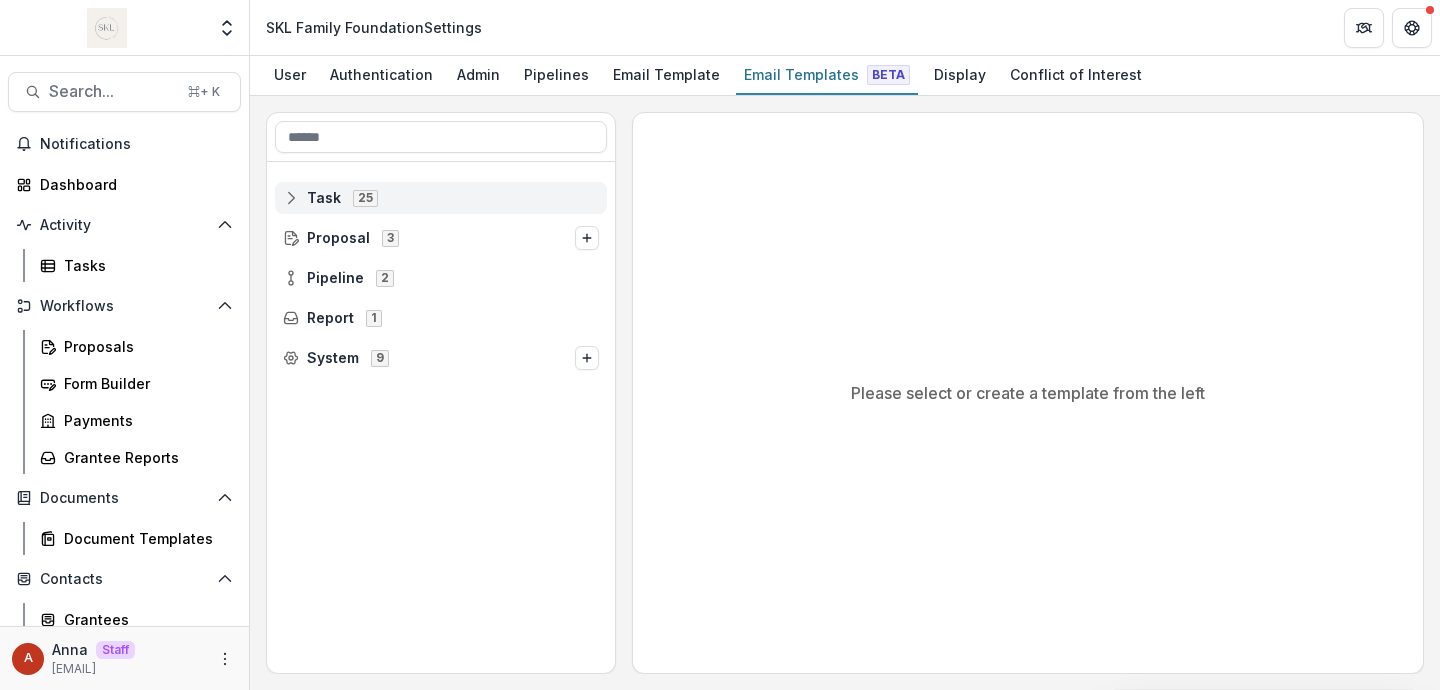 click on "Task 25" at bounding box center (441, 198) 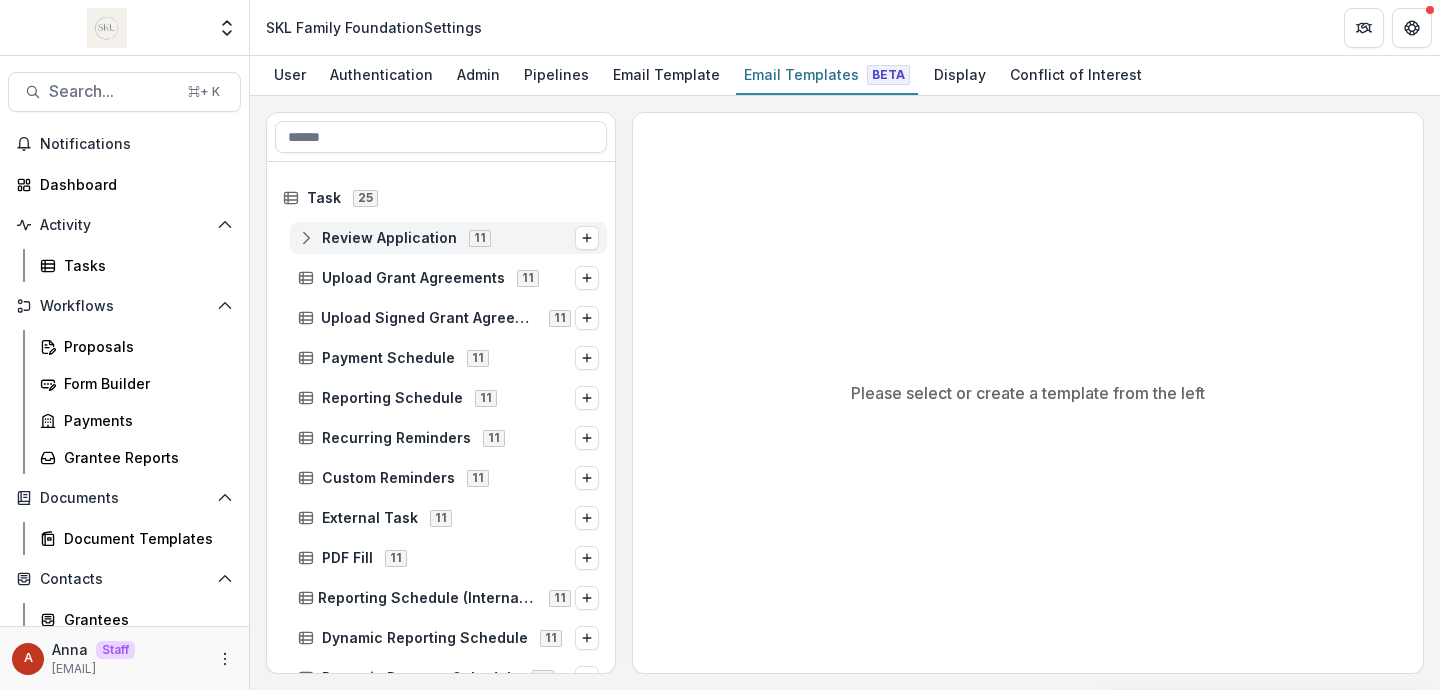click on "Review Application" at bounding box center (389, 238) 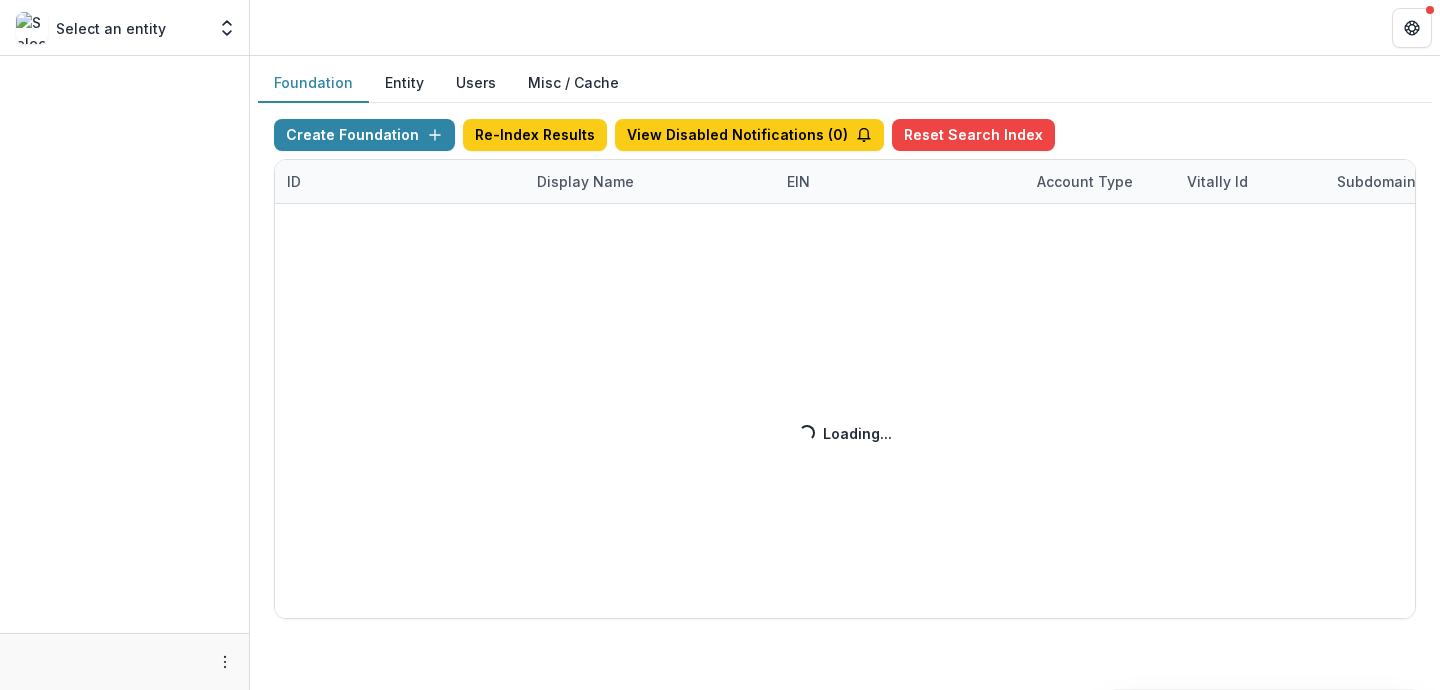 scroll, scrollTop: 0, scrollLeft: 0, axis: both 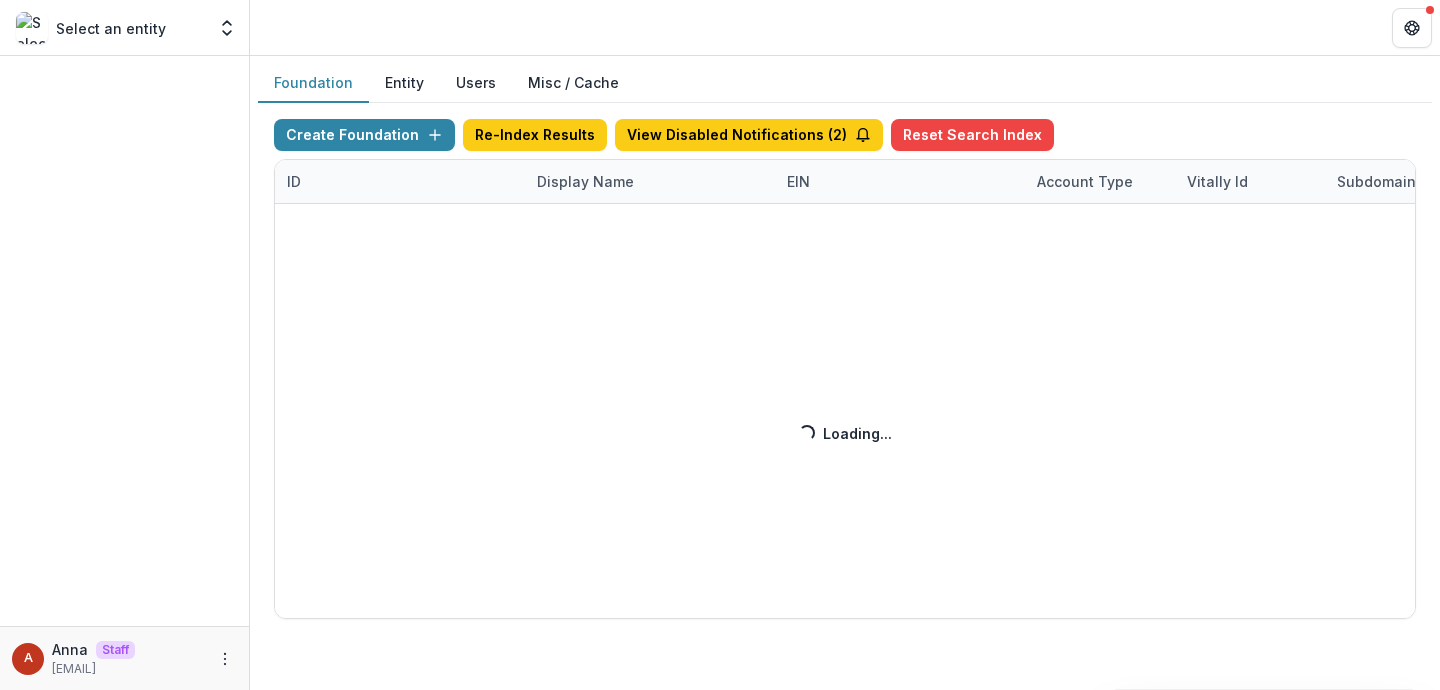 click on "Create Foundation Re-Index Results View Disabled Notifications ( 2 ) Reset Search Index ID Display Name EIN Account Type Vitally Id Subdomain Created on Actions Feature Flags Loading... Loading..." at bounding box center [845, 369] 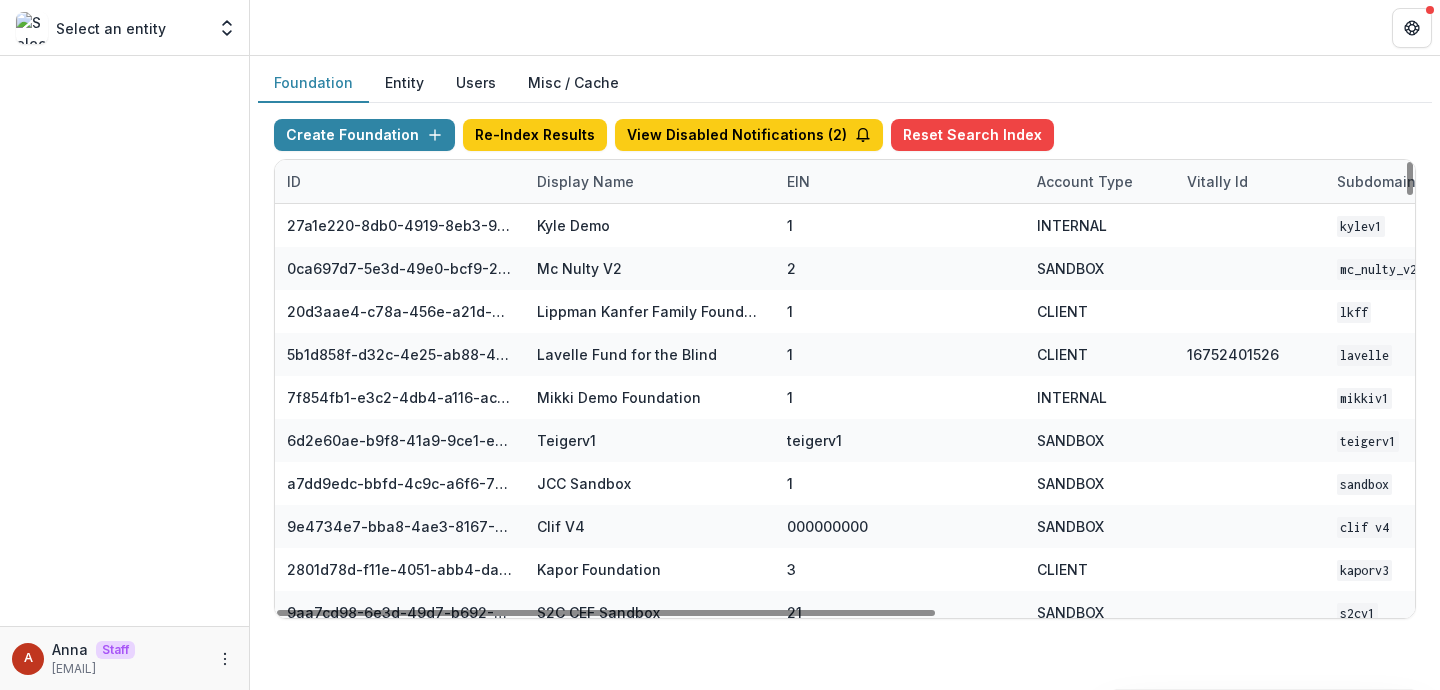click on "Display Name" at bounding box center [650, 181] 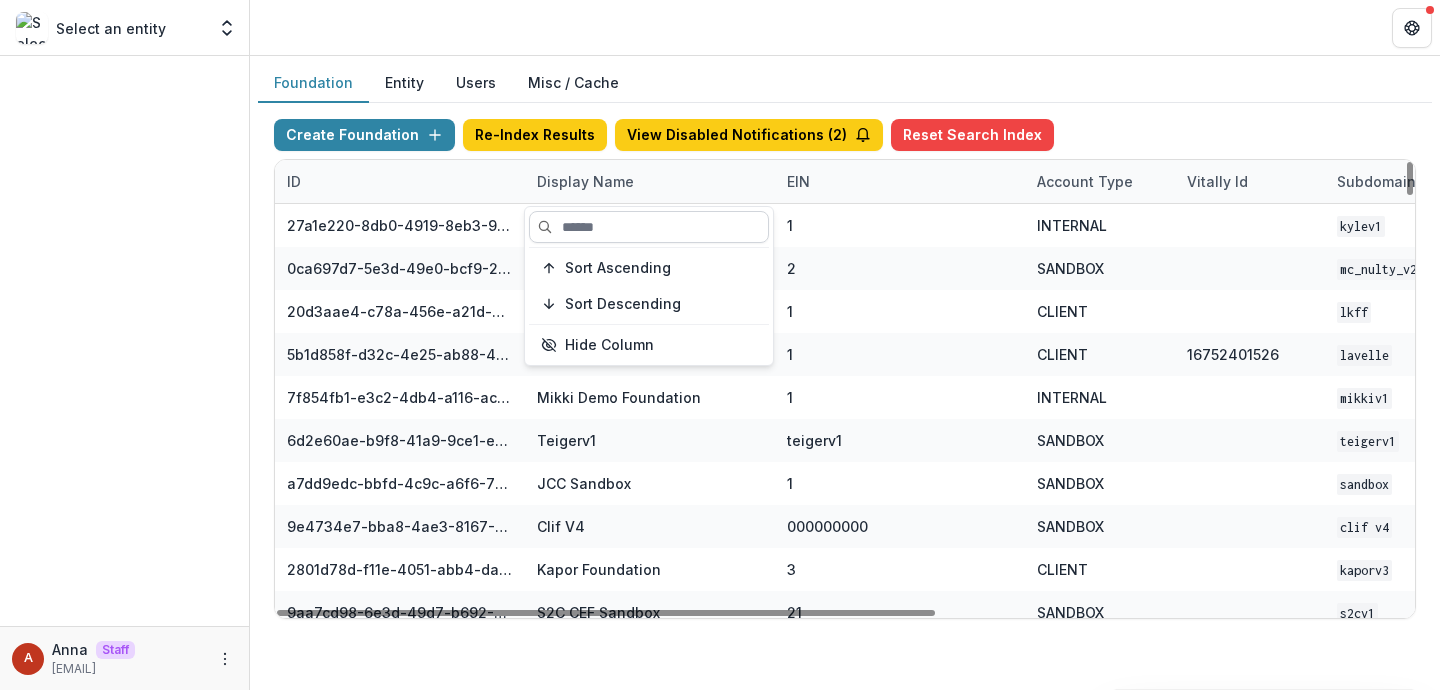 click at bounding box center [649, 227] 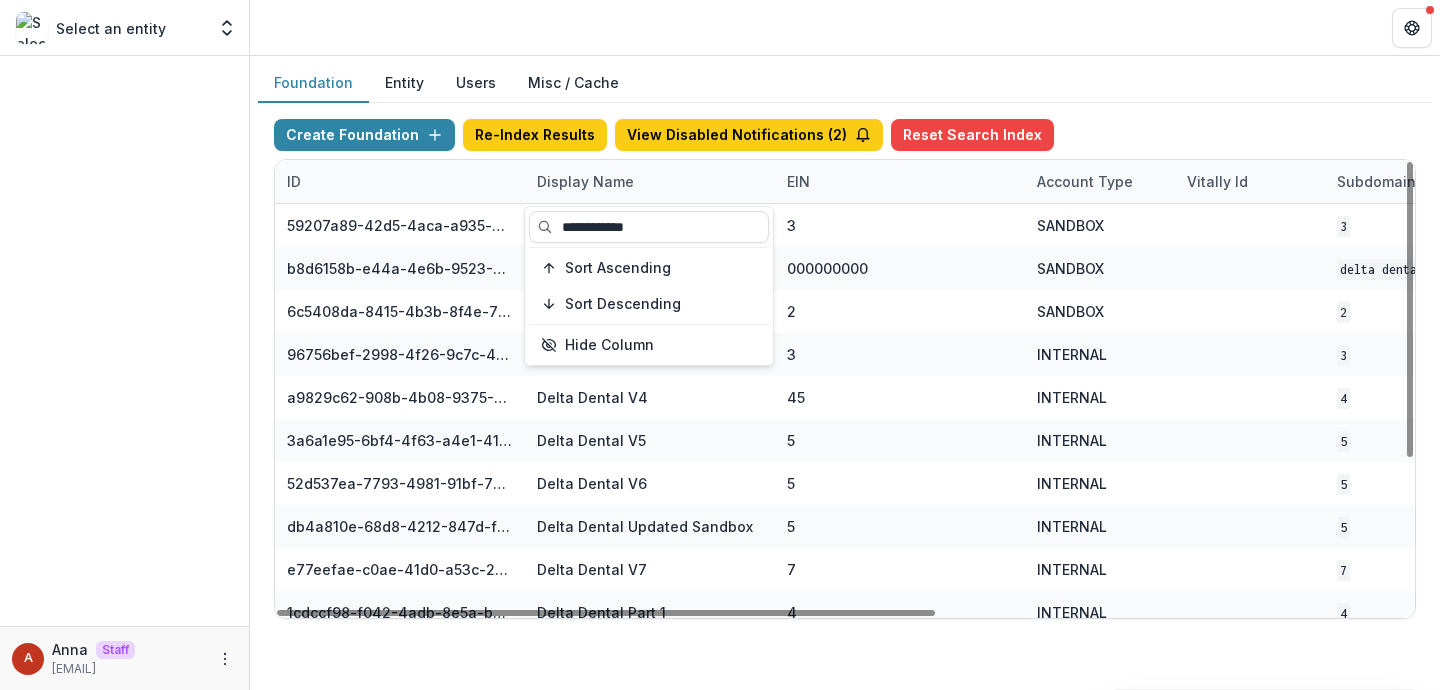 type on "**********" 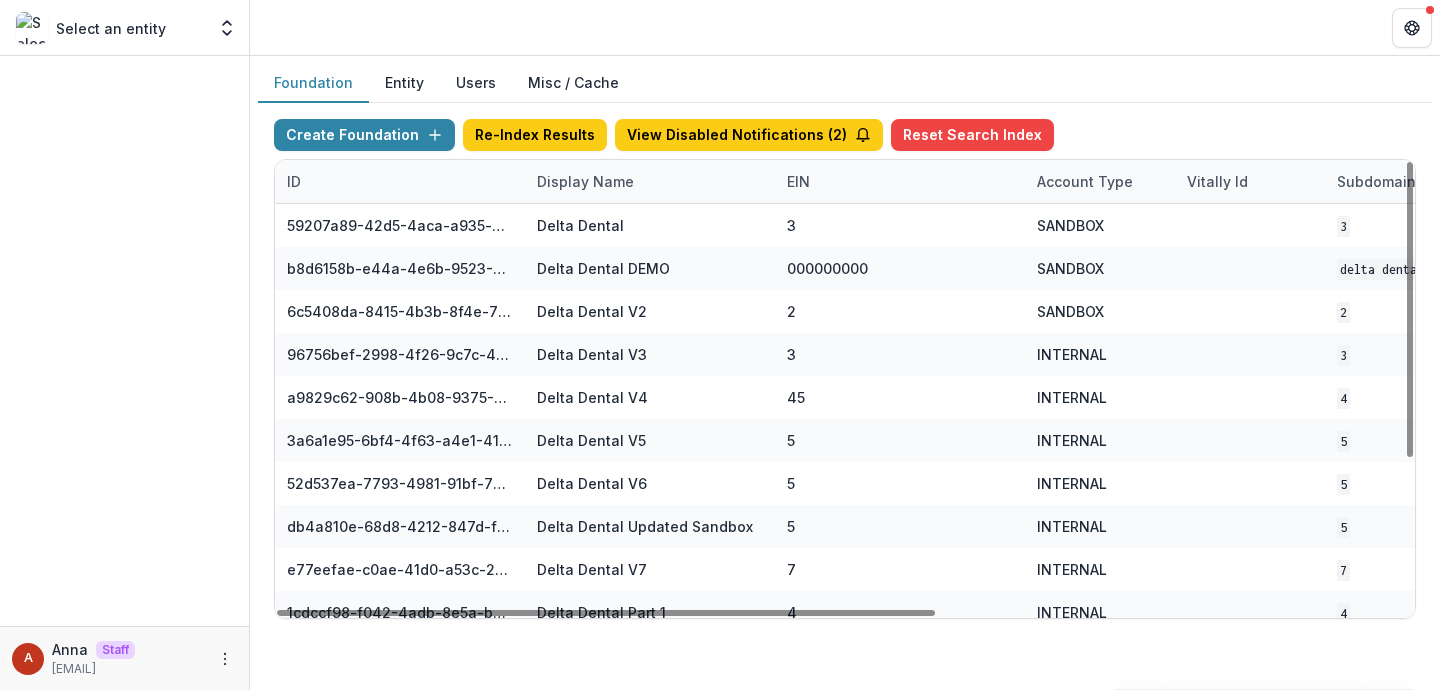 click on "Foundation Entity Users Misc / Cache Create Foundation Re-Index Results View Disabled Notifications ( 2 ) Reset Search Index ID Display Name EIN Account Type Vitally Id Subdomain Created on Actions Feature Flags 59207a89-42d5-4aca-a935-d869a8dbd9e7 Delta Dental 3 SANDBOX 3 [MONTH] [DAY], [YEAR], [HOUR]:[MINUTE] [AM/PM] Visit Edit Feature Flags b8d6158b-e44a-4e6b-9523-731bbbd4a617 Delta Dental DEMO 000000000 SANDBOX Delta Dental DEMO [MONTH] [DAY], [YEAR], [HOUR]:[MINUTE] [AM/PM] Visit Edit Feature Flags 6c5408da-8415-4b3b-8f4e-7904e7962493 Delta Dental V2 2 SANDBOX 2 [MONTH] [DAY], [YEAR], [HOUR]:[MINUTE] [AM/PM] Visit Edit Feature Flags 96756bef-2998-4f26-9c7c-48ae810b0dab Delta Dental V3 3 INTERNAL 3 [MONTH] [DAY], [YEAR], [HOUR]:[MINUTE] [AM/PM] Visit Edit Feature Flags a9829c62-908b-4b08-9375-7e12a70c6339 Delta Dental V4 45 INTERNAL 4 [MONTH] [DAY], [YEAR], [HOUR]:[MINUTE] [AM/PM] Visit Edit Feature Flags 3a6a1e95-6bf4-4f63-a4e1-41921825c934 Delta Dental V5 5 INTERNAL 5 [MONTH] [DAY], [YEAR], [HOUR]:[MINUTE] [AM/PM] Visit Edit Feature Flags 52d537ea-7793-4981-91bf-76383789b46f Delta Dental V6 5 INTERNAL 5 [MONTH] [DAY], [YEAR], [HOUR]:[MINUTE] [AM/PM] Visit Edit Feature Flags" at bounding box center [845, 349] 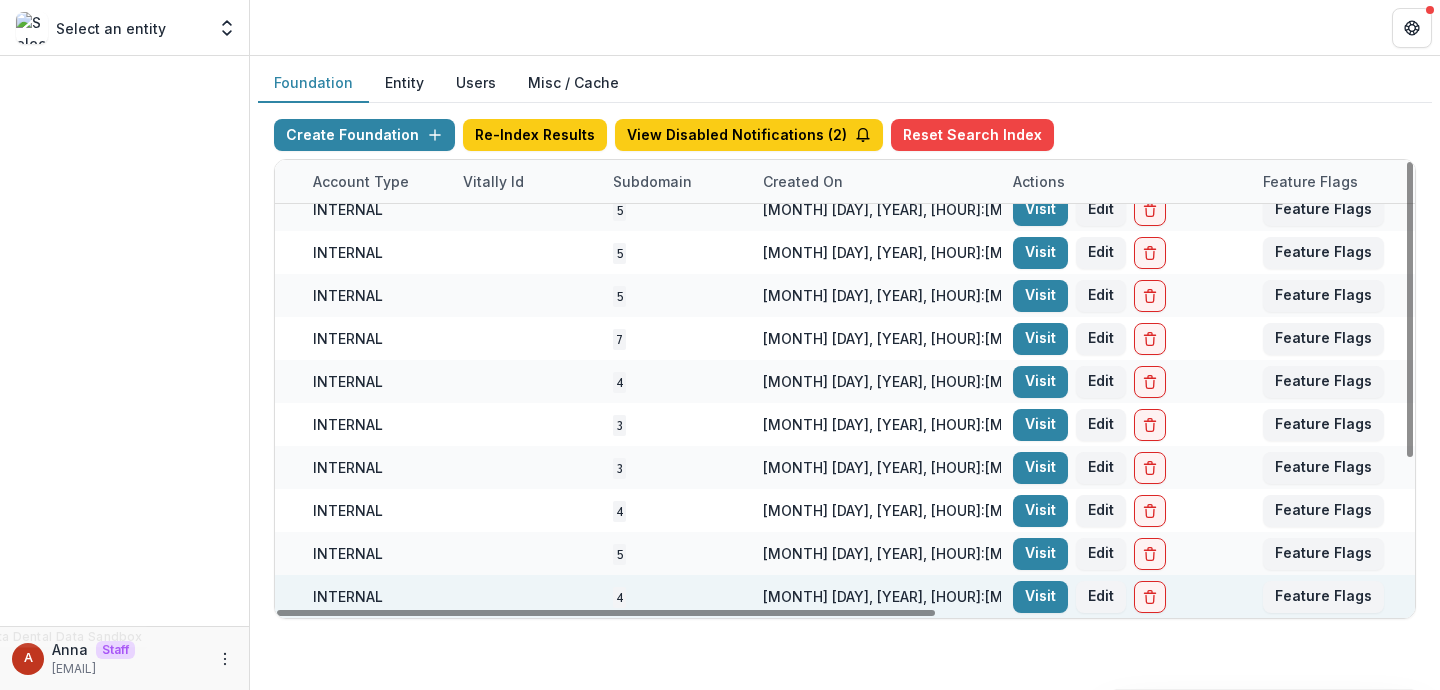 scroll, scrollTop: 231, scrollLeft: 810, axis: both 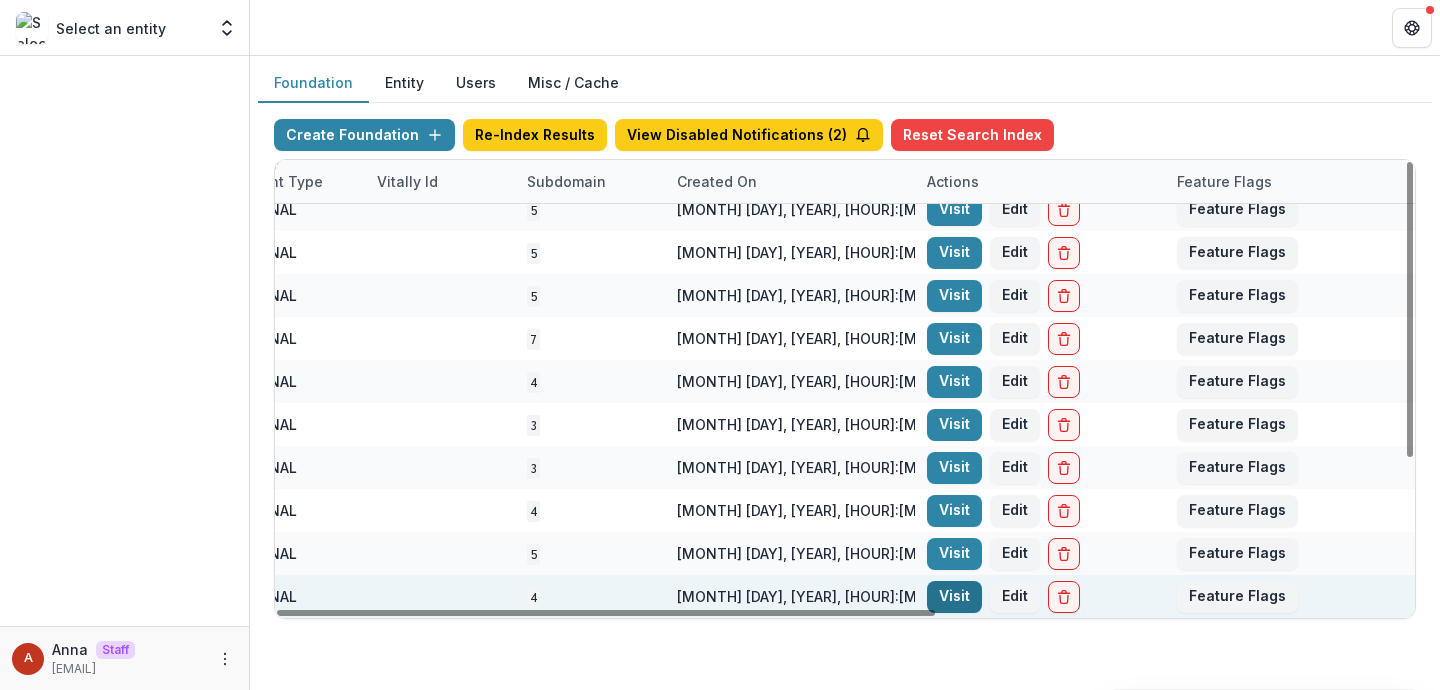 click on "Visit" at bounding box center [954, 597] 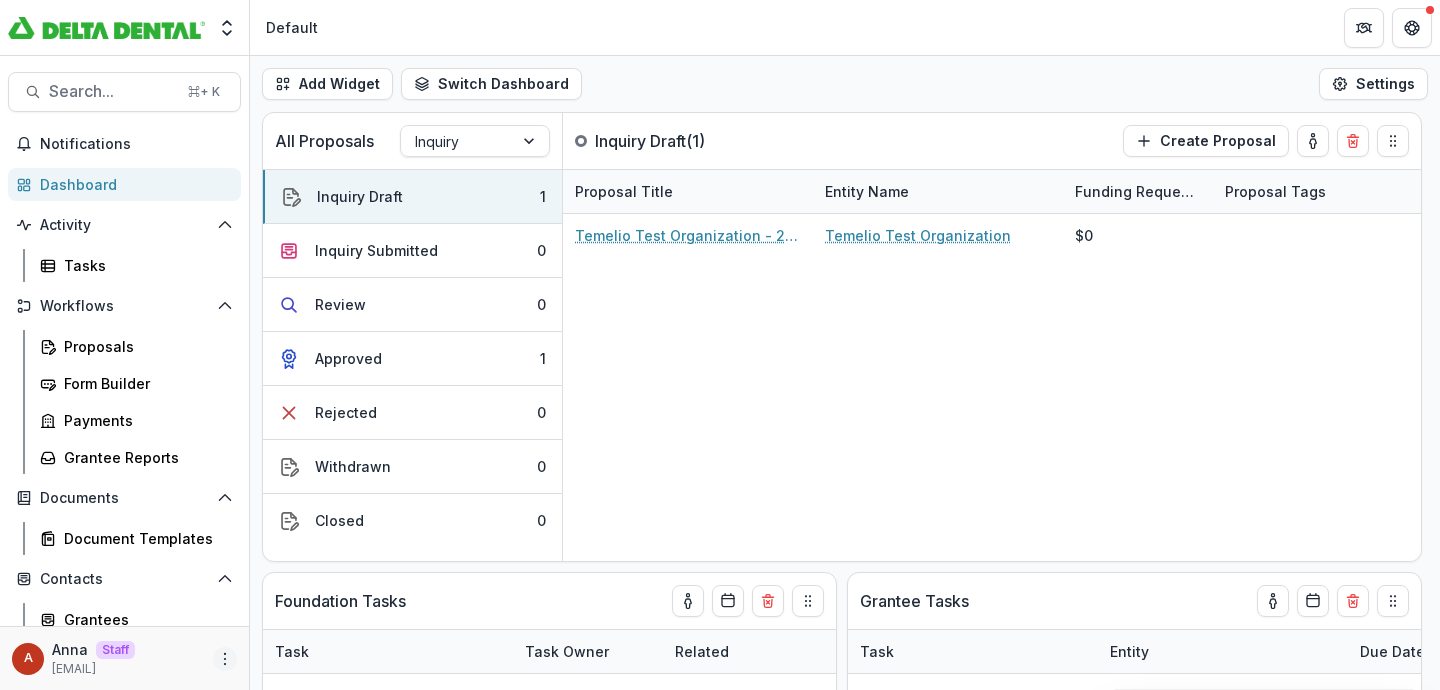 click 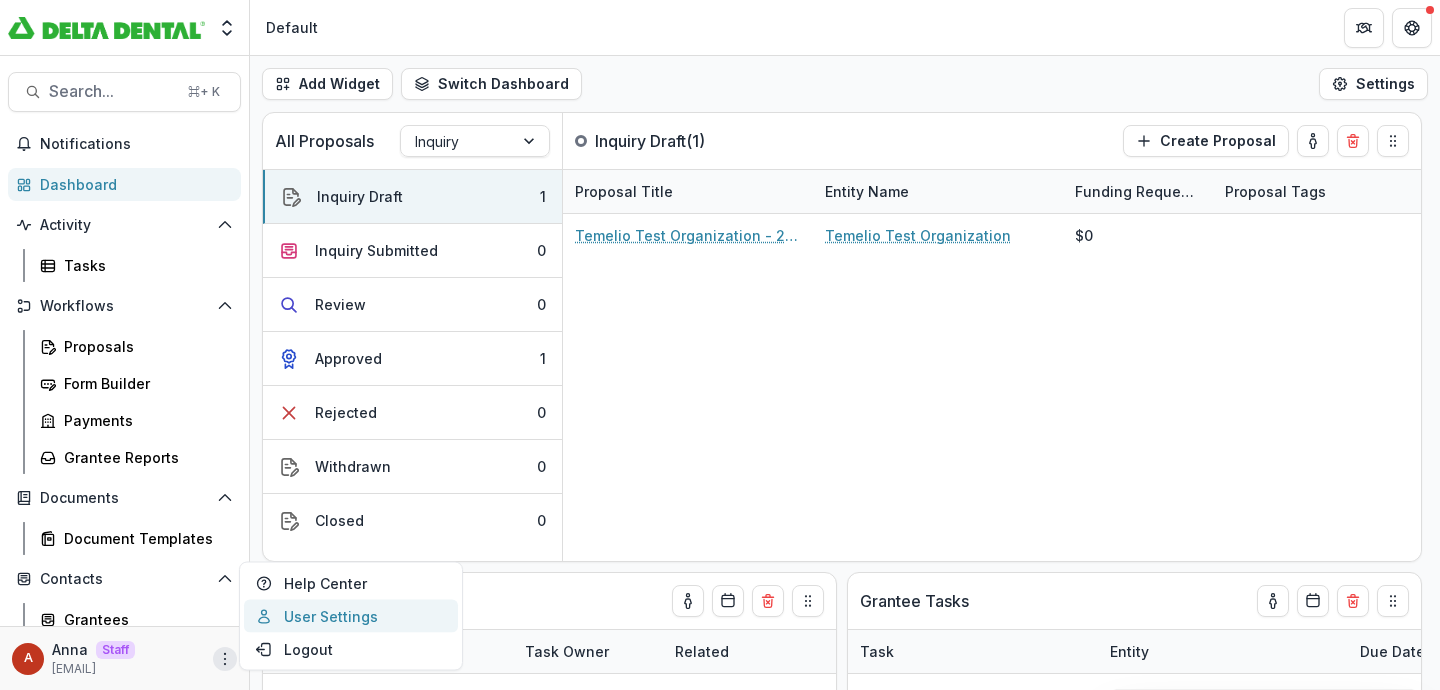 click on "User Settings" at bounding box center (351, 616) 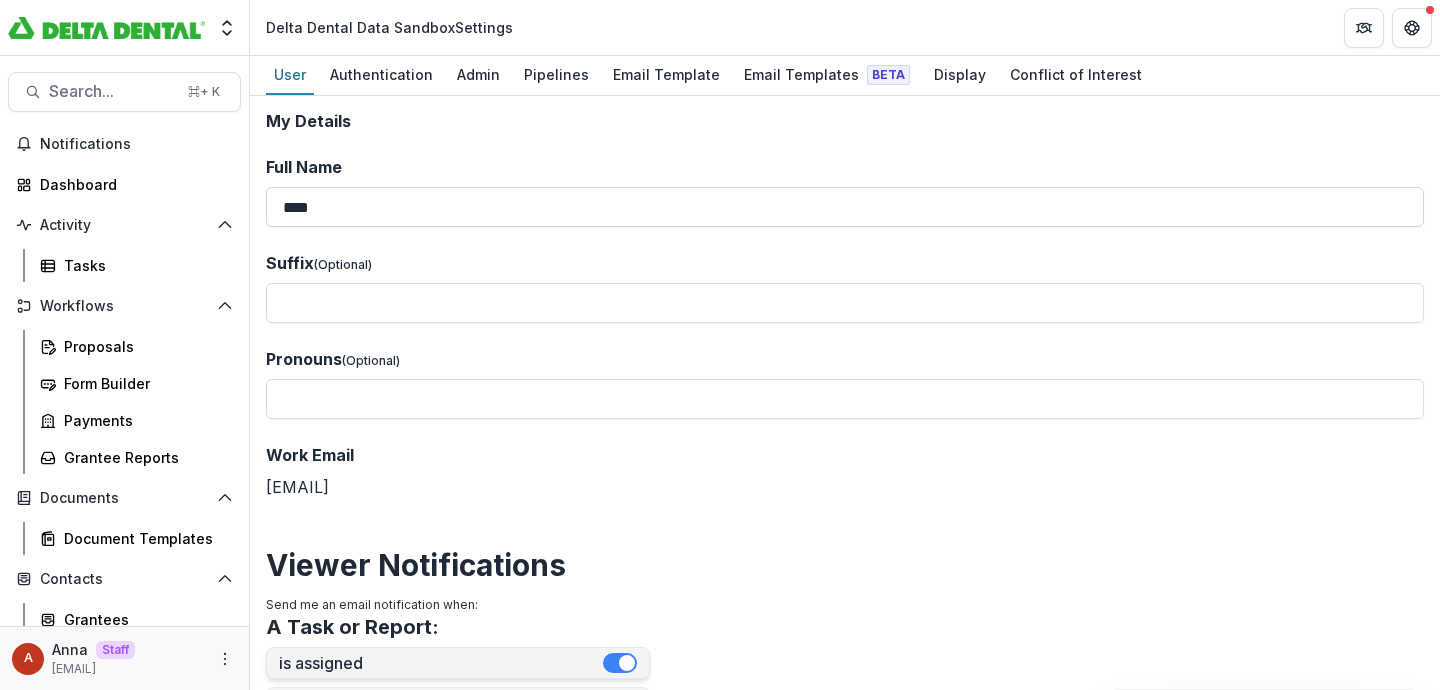 type 